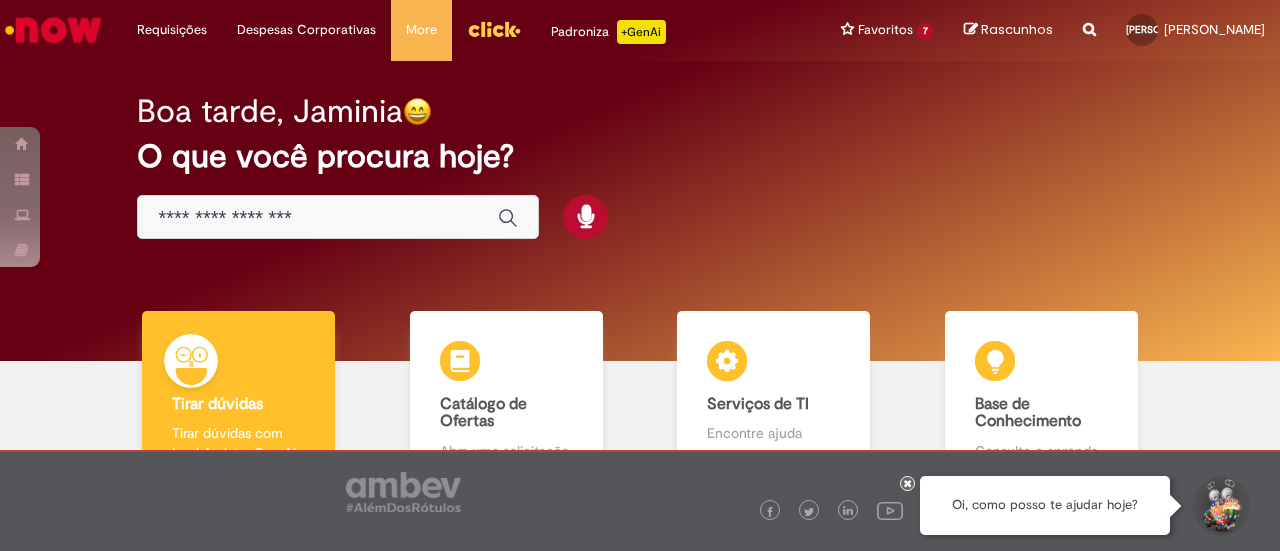 scroll, scrollTop: 0, scrollLeft: 0, axis: both 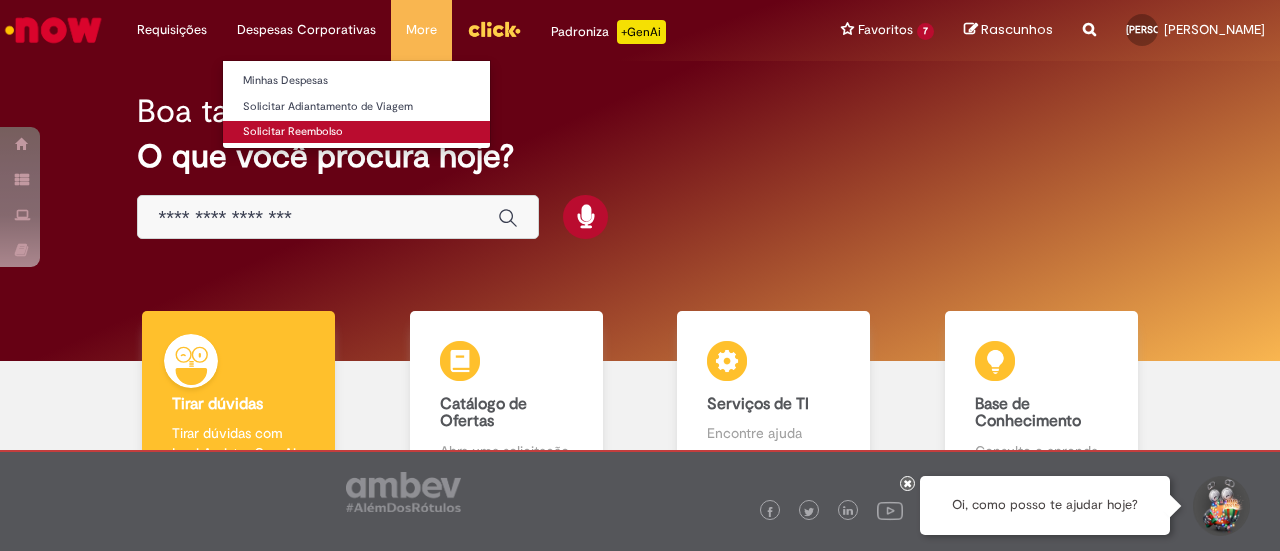 click on "Solicitar Reembolso" at bounding box center (356, 132) 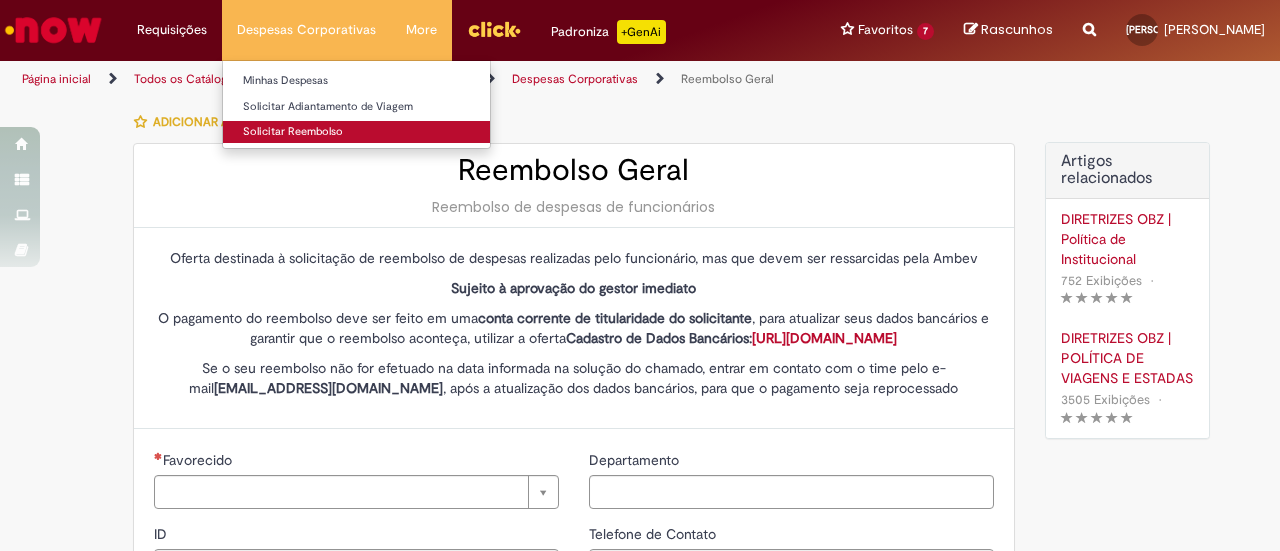 type on "********" 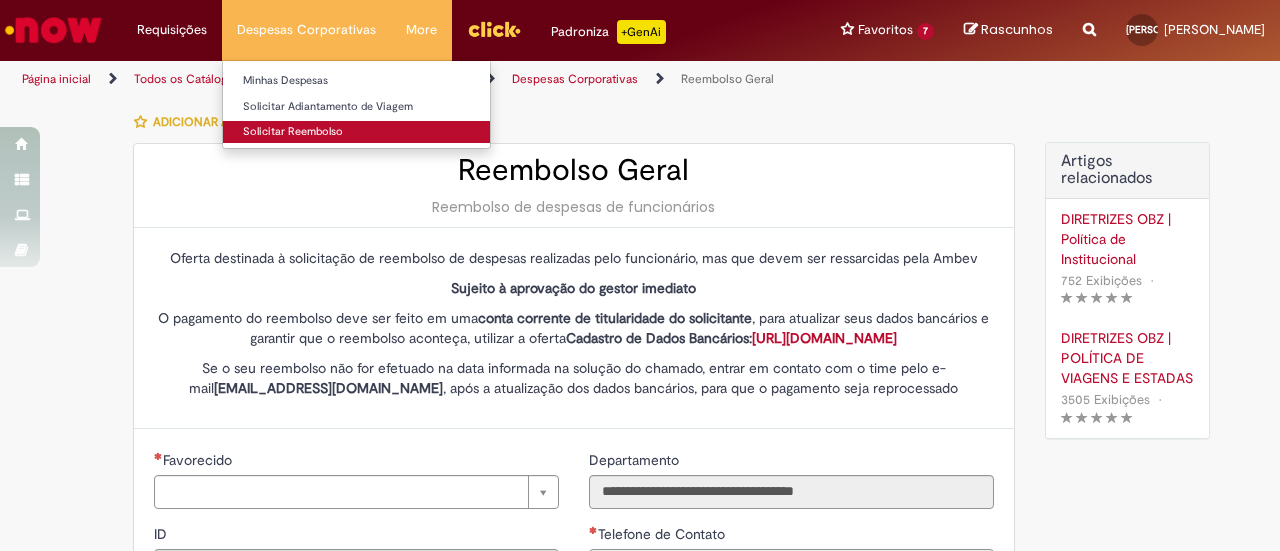 type on "**********" 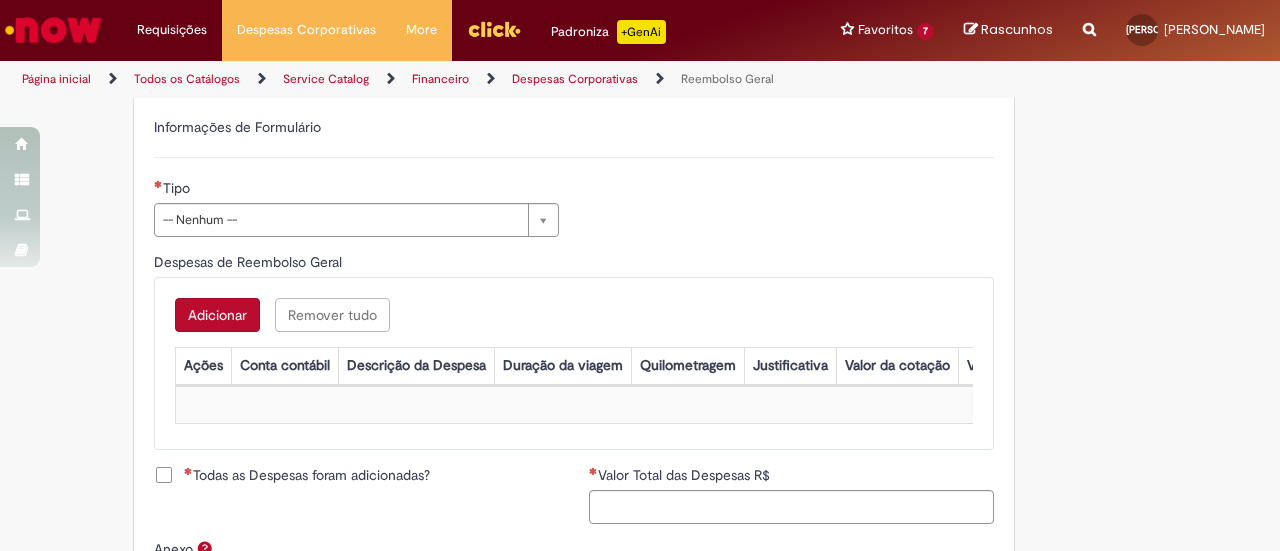 scroll, scrollTop: 700, scrollLeft: 0, axis: vertical 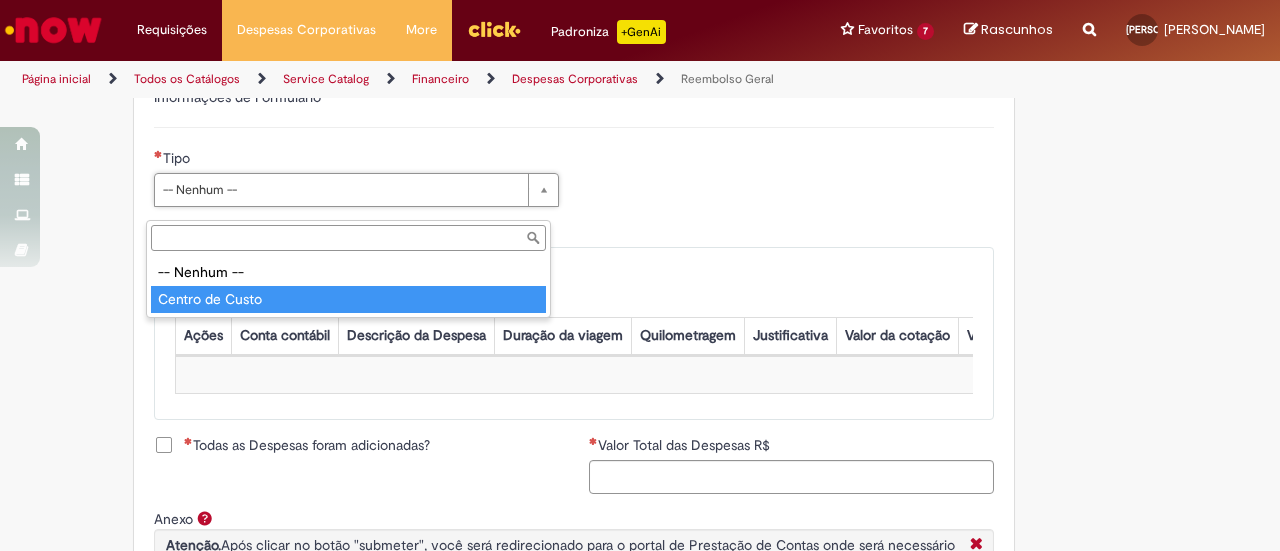 type on "**********" 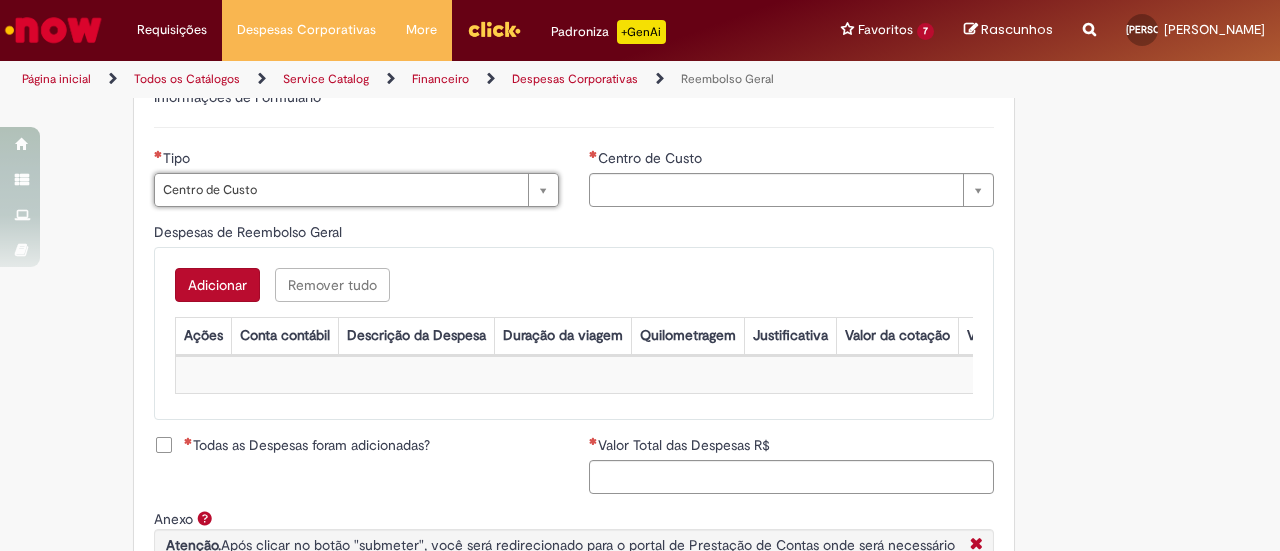 type on "**********" 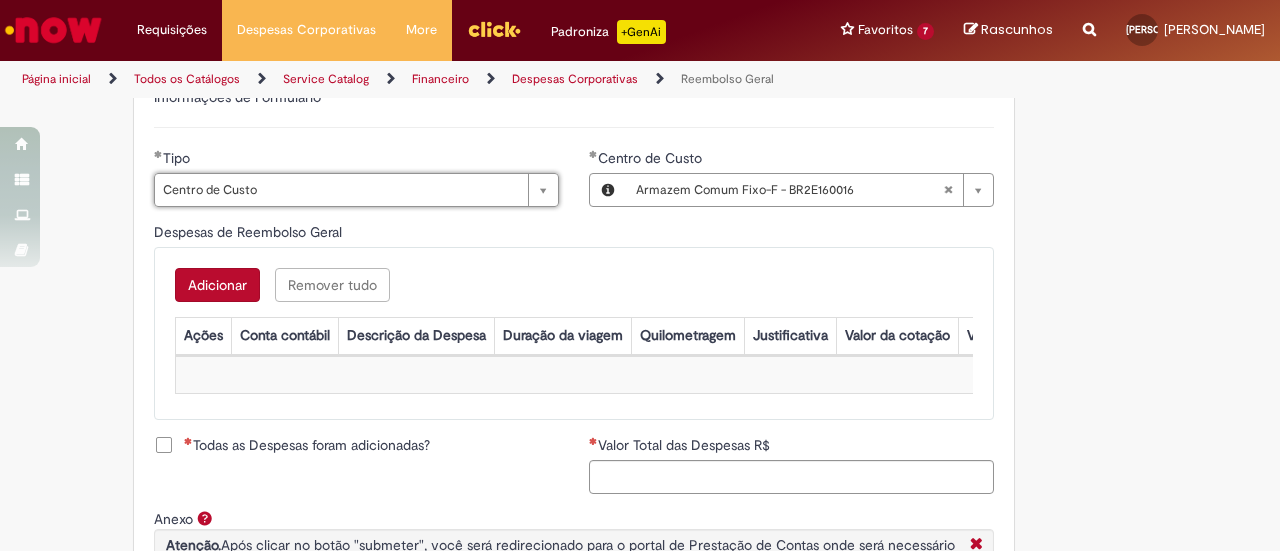 type 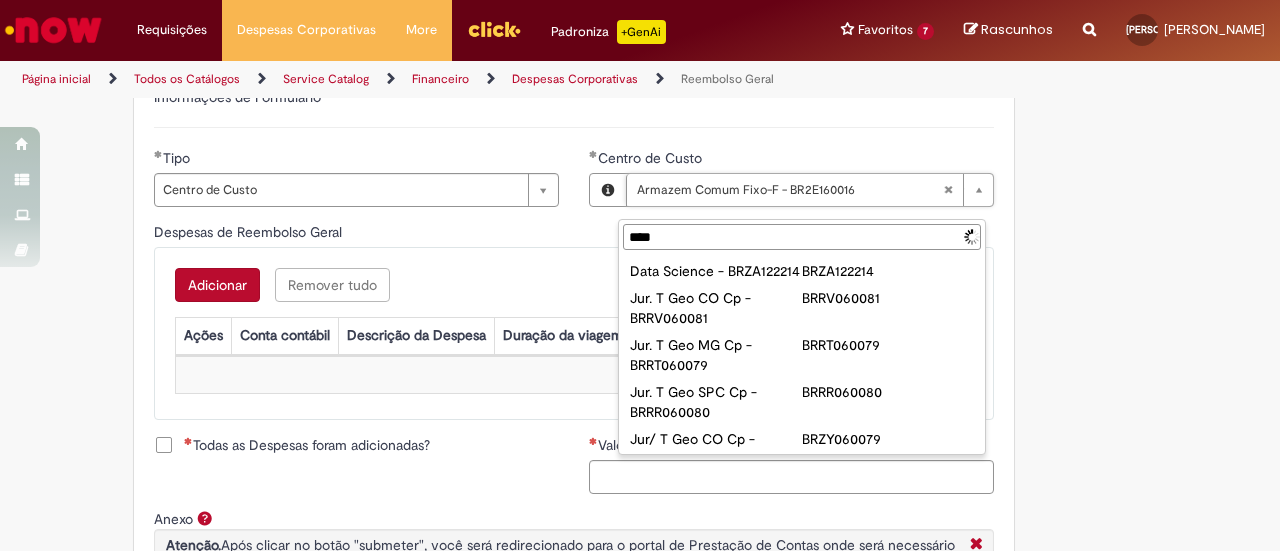 type on "*****" 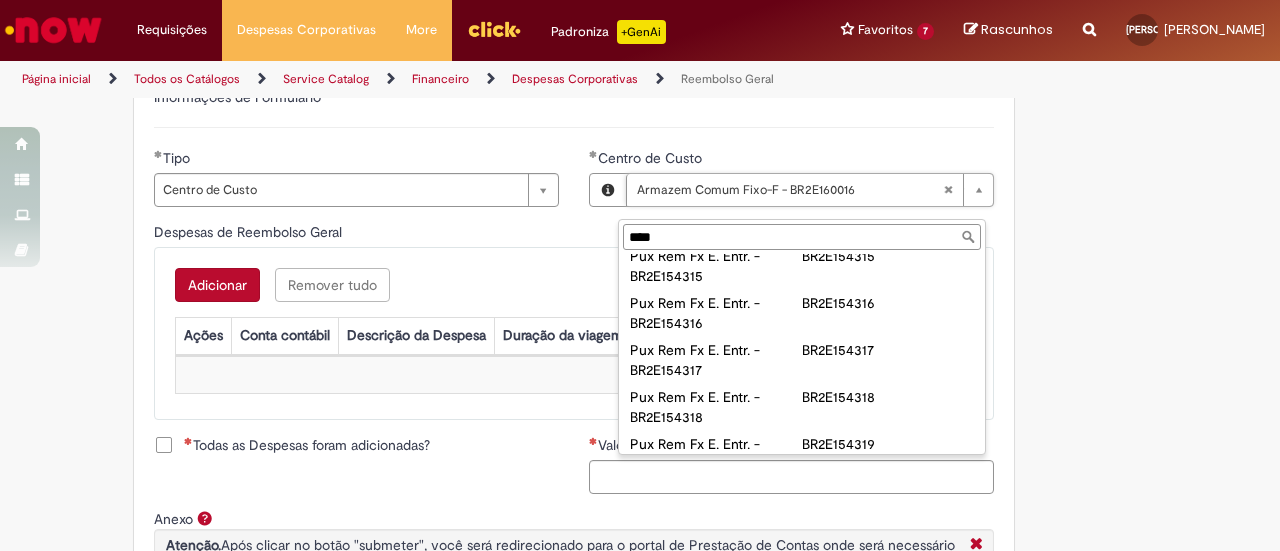 scroll, scrollTop: 48536, scrollLeft: 0, axis: vertical 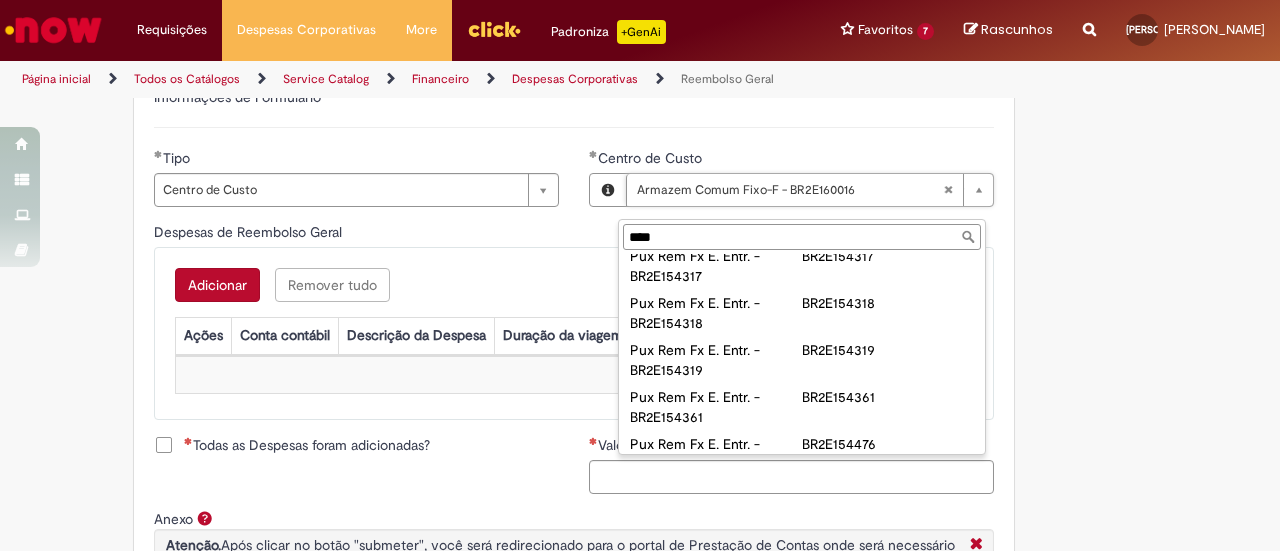 click on "****" at bounding box center [802, 237] 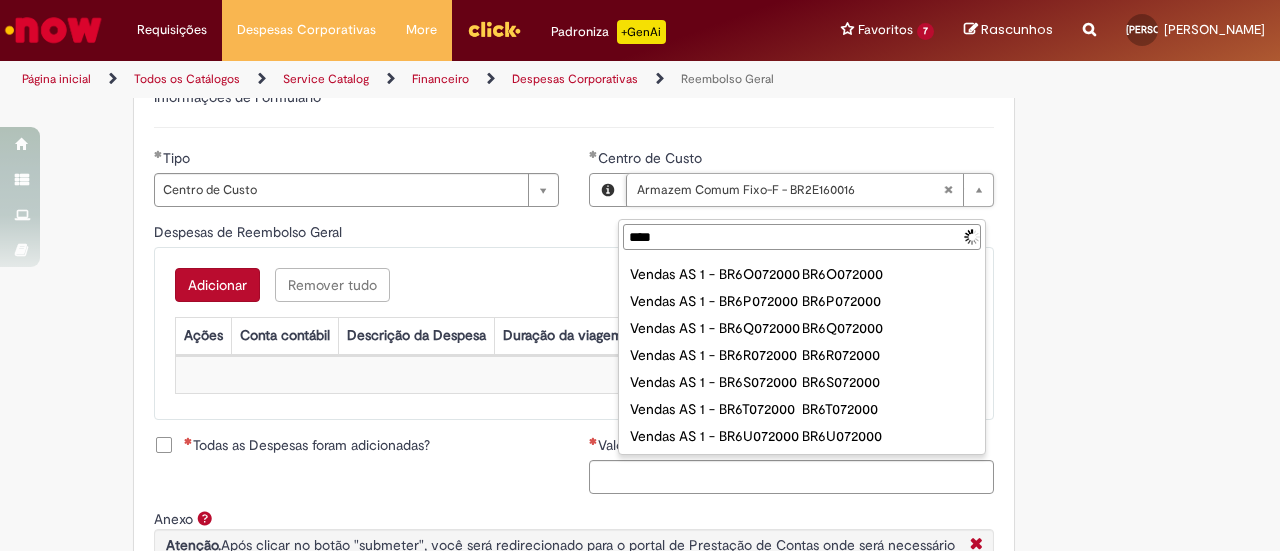 scroll, scrollTop: 0, scrollLeft: 0, axis: both 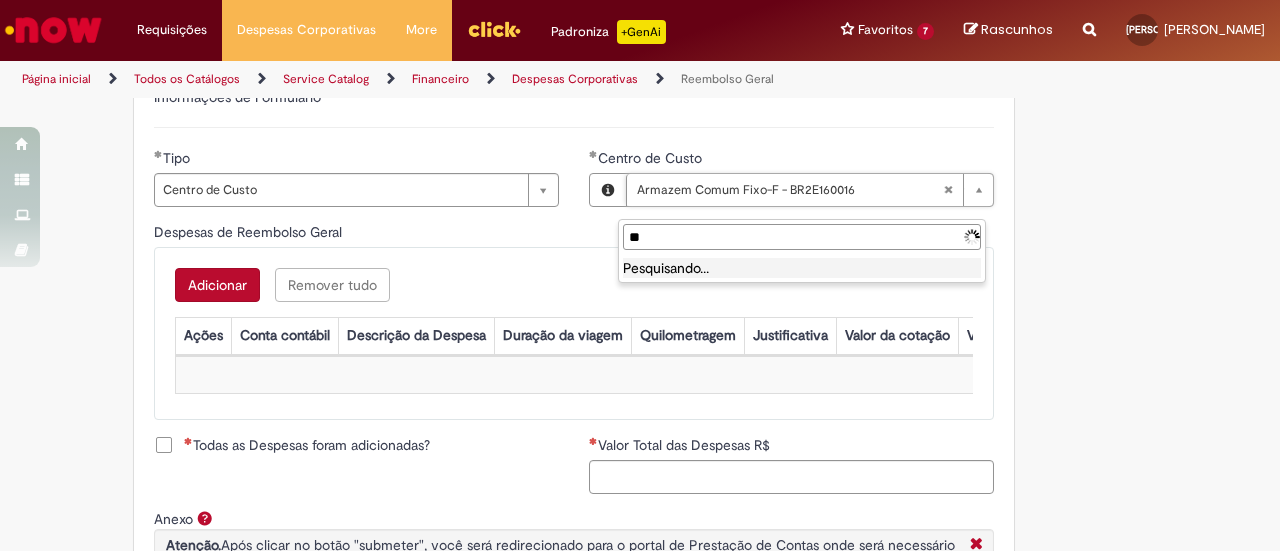 type on "*" 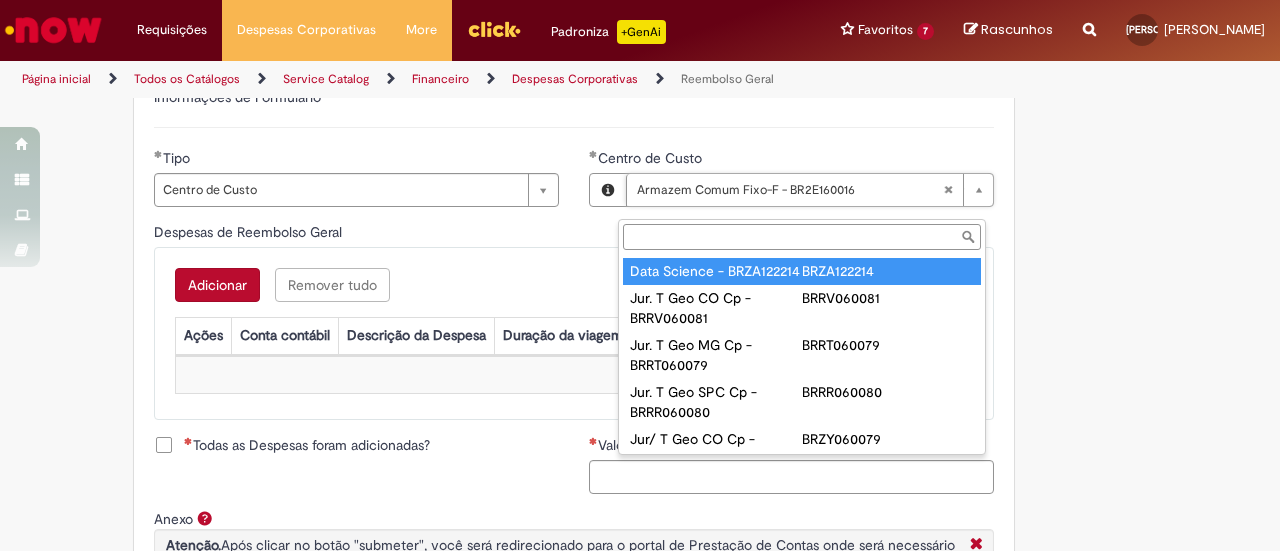 type 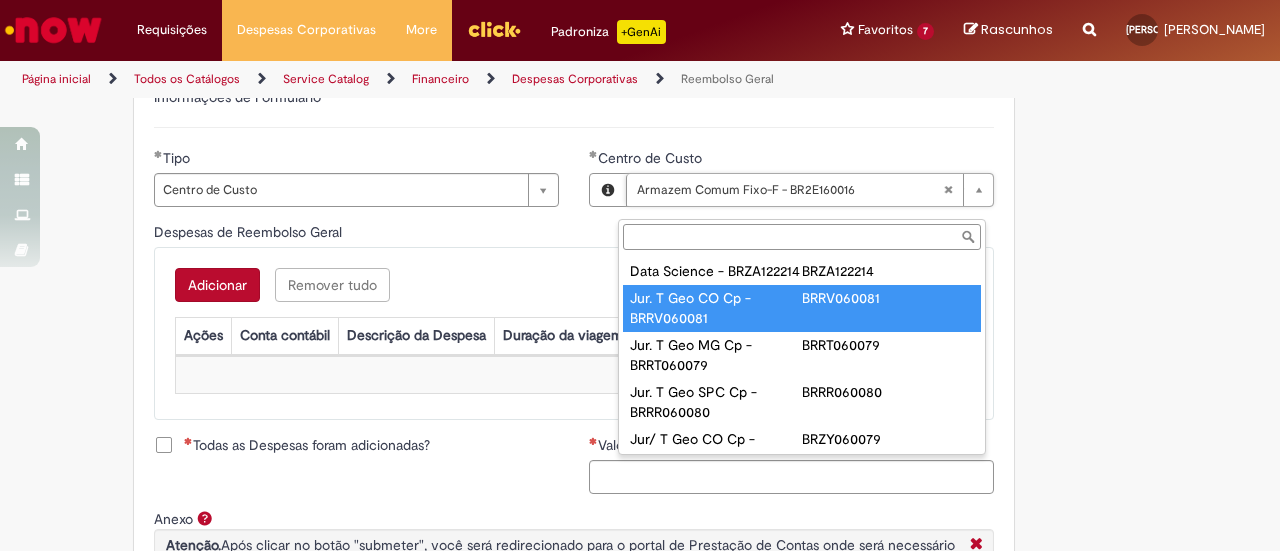 type on "**********" 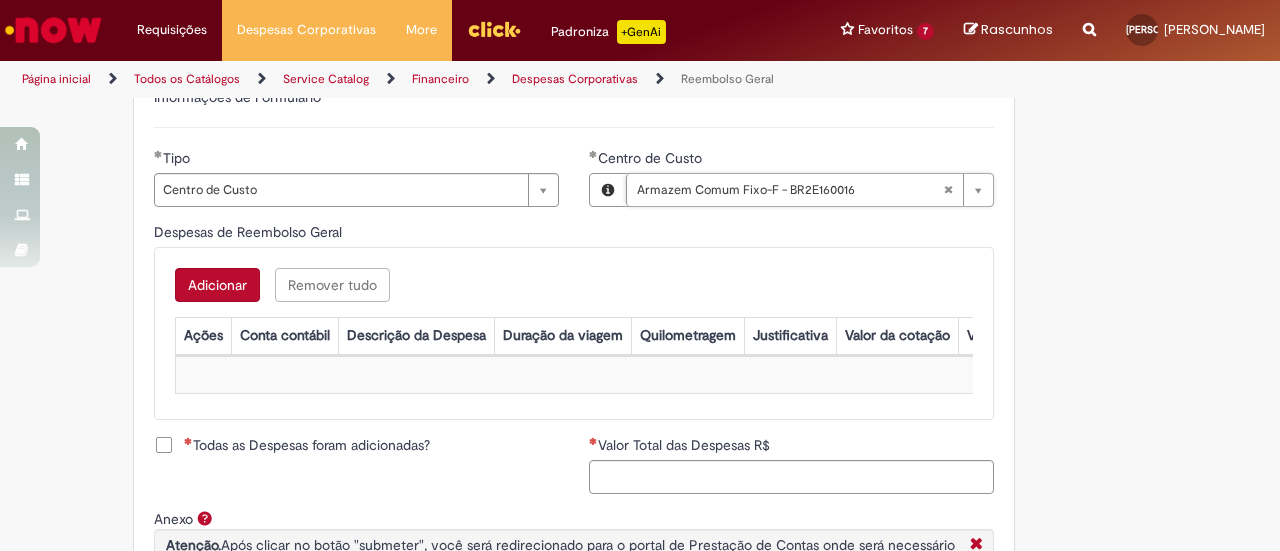 scroll, scrollTop: 0, scrollLeft: 240, axis: horizontal 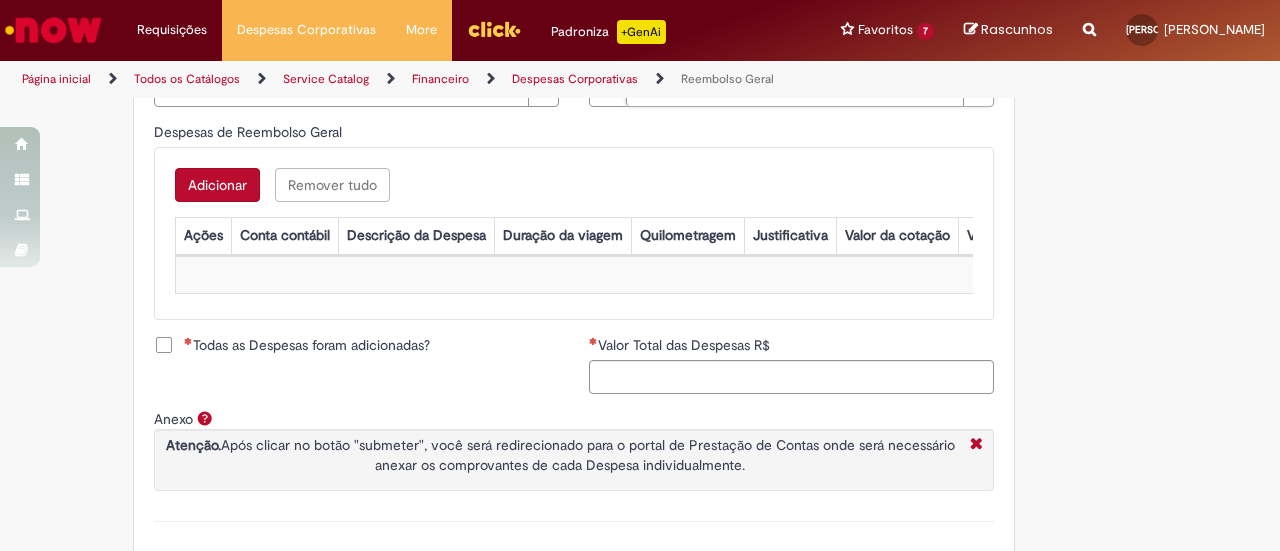 click on "Adicionar" at bounding box center [217, 185] 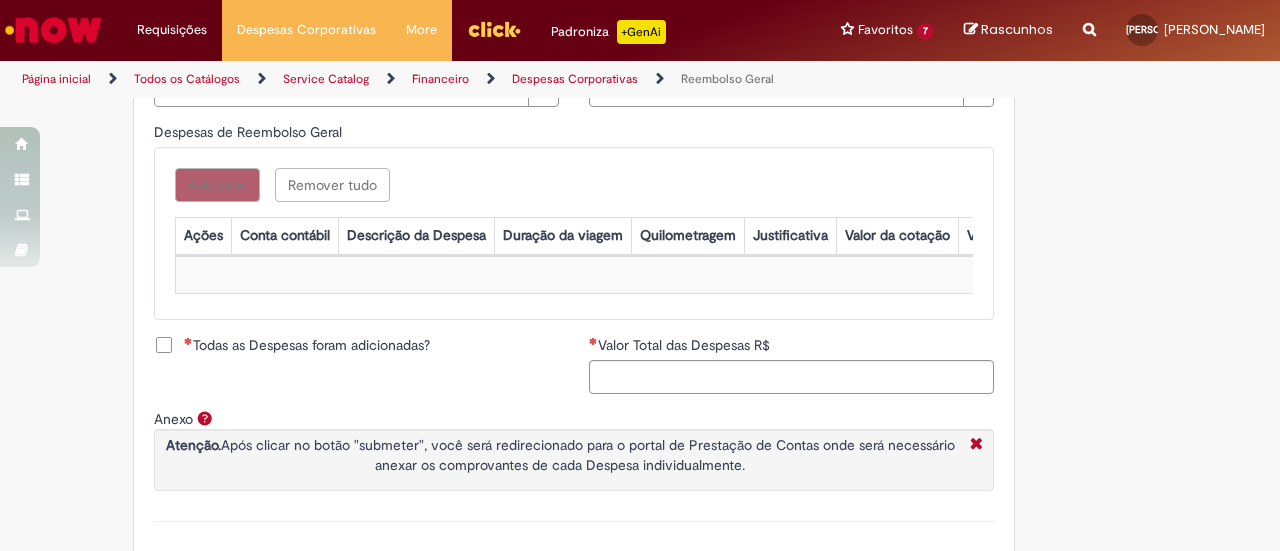 scroll, scrollTop: 0, scrollLeft: 0, axis: both 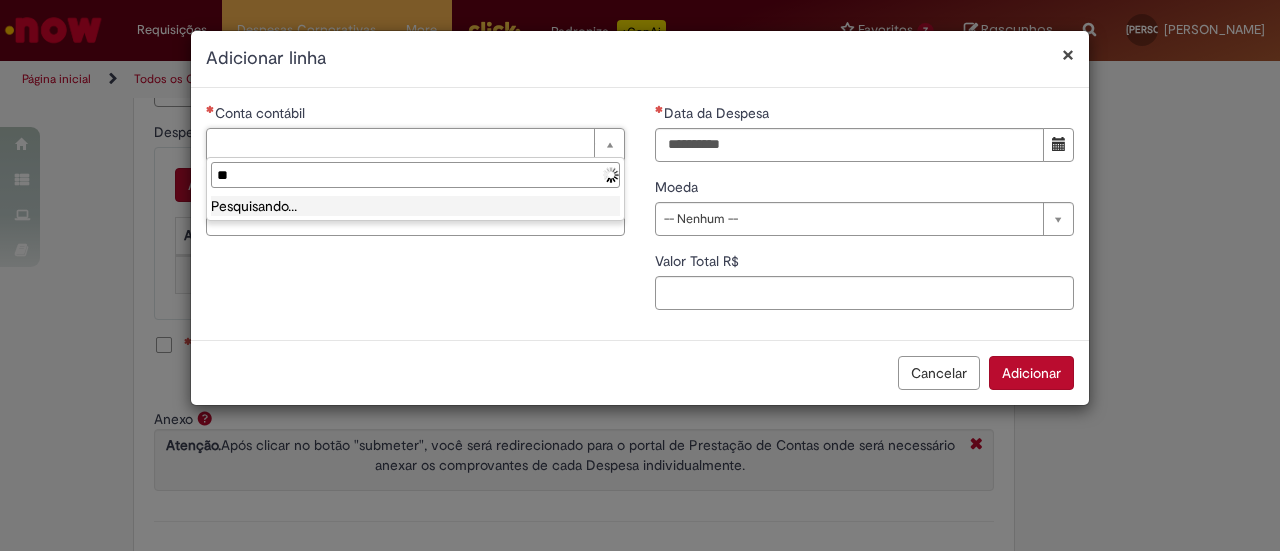 type on "*" 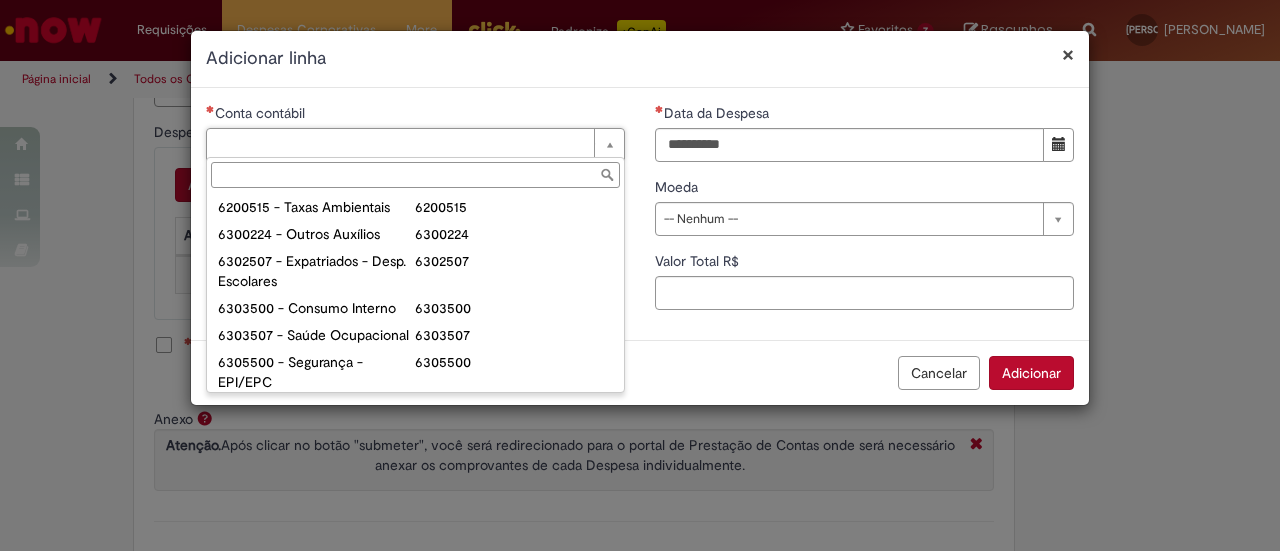 scroll, scrollTop: 1379, scrollLeft: 0, axis: vertical 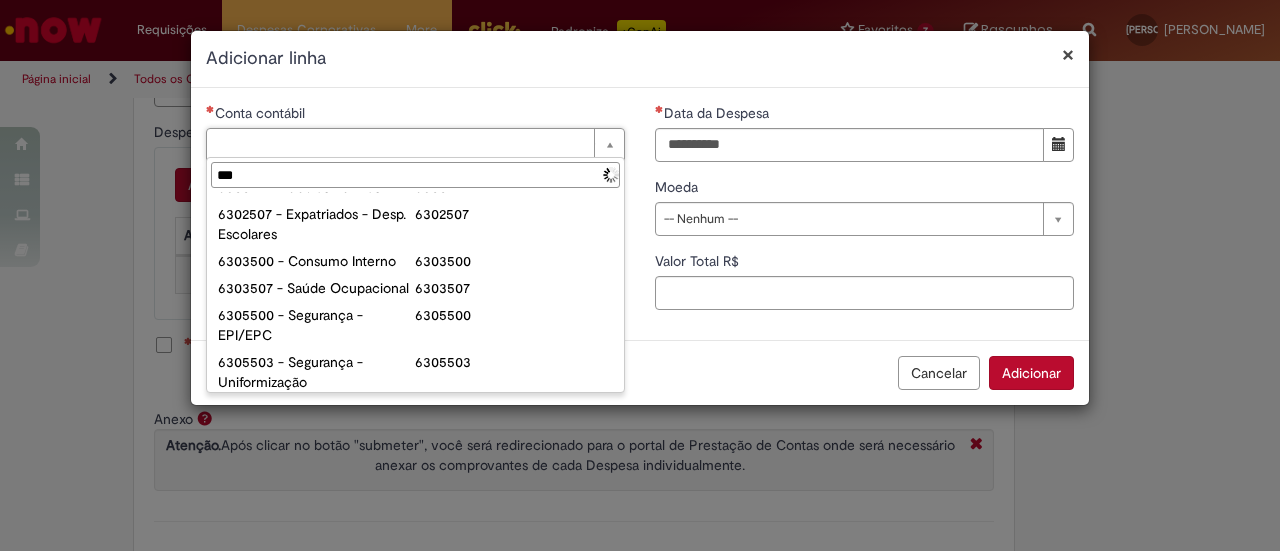 type on "****" 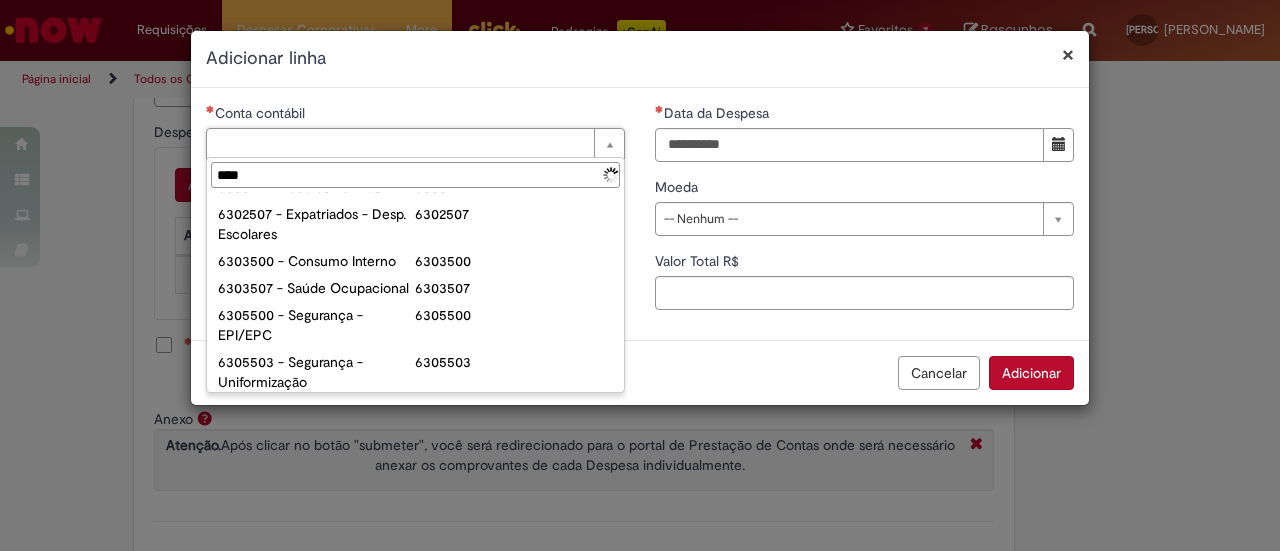 scroll, scrollTop: 0, scrollLeft: 0, axis: both 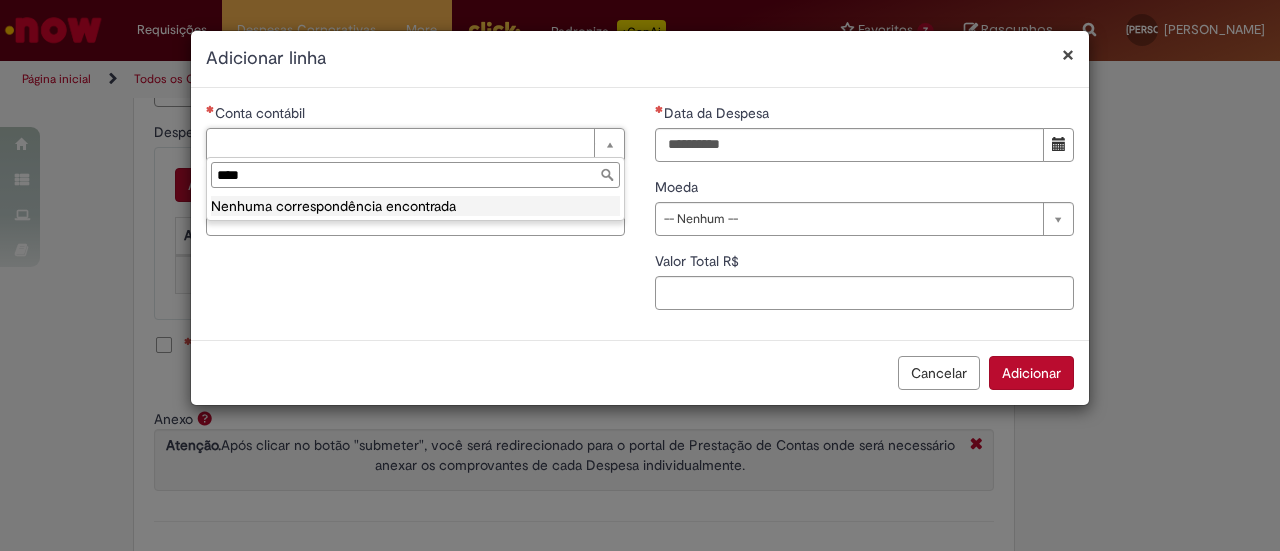 type 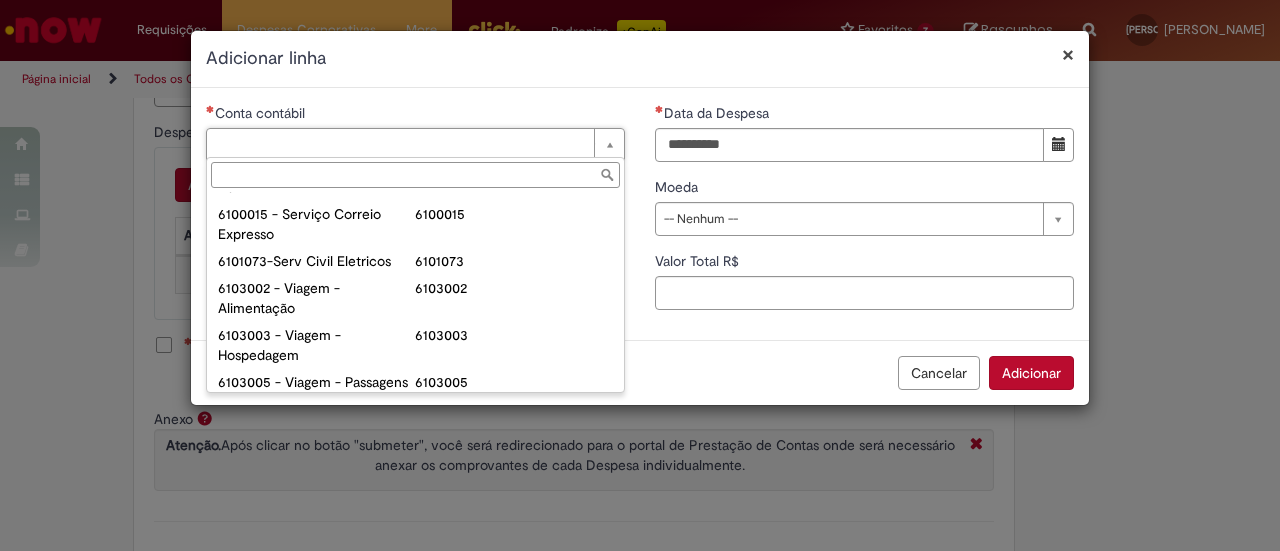scroll, scrollTop: 821, scrollLeft: 0, axis: vertical 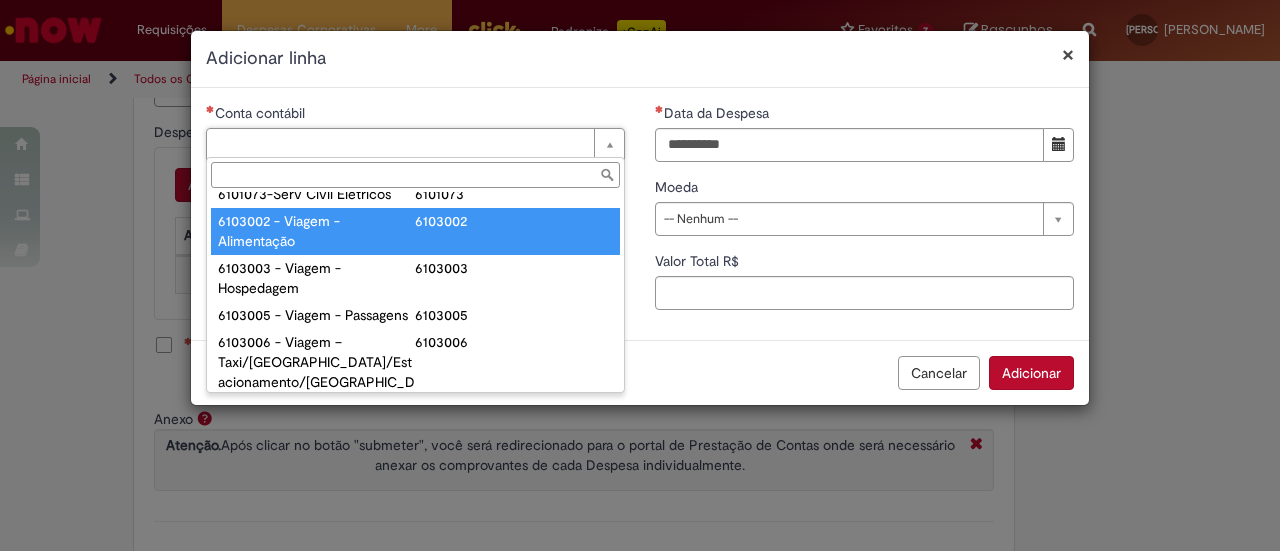 type on "**********" 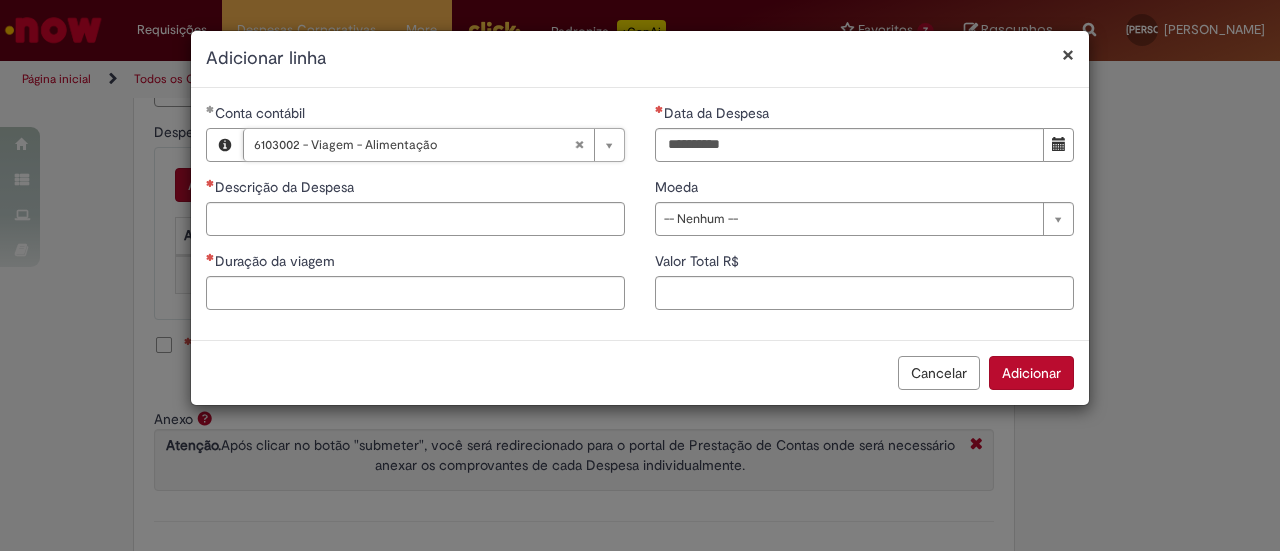 type on "**********" 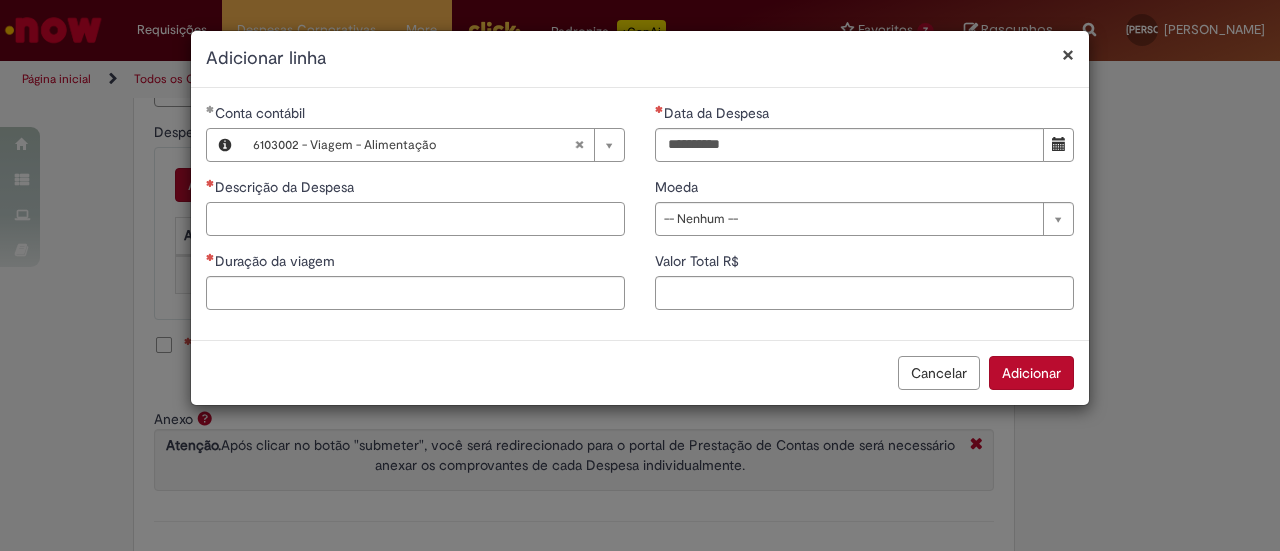 click on "Descrição da Despesa" at bounding box center [415, 219] 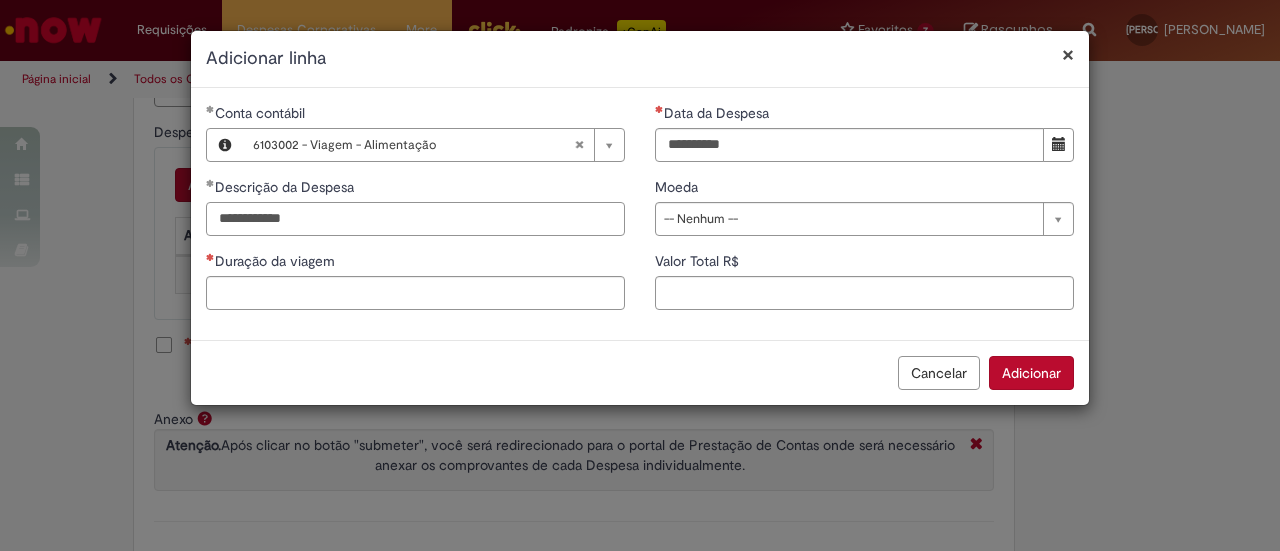 click on "**********" at bounding box center [415, 219] 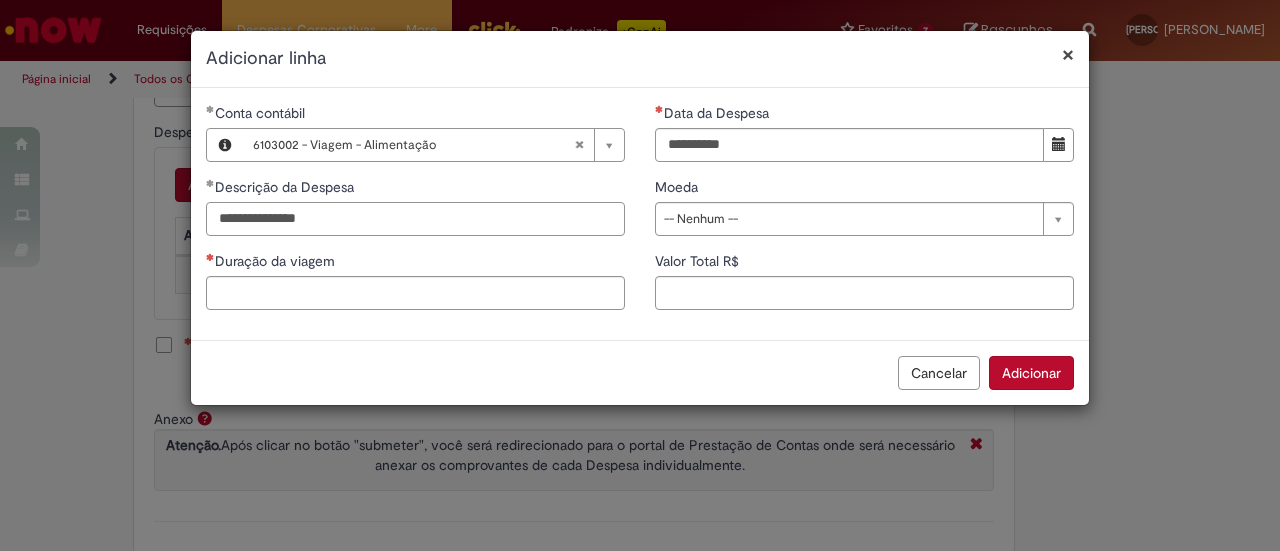 type on "**********" 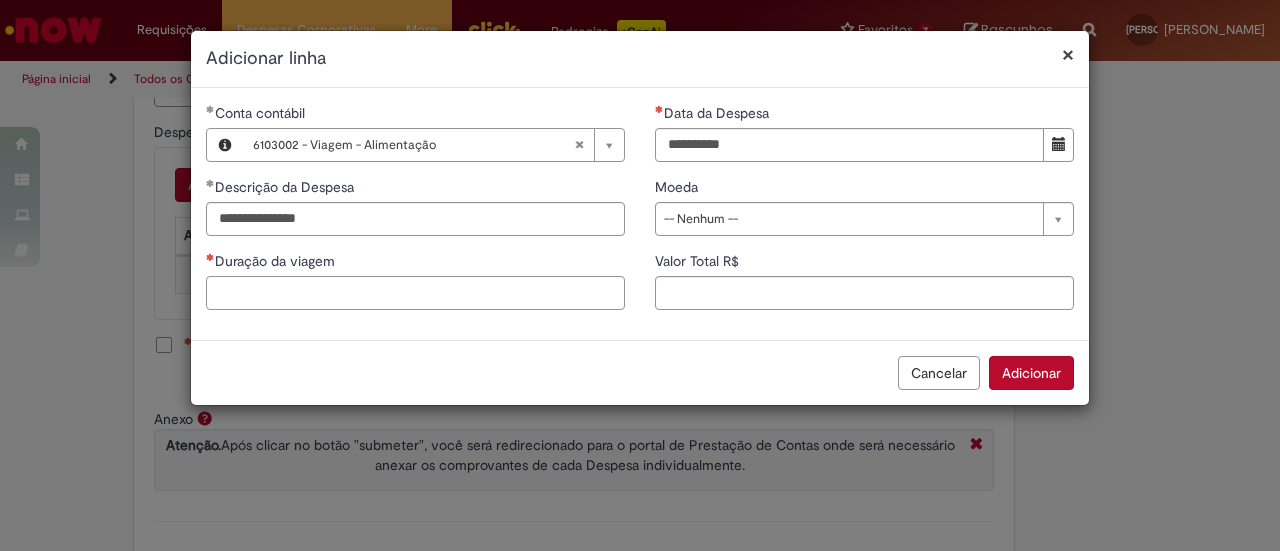 click on "Duração da viagem" at bounding box center (415, 293) 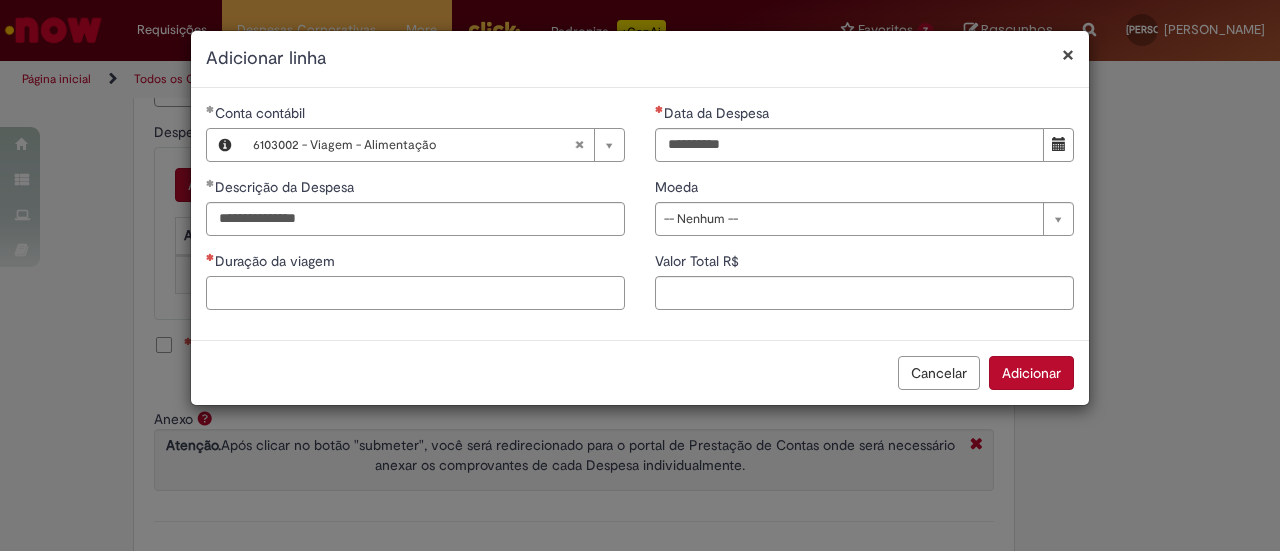 click on "Duração da viagem" at bounding box center (415, 293) 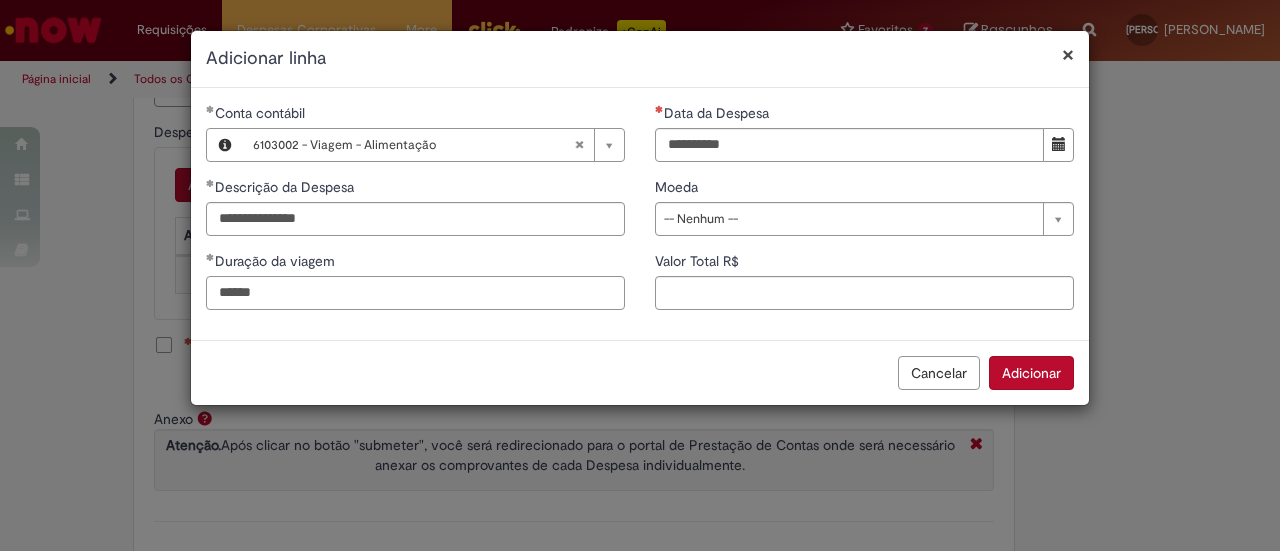type on "******" 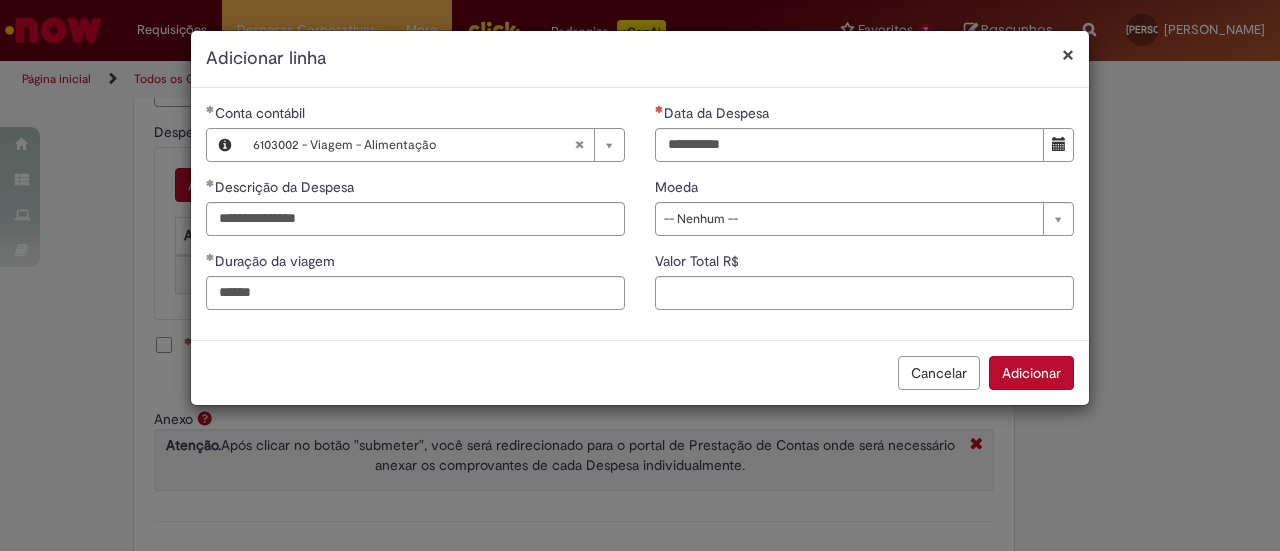 click on "**********" at bounding box center (640, 214) 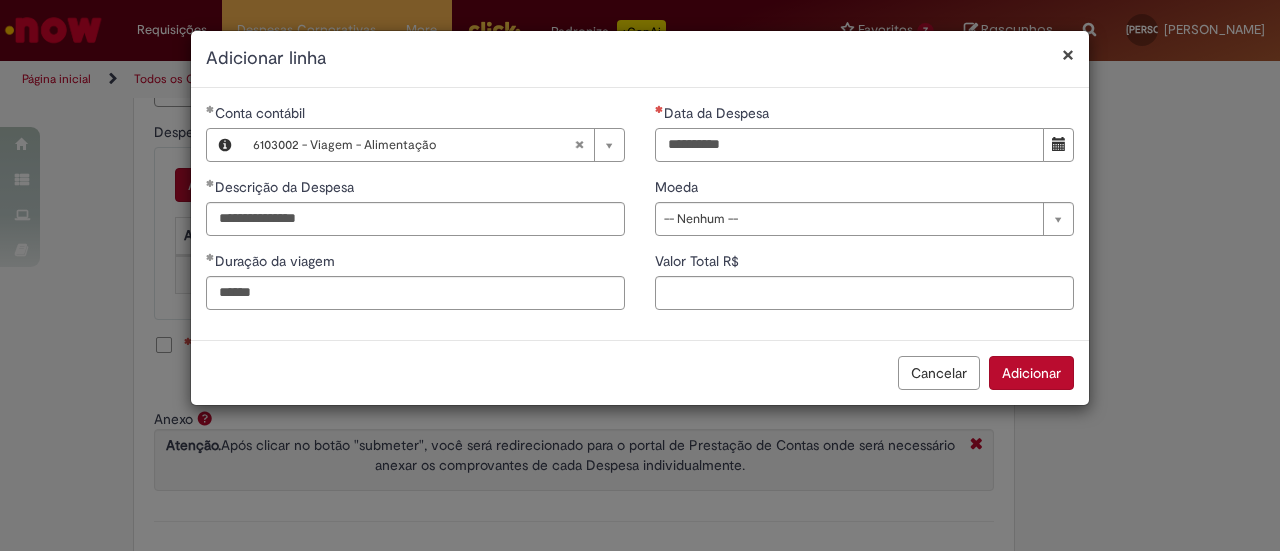 click on "Data da Despesa" at bounding box center (849, 145) 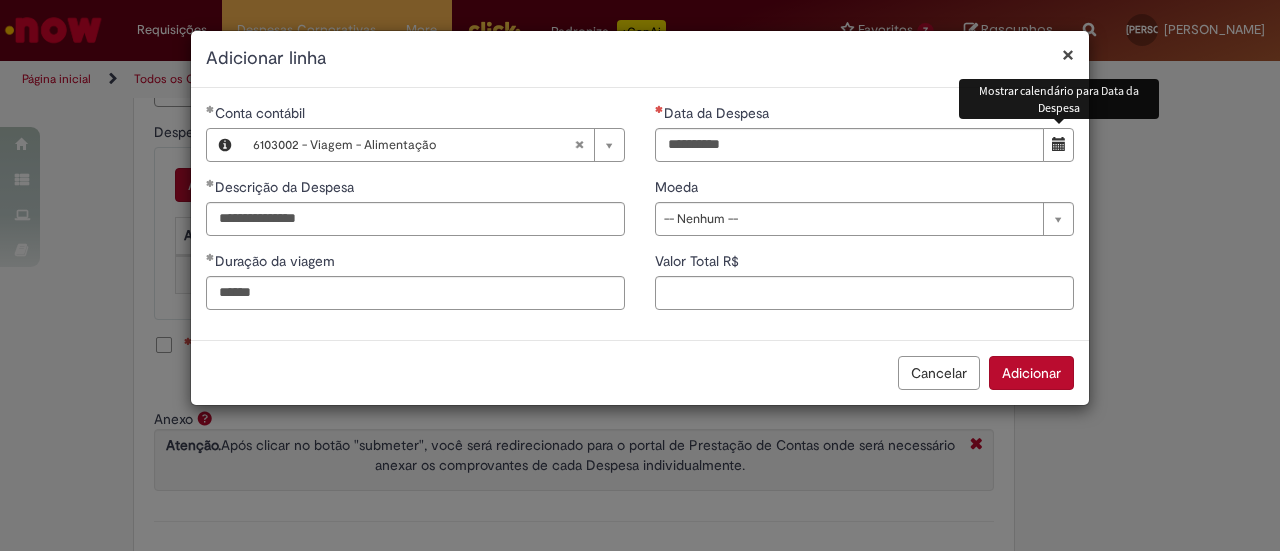 click at bounding box center (1059, 144) 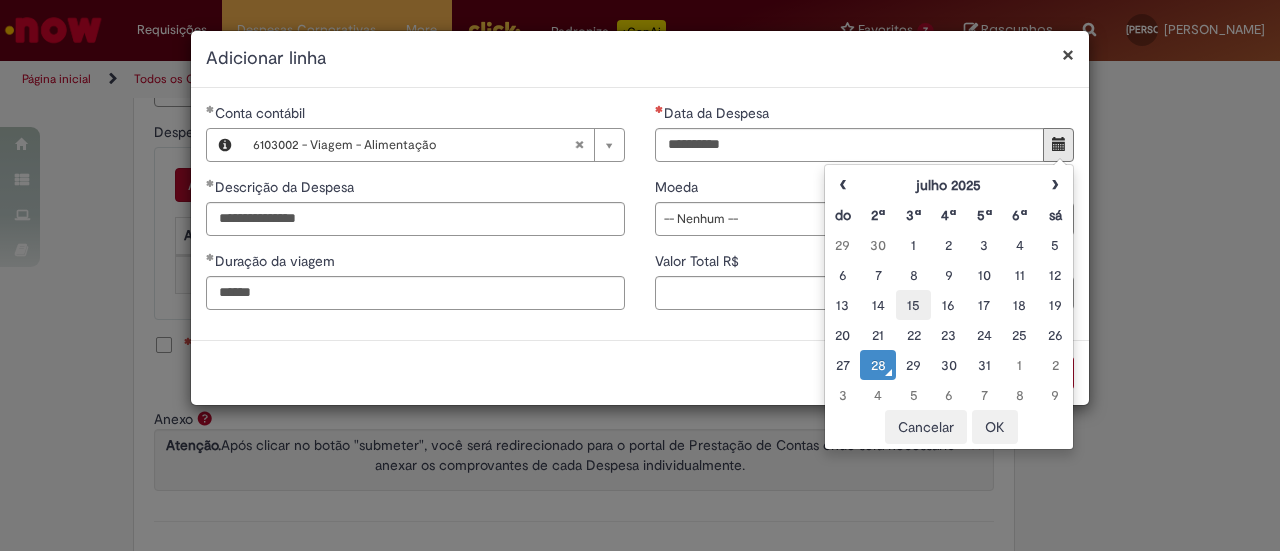 click on "15" at bounding box center [913, 305] 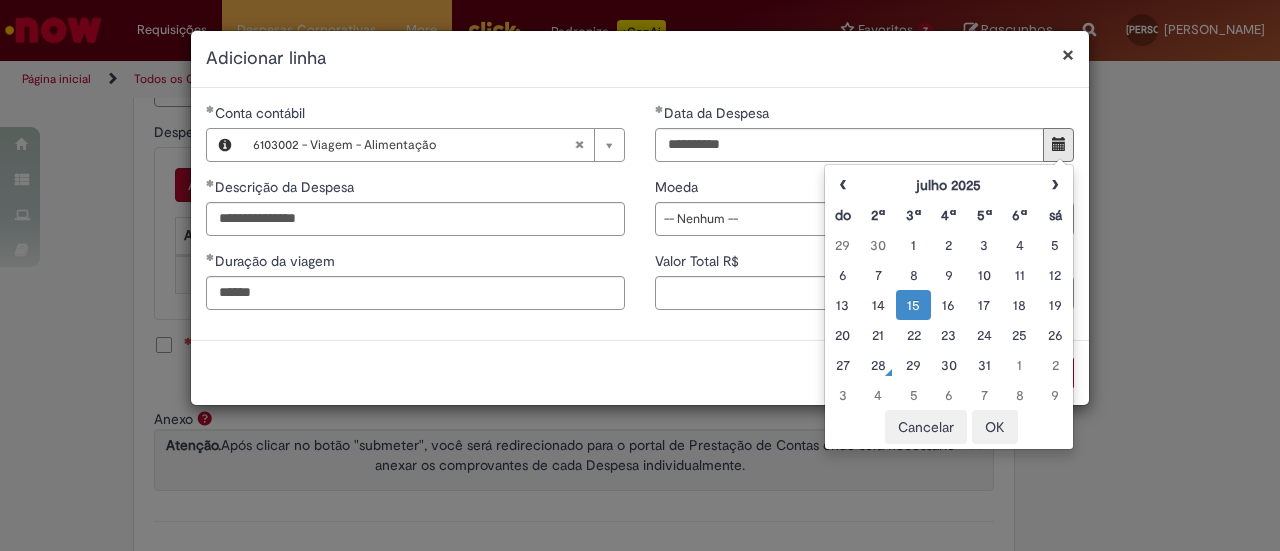 click on "OK" at bounding box center [995, 427] 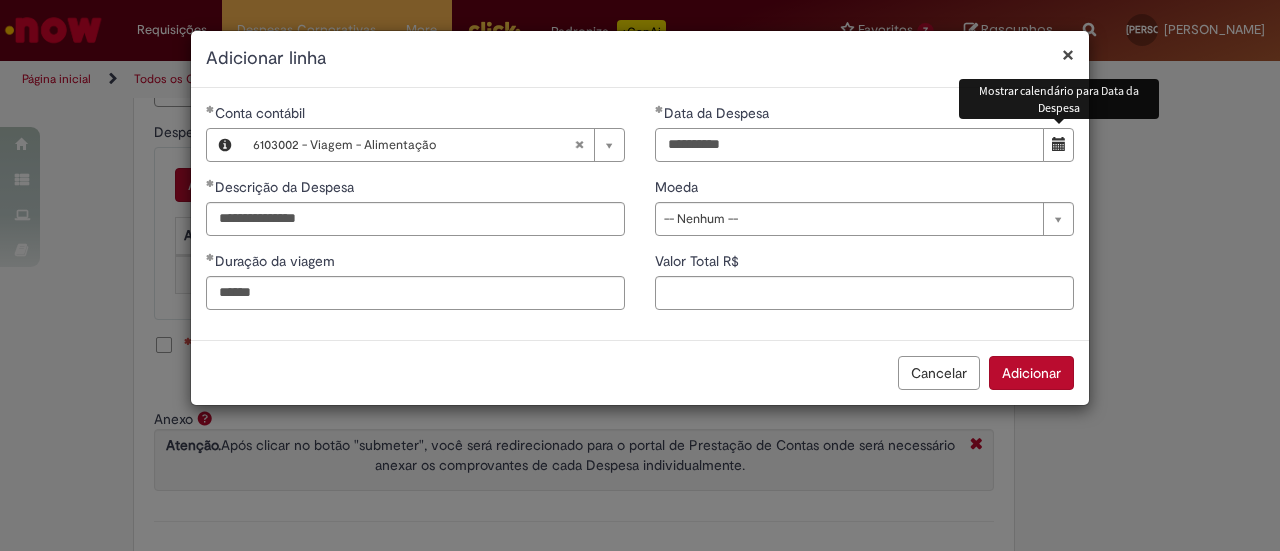 click on "**********" at bounding box center [849, 145] 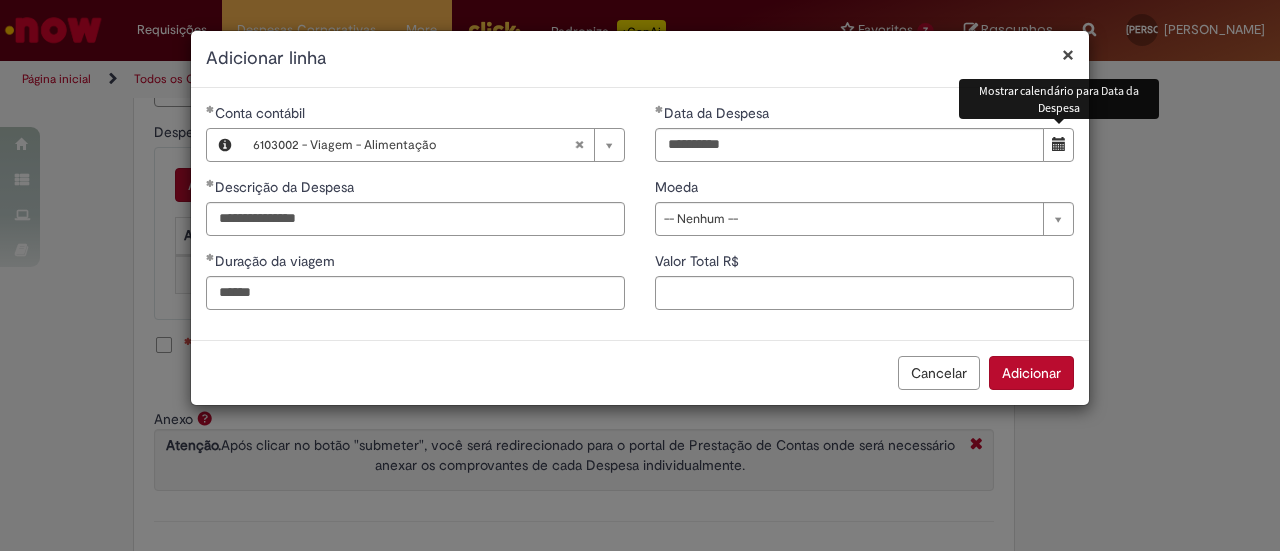 click at bounding box center [1058, 145] 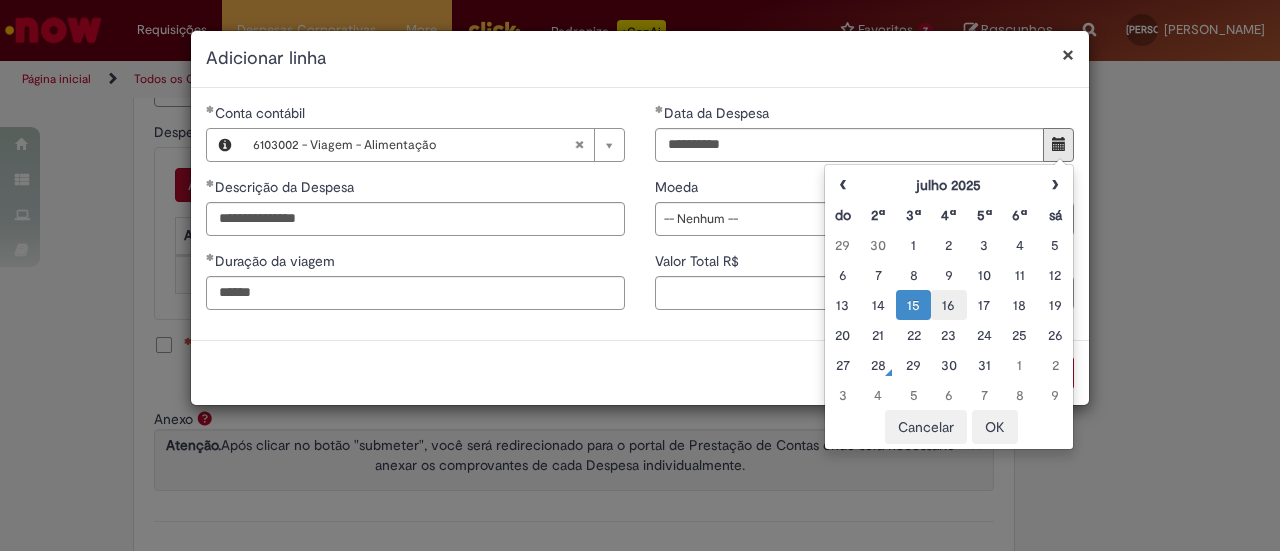 click on "16" at bounding box center (948, 305) 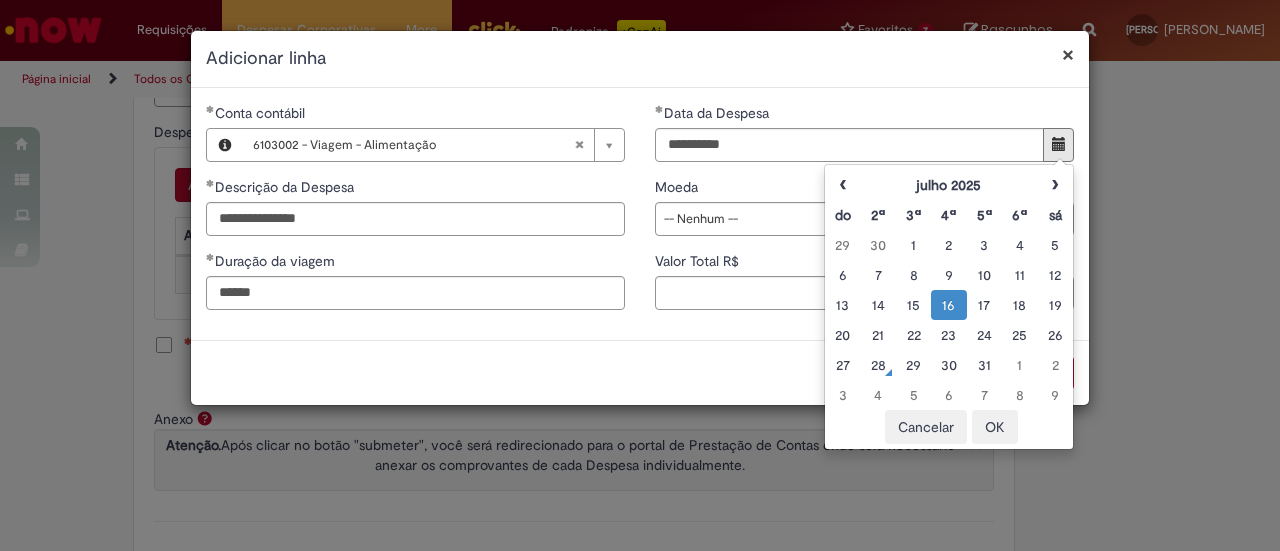 click on "OK" at bounding box center [995, 427] 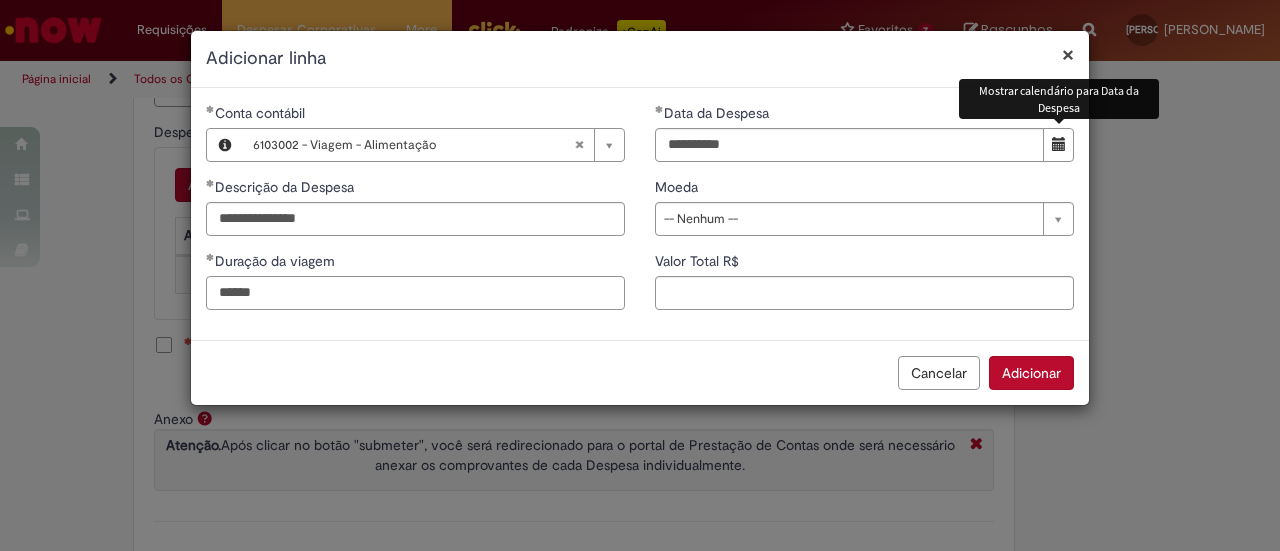 click on "******" at bounding box center [415, 293] 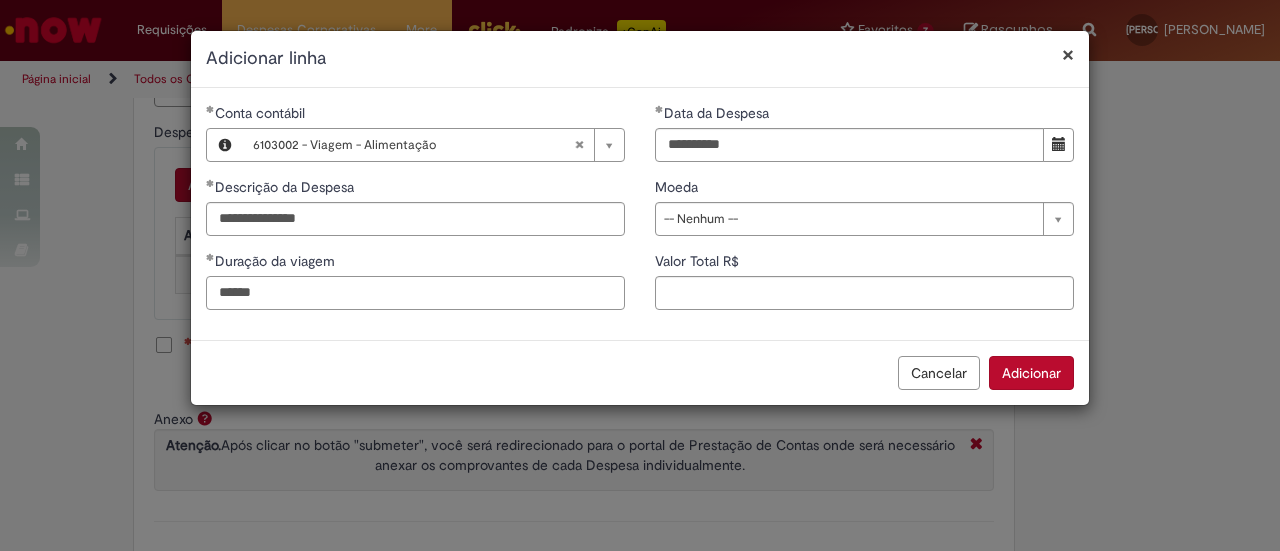 drag, startPoint x: 224, startPoint y: 285, endPoint x: 210, endPoint y: 285, distance: 14 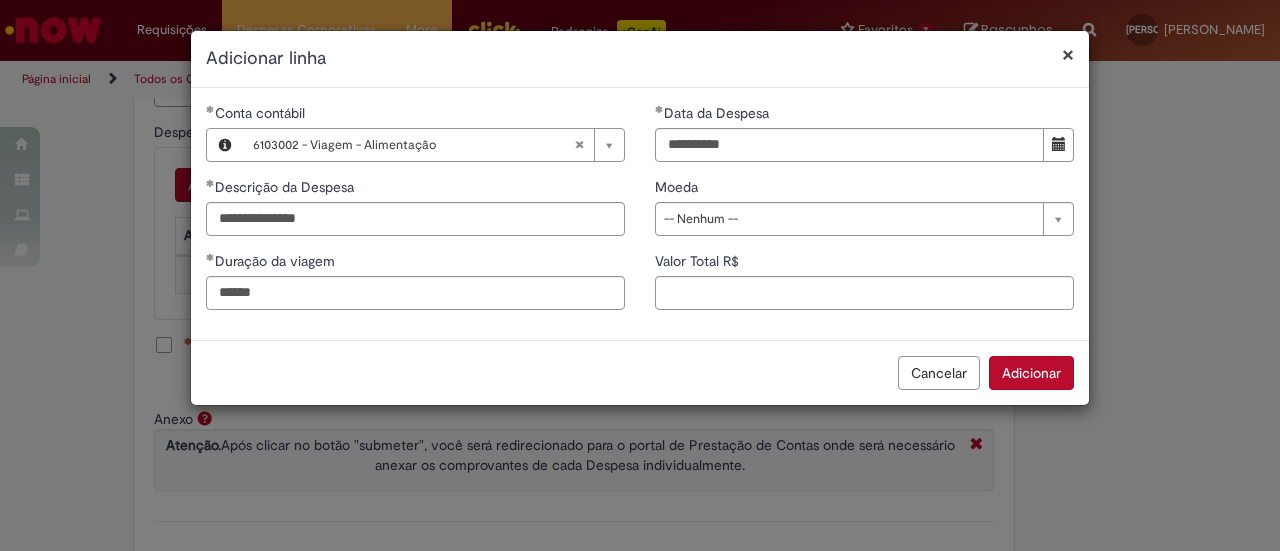 click on "**********" at bounding box center (415, 214) 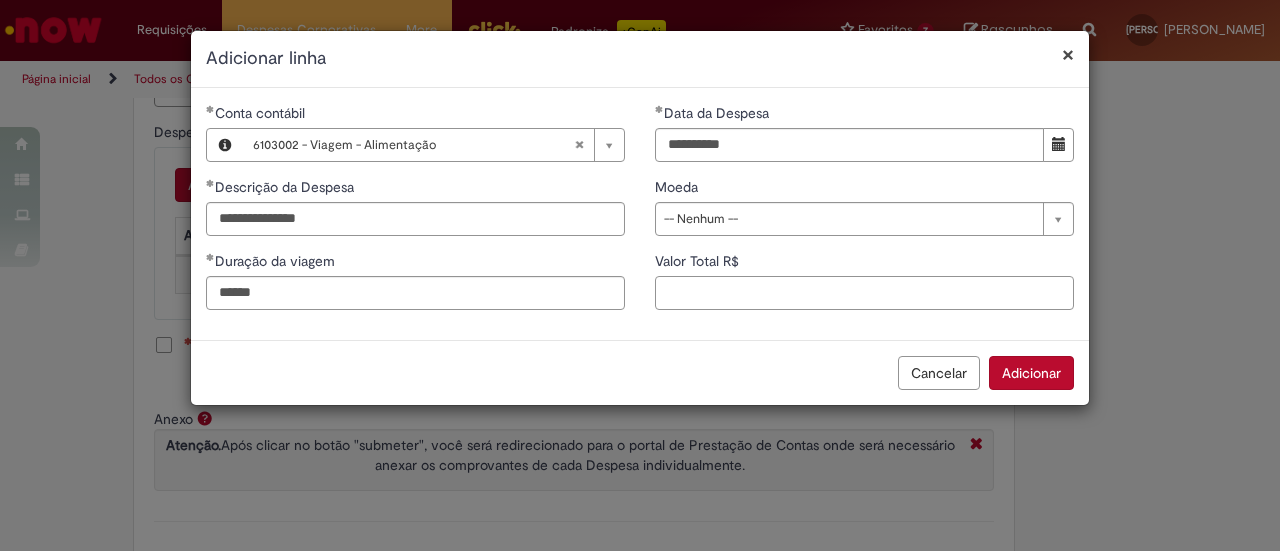 click on "Valor Total R$" at bounding box center (864, 293) 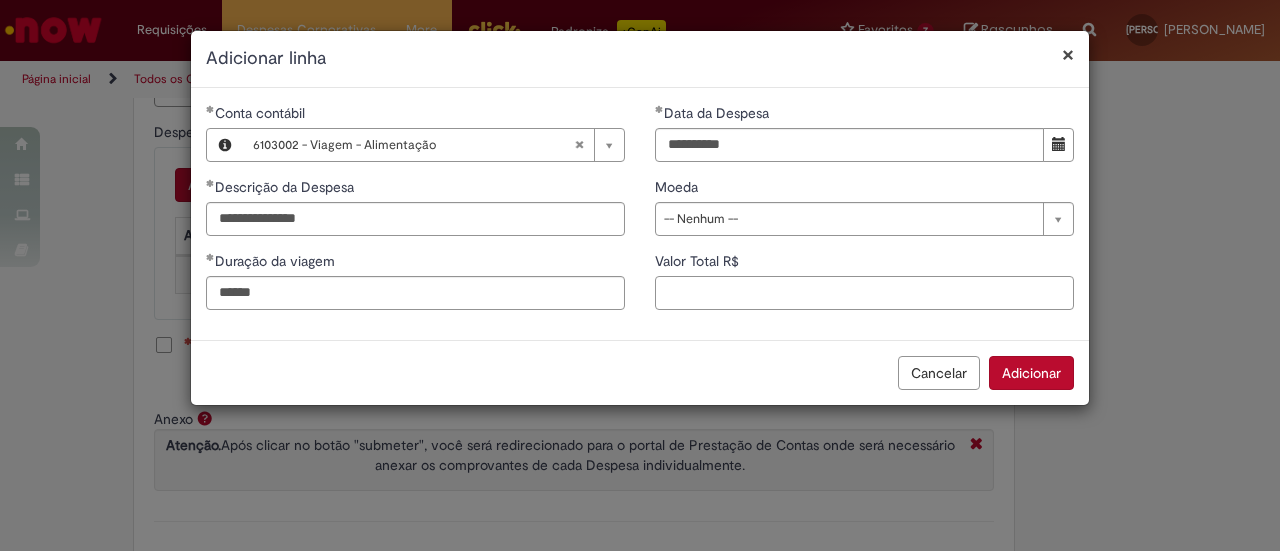 click on "Valor Total R$" at bounding box center (864, 293) 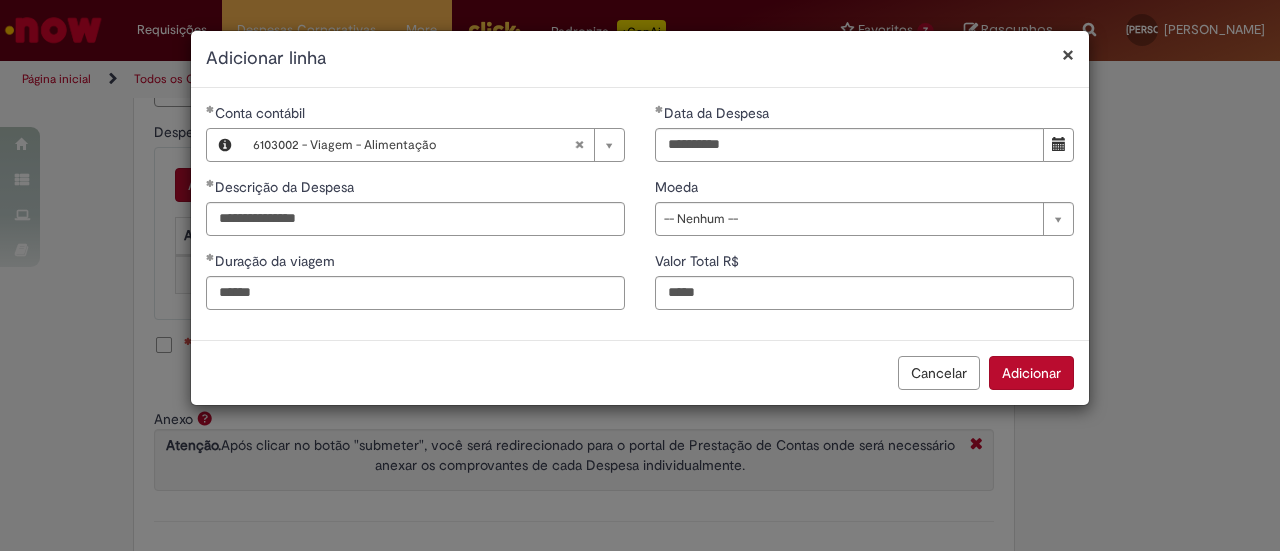 type on "****" 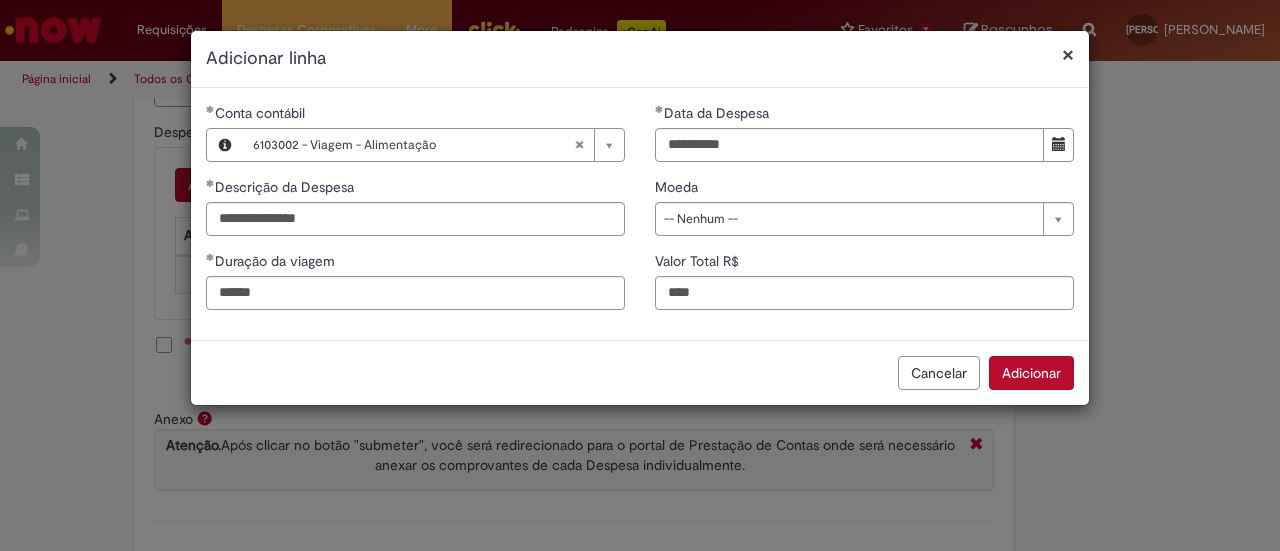 click on "Cancelar   Adicionar" at bounding box center [640, 372] 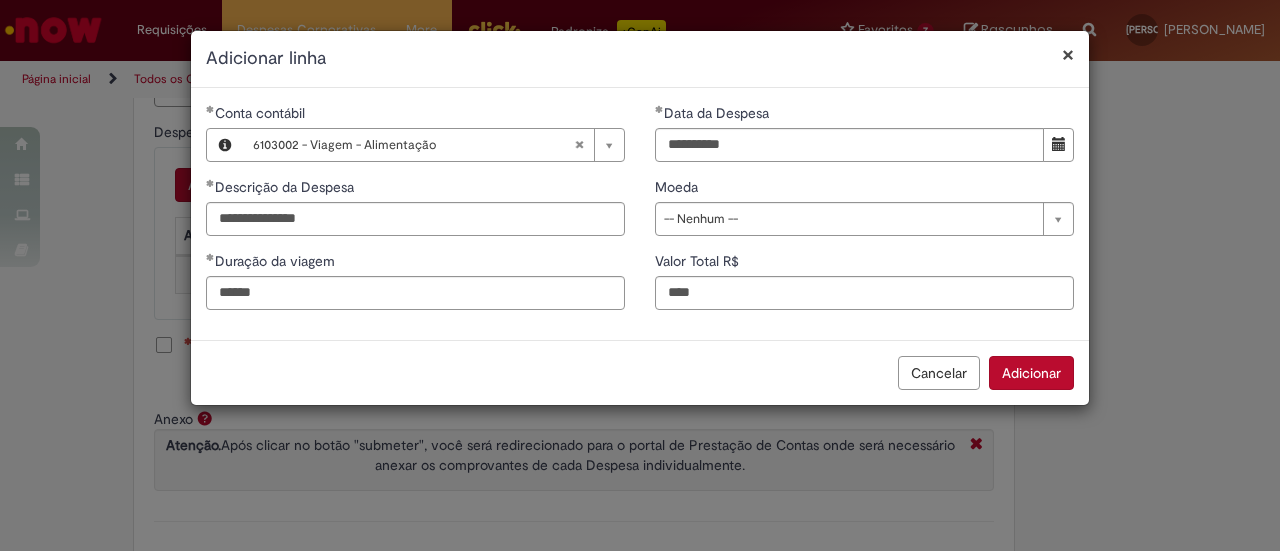 click on "Adicionar" at bounding box center (1031, 373) 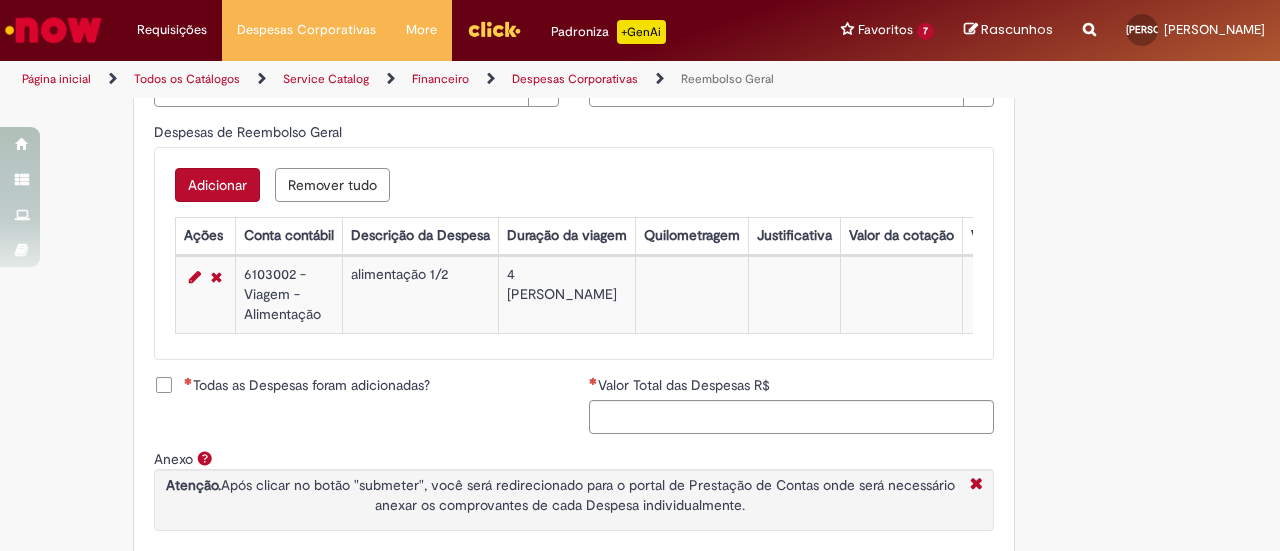 click on "Adicionar" at bounding box center [217, 185] 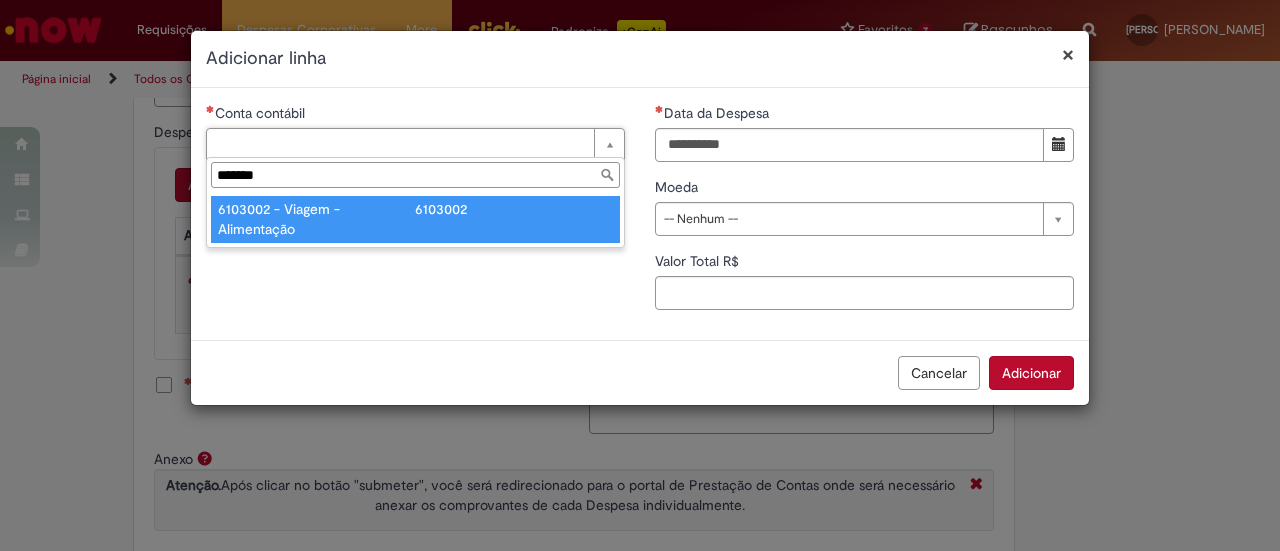 type on "*******" 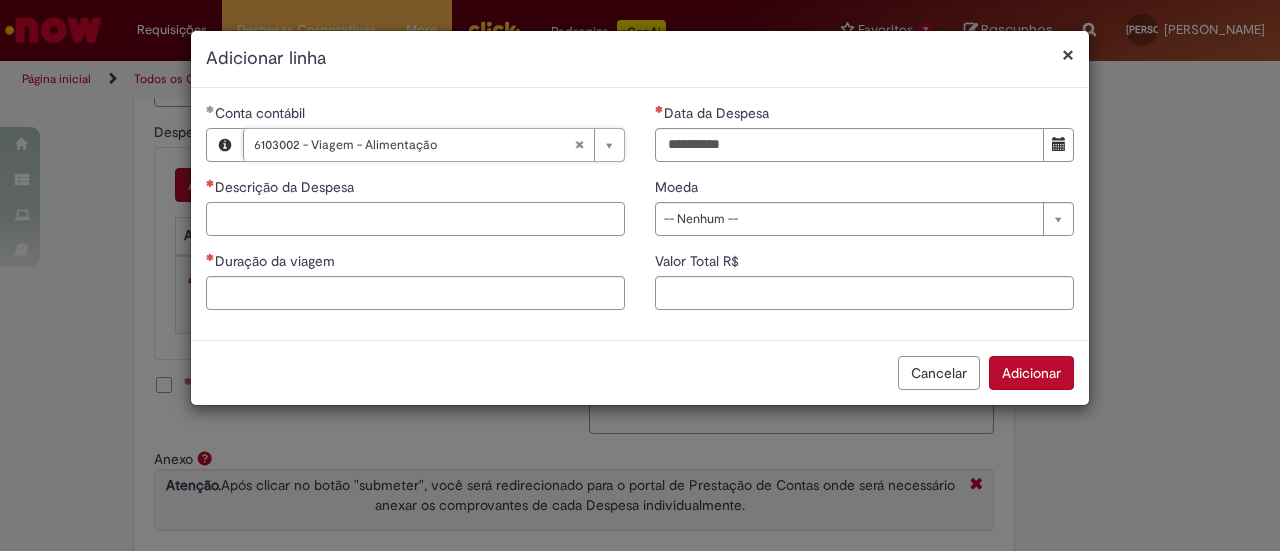 click on "Descrição da Despesa" at bounding box center [415, 219] 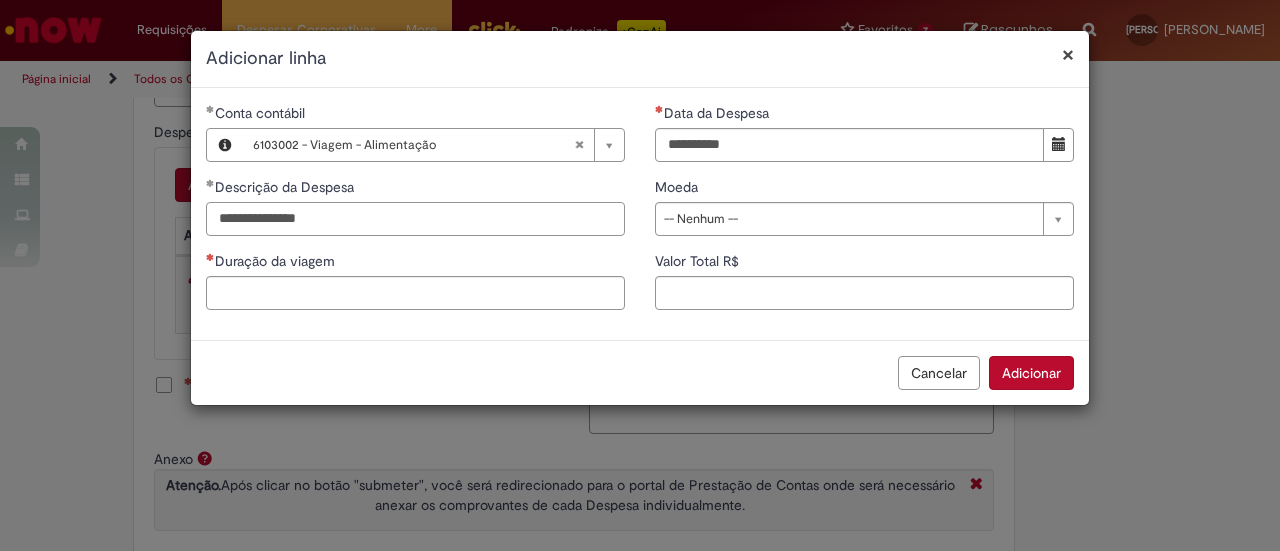 type on "**********" 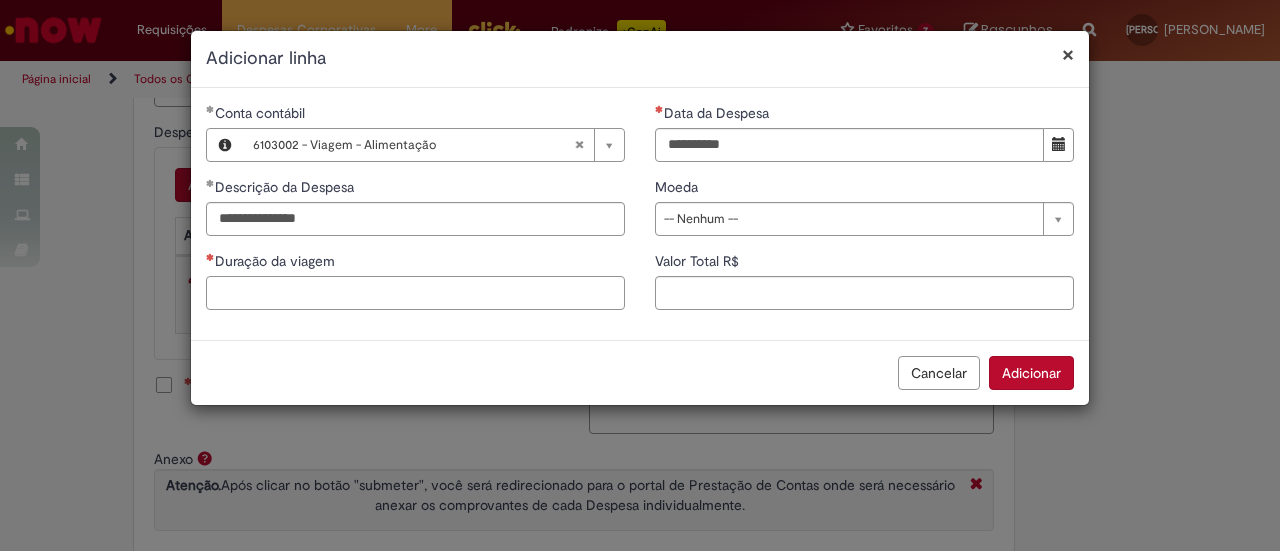 click on "Duração da viagem" at bounding box center (415, 293) 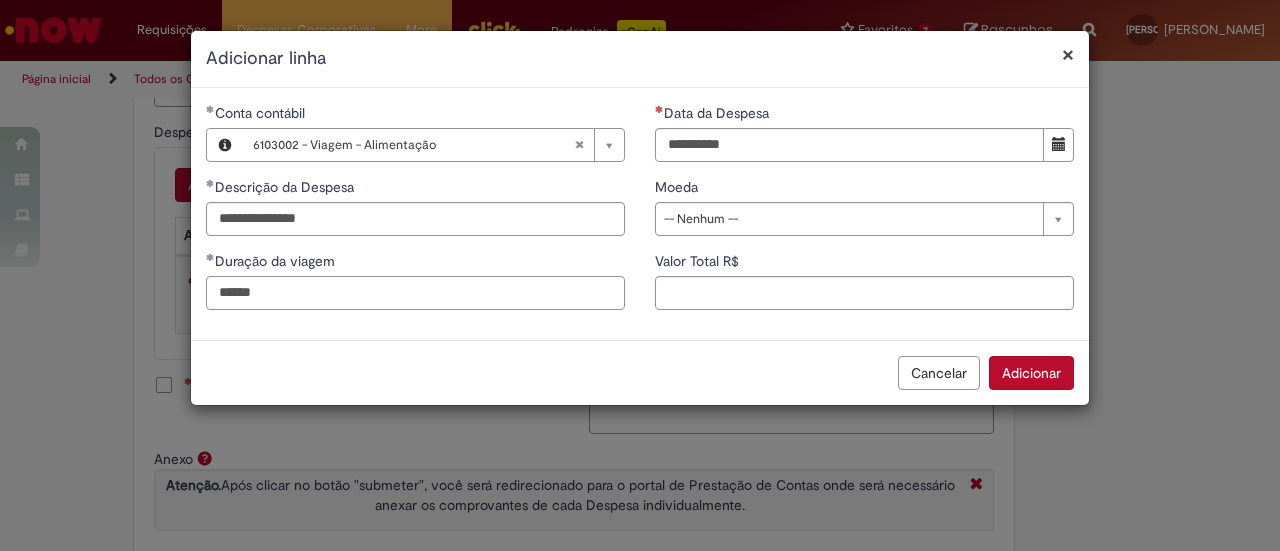 type on "******" 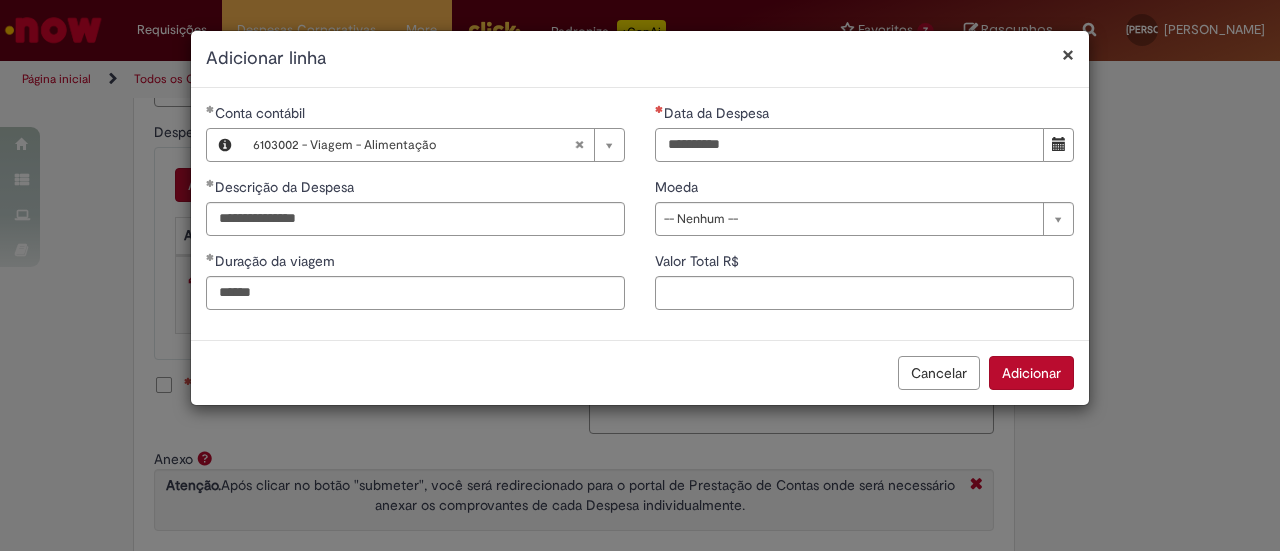 click on "Data da Despesa" at bounding box center (849, 145) 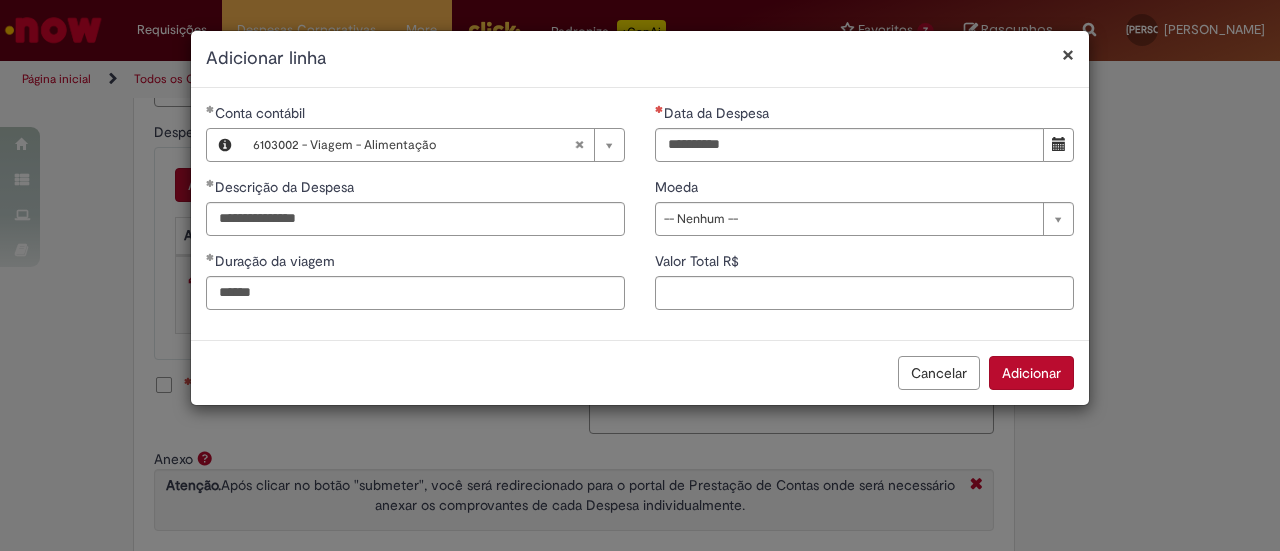 click at bounding box center (1059, 144) 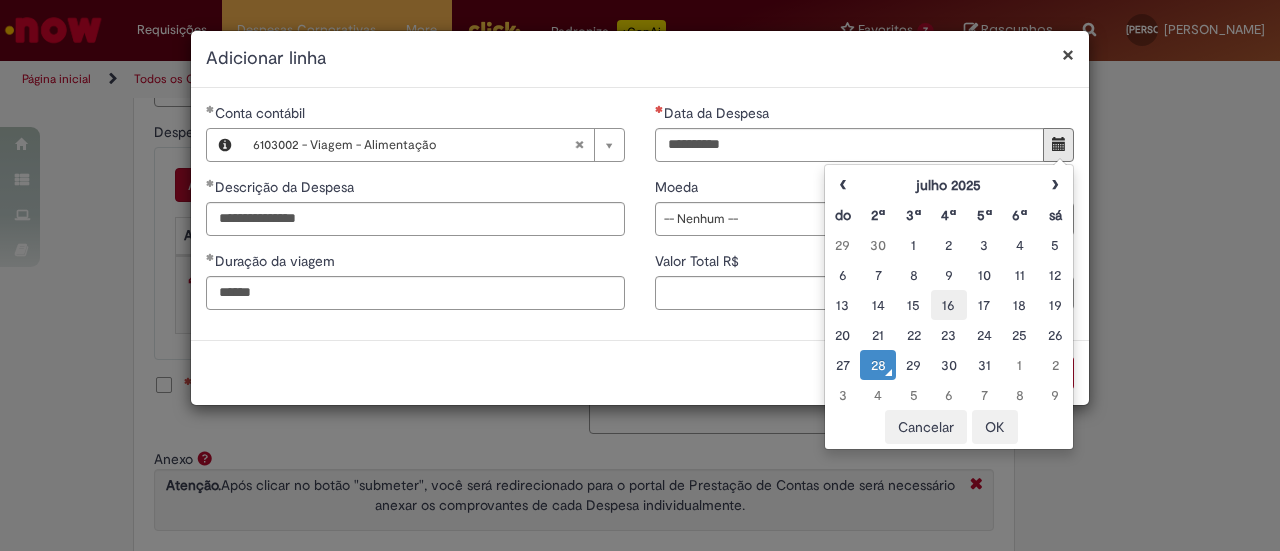 click on "16" at bounding box center (948, 305) 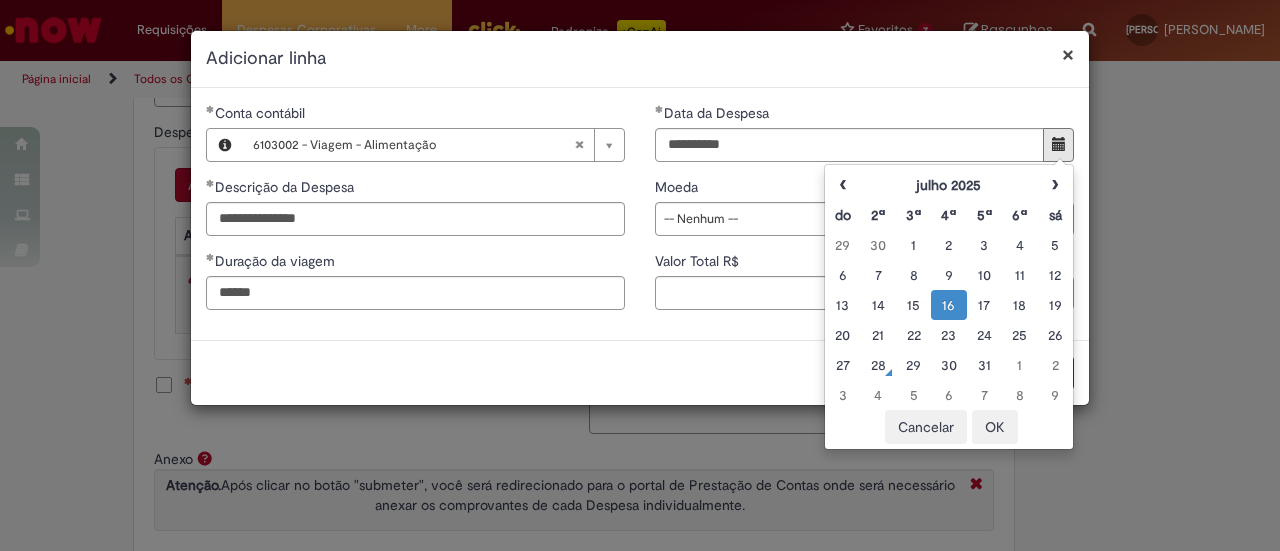 click on "OK" at bounding box center (995, 427) 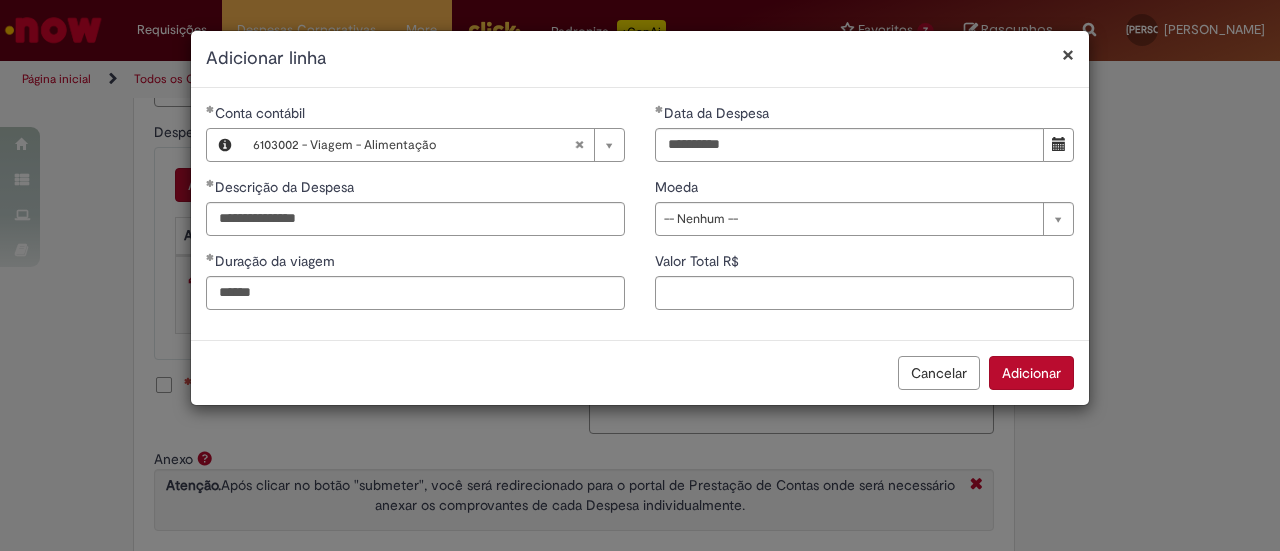 click on "Moeda" at bounding box center [864, 189] 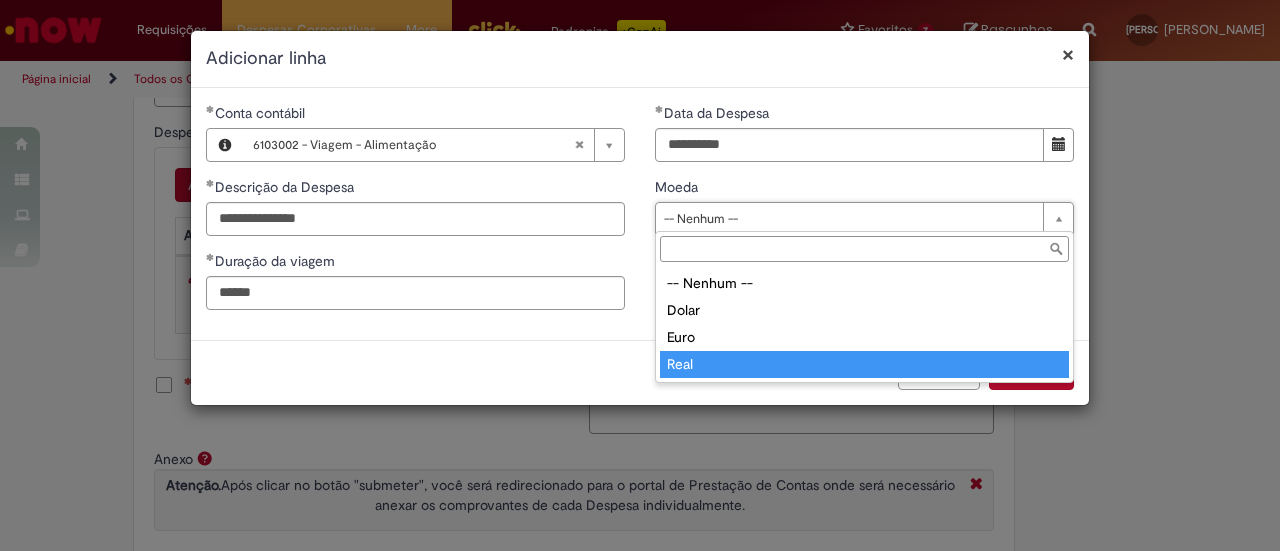 type on "****" 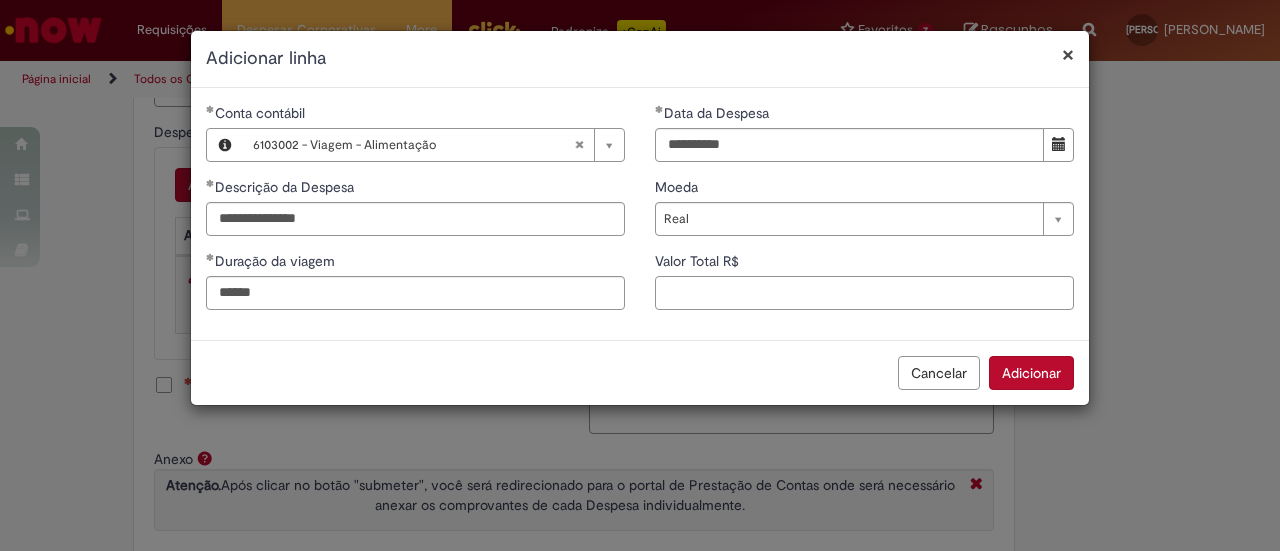 click on "Valor Total R$" at bounding box center [864, 293] 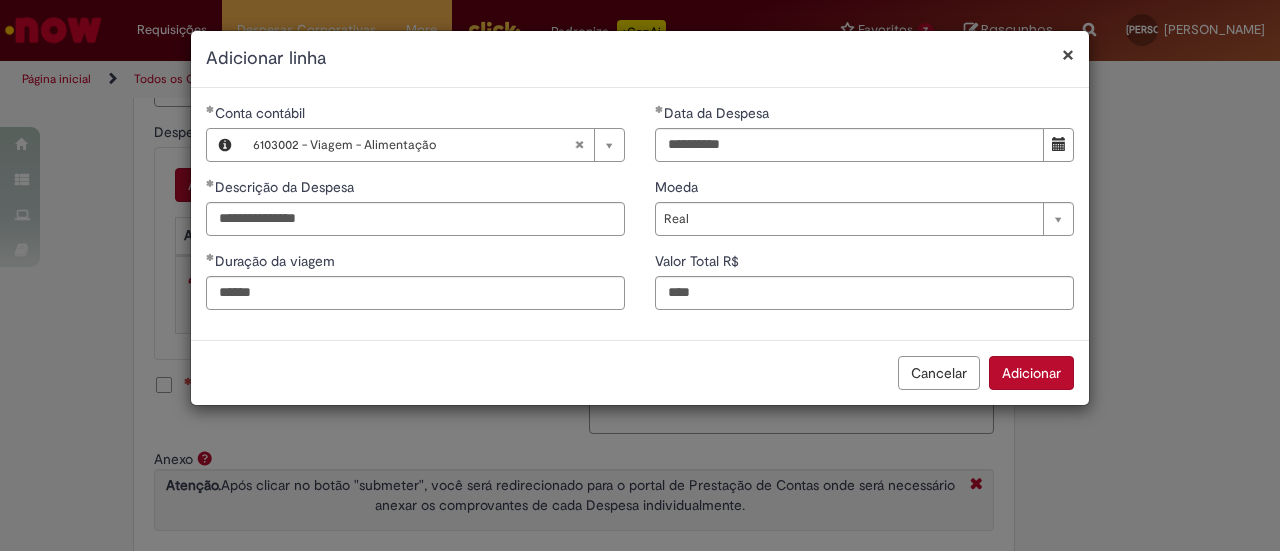 type on "****" 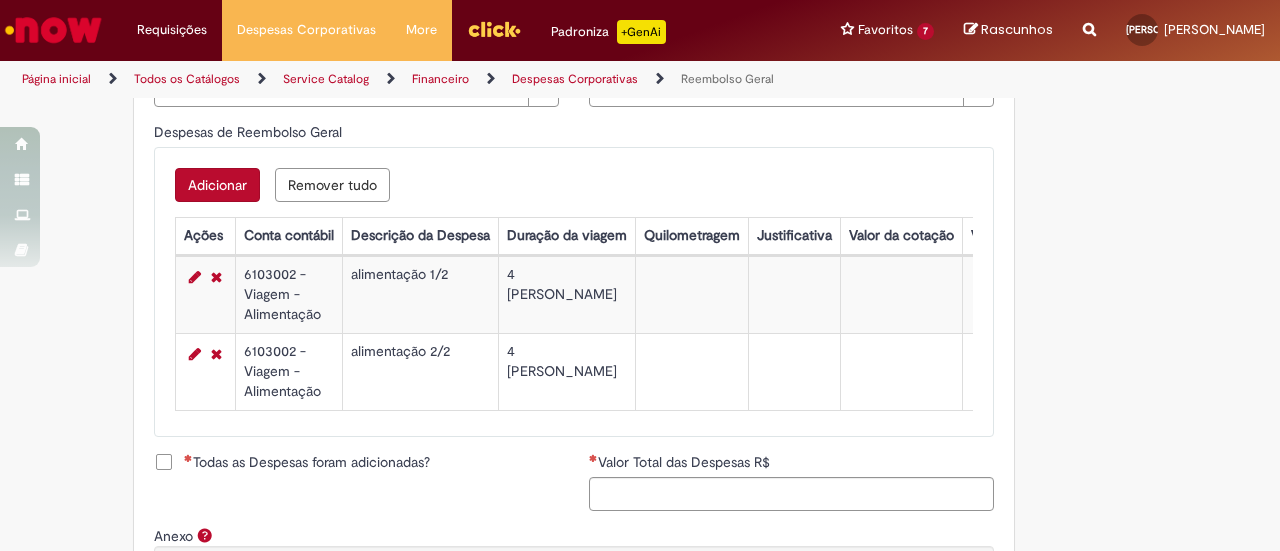 click on "alimentação 2/2" at bounding box center [420, 371] 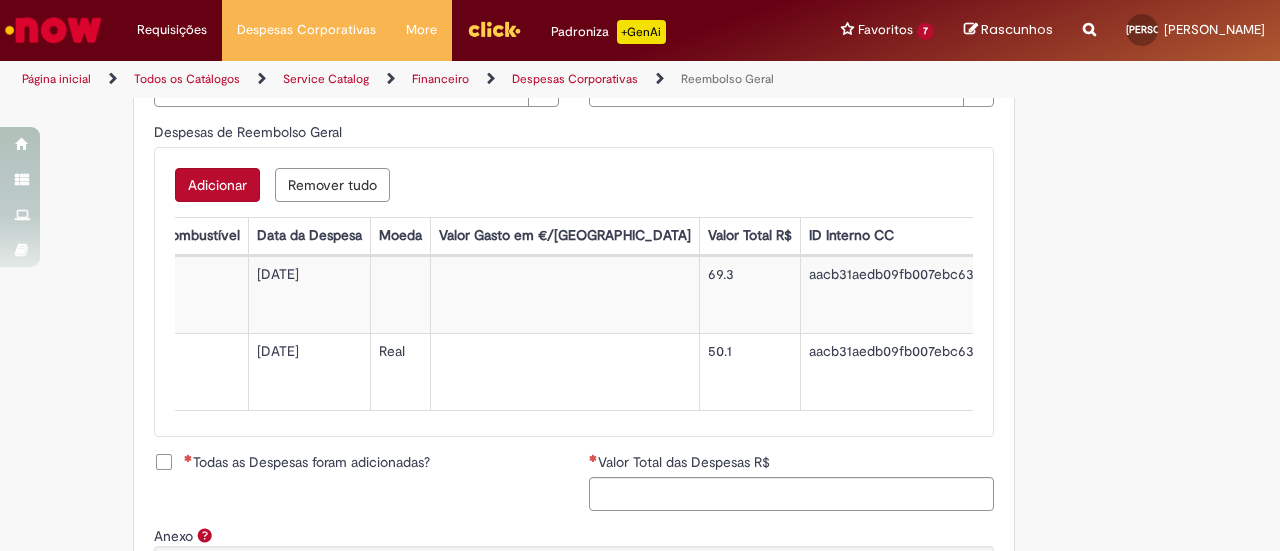 scroll, scrollTop: 0, scrollLeft: 0, axis: both 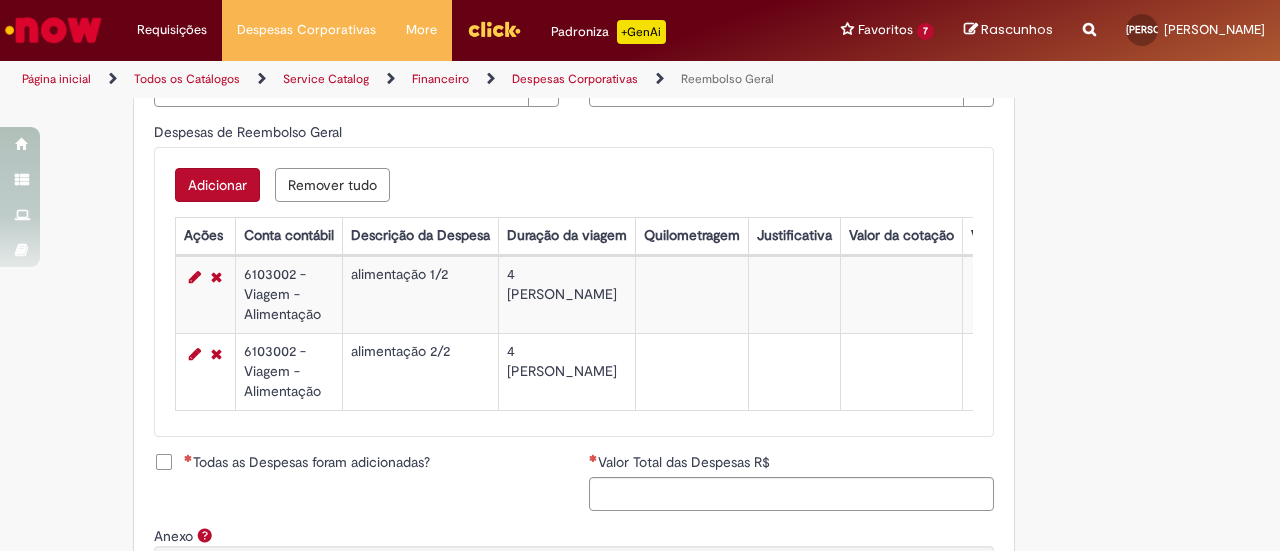 click on "Adicionar Remover tudo Despesas de Reembolso Geral Ações Conta contábil Descrição da Despesa Duração da viagem Quilometragem Justificativa Valor da cotação Valor por Litro Combustível Data da Despesa Moeda Valor Gasto em €/US Valor Total R$ ID Interno CC sap_a_integrar 6103002 - Viagem - Alimentação alimentação 1/2 4 [PERSON_NAME] [DATE] 69.3 aacb31aedb09fb007ebc639014961974 ecc 6103002 - Viagem - Alimentação alimentação 2/2 4 [PERSON_NAME] [DATE] Real 50.1 aacb31aedb09fb007ebc639014961974 ecc" at bounding box center (574, 292) 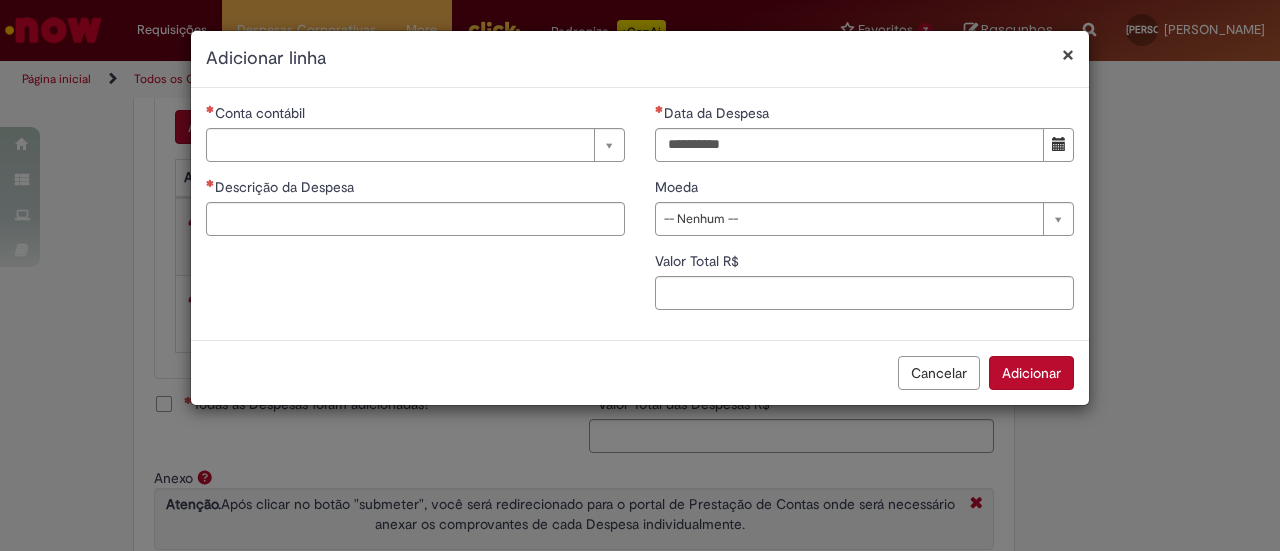 scroll, scrollTop: 900, scrollLeft: 0, axis: vertical 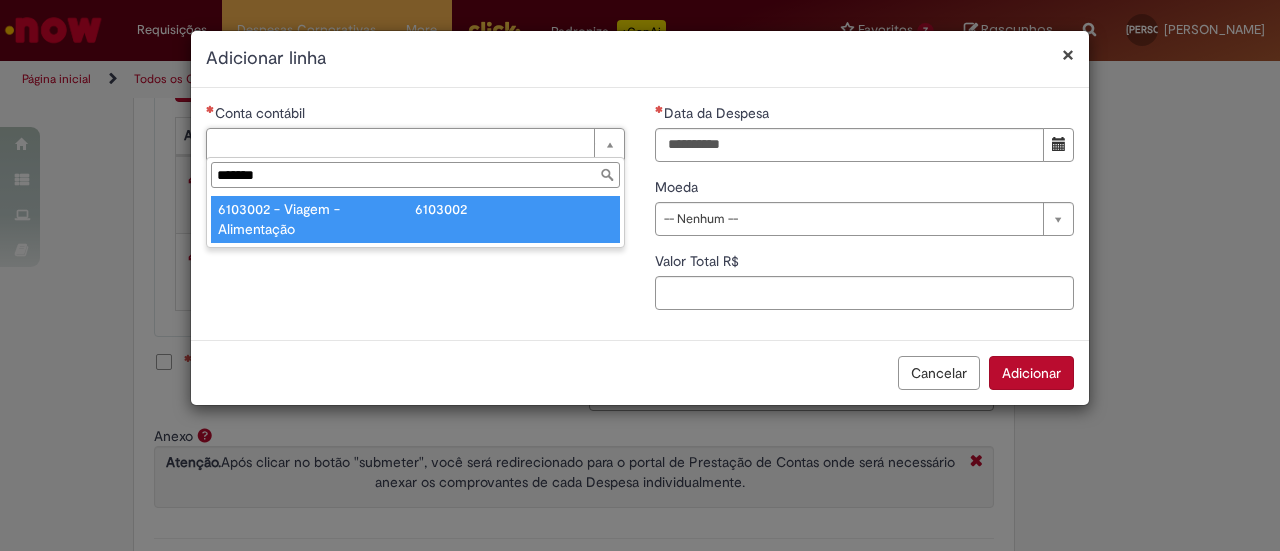 type on "*******" 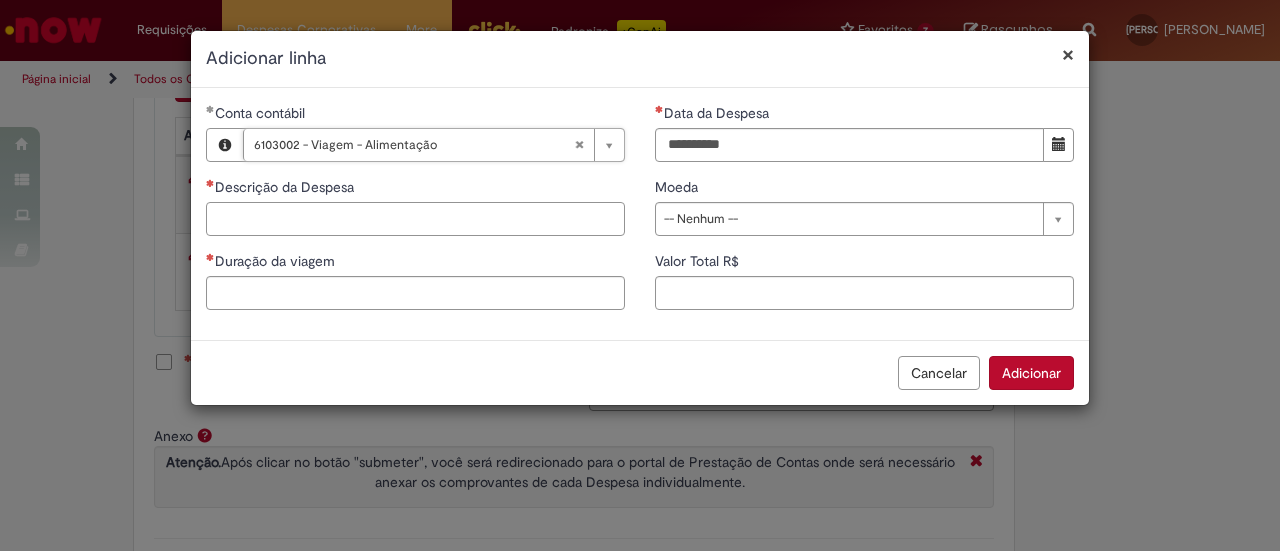 click on "Descrição da Despesa" at bounding box center [415, 219] 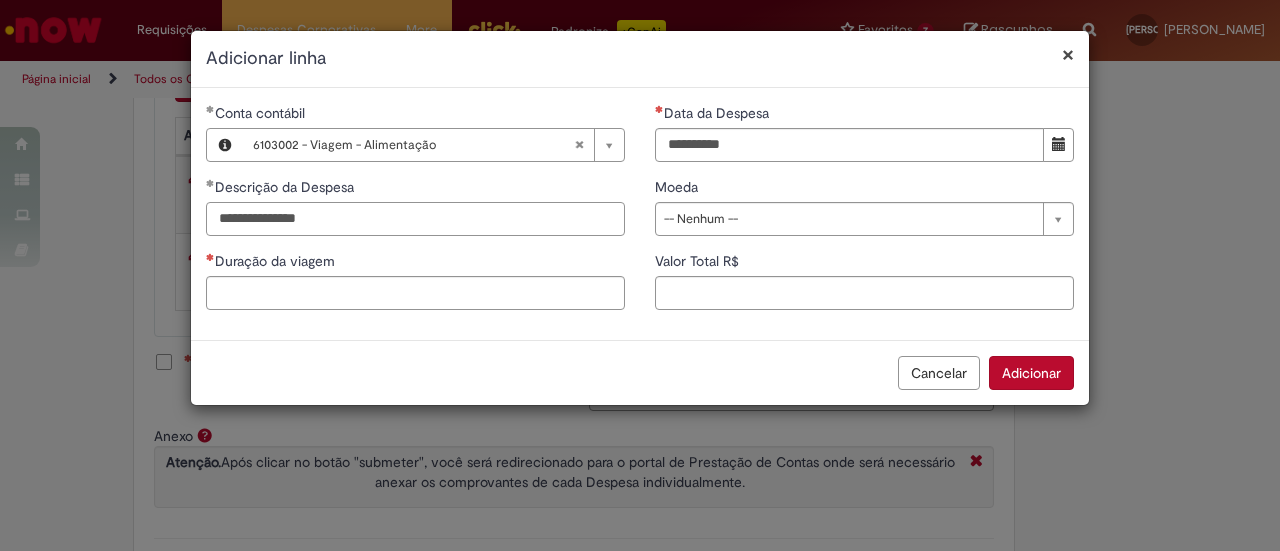 click on "**********" at bounding box center (415, 219) 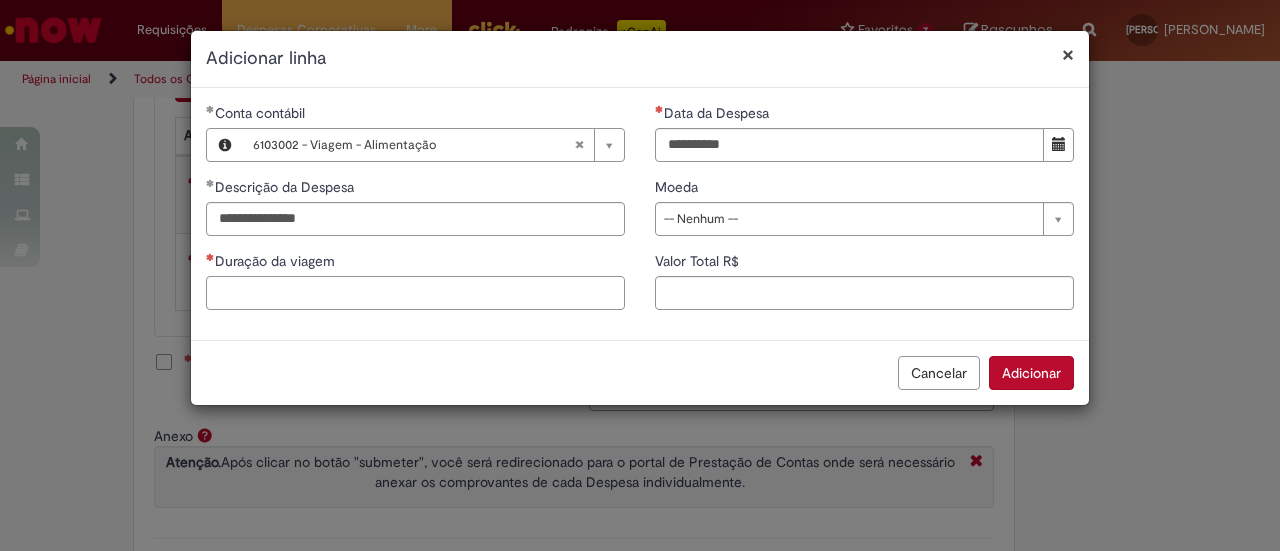 click on "Duração da viagem" at bounding box center [415, 293] 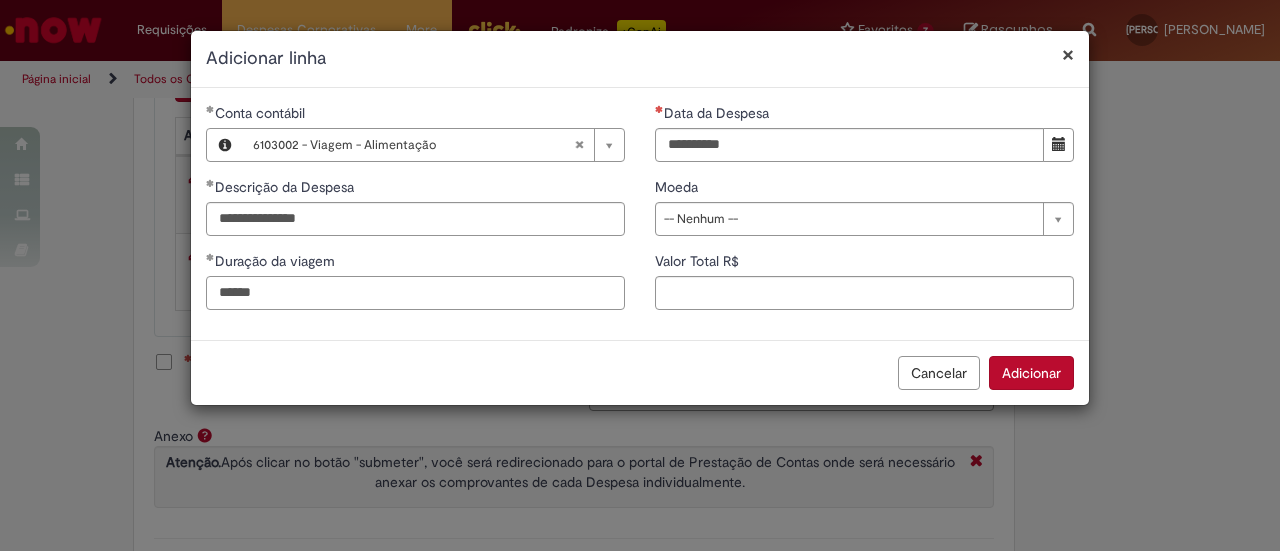 type on "******" 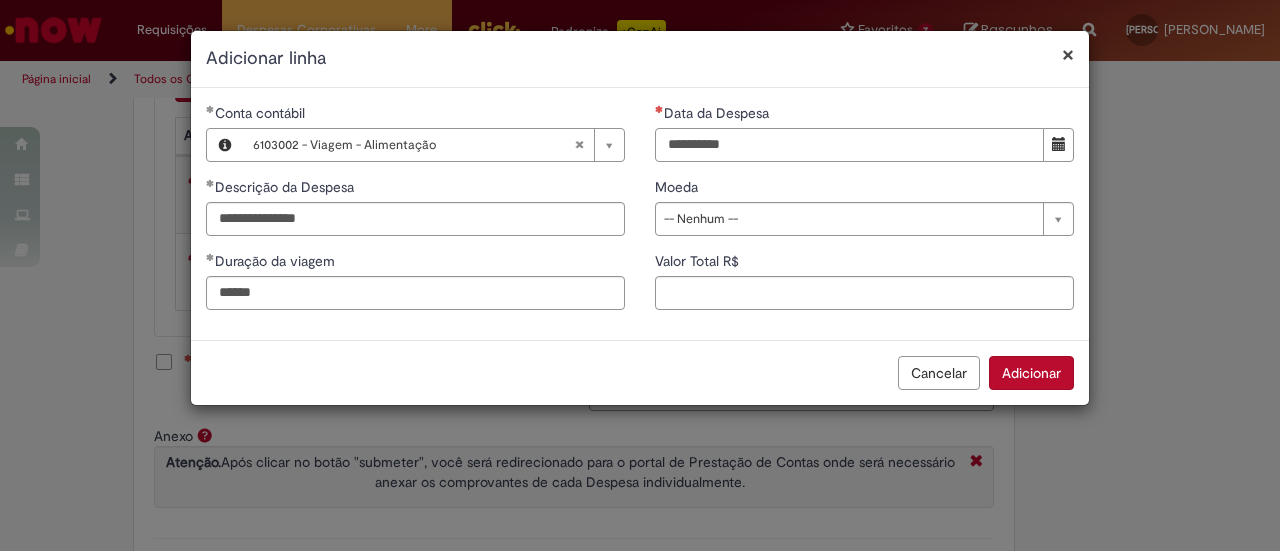 click on "Data da Despesa" at bounding box center (849, 145) 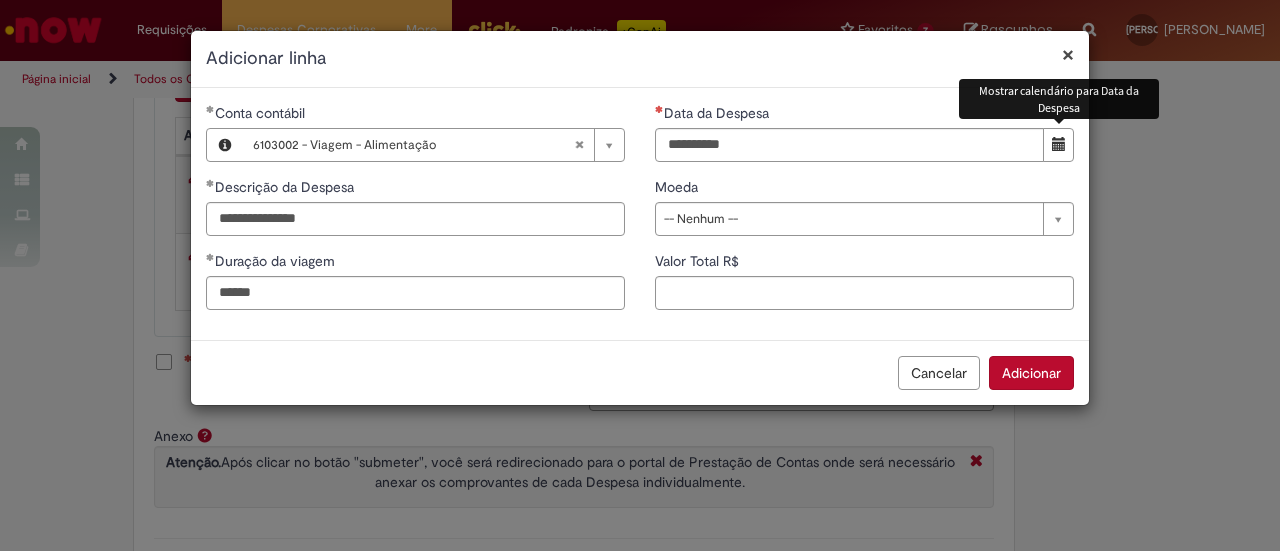 click on "**********" at bounding box center [864, 214] 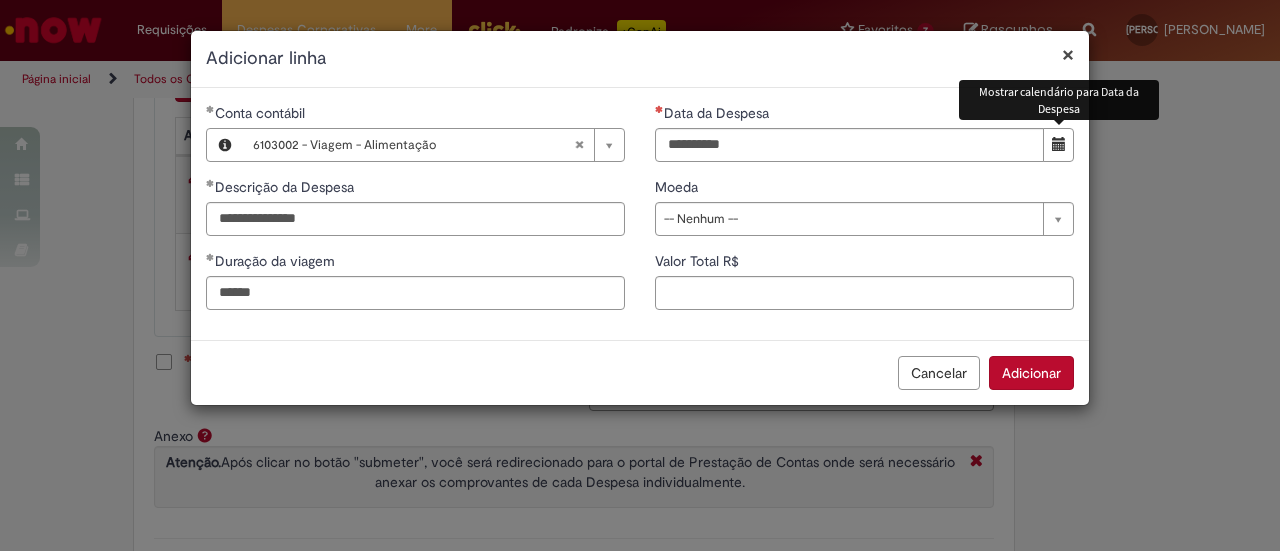 click at bounding box center [1059, 144] 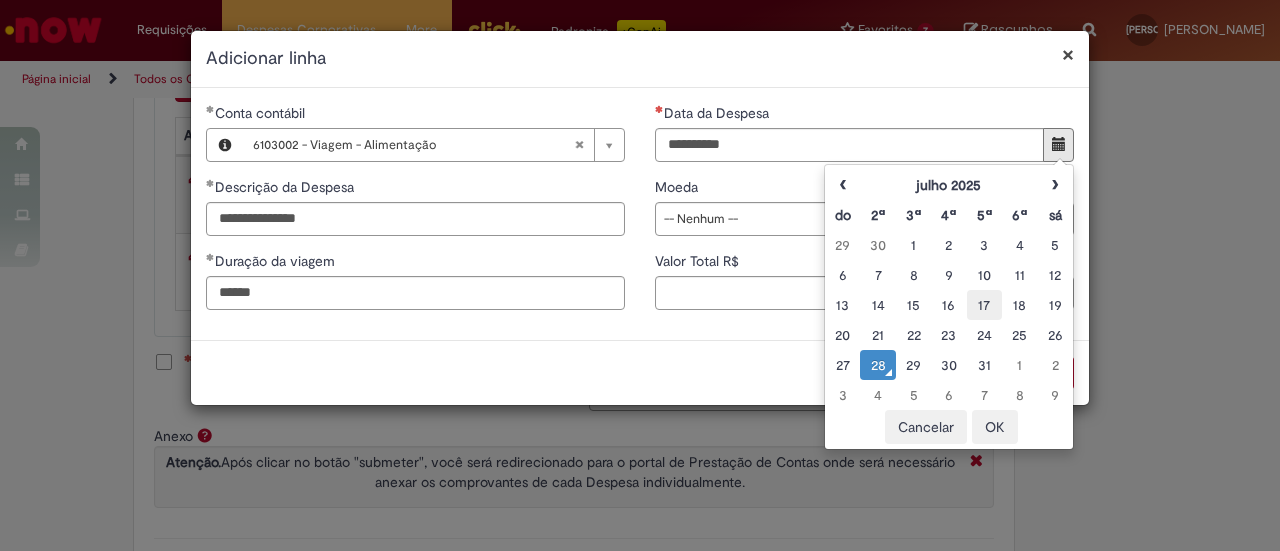 click on "17" at bounding box center [984, 305] 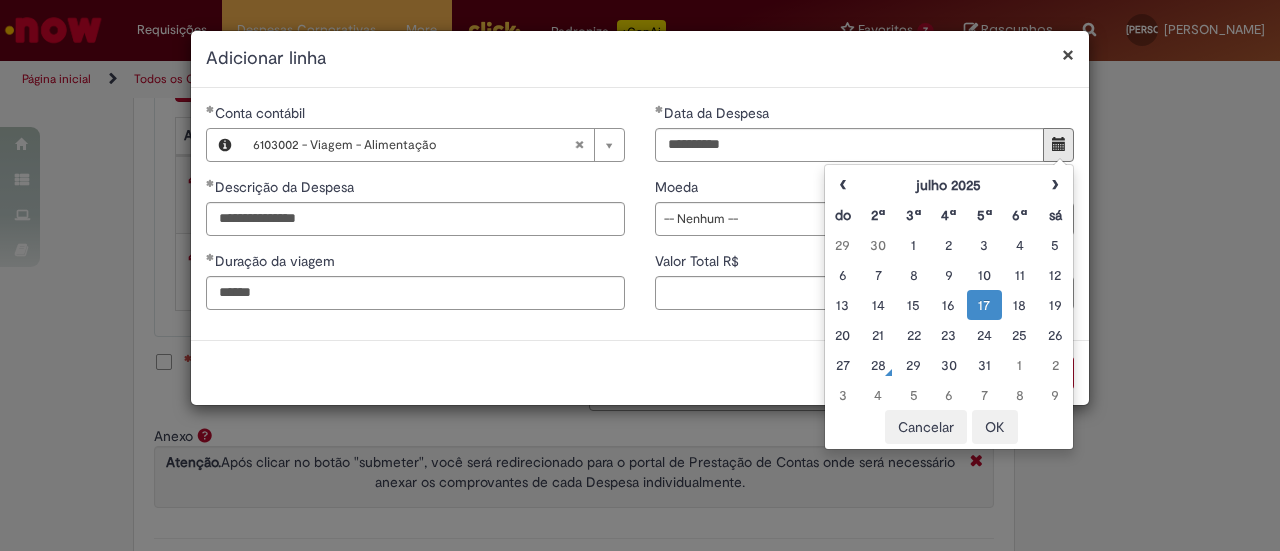 click on "OK" at bounding box center (995, 427) 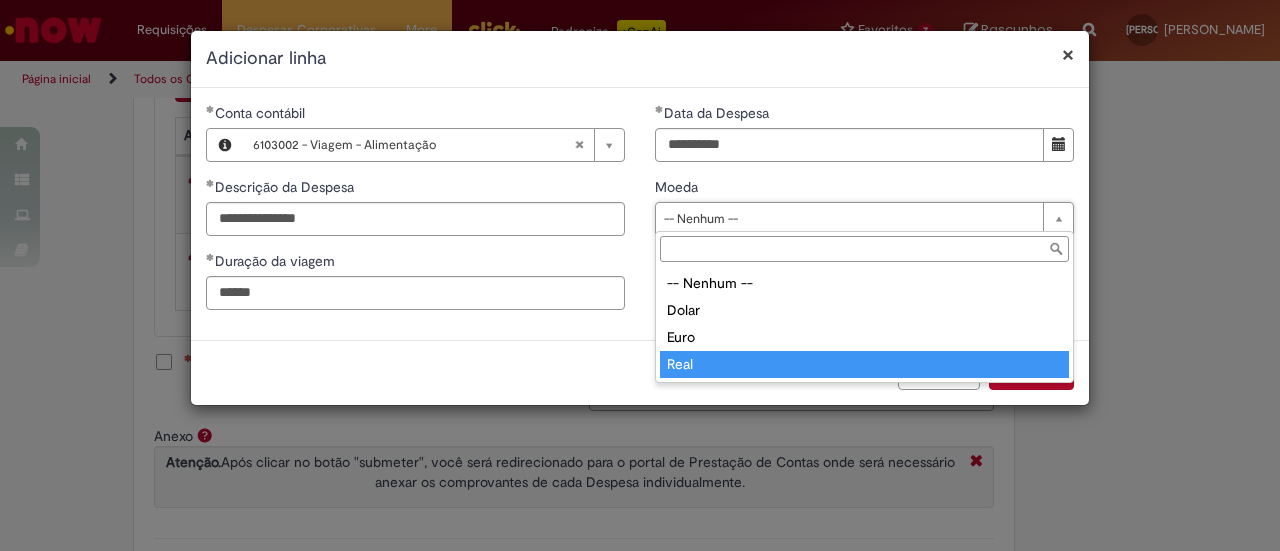 type on "****" 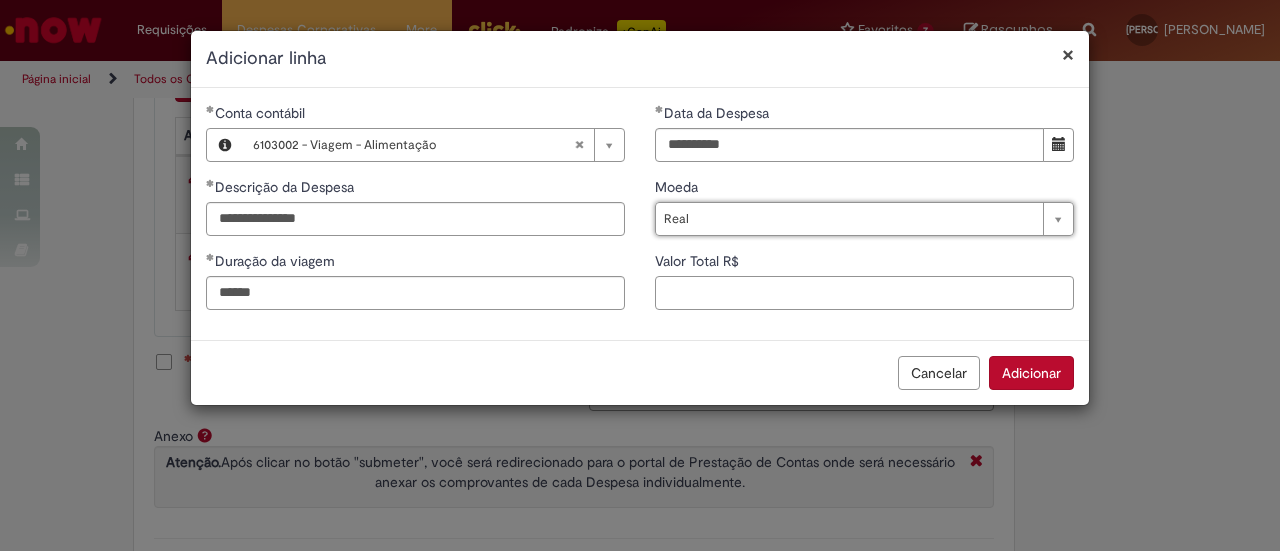 click on "Valor Total R$" at bounding box center [864, 293] 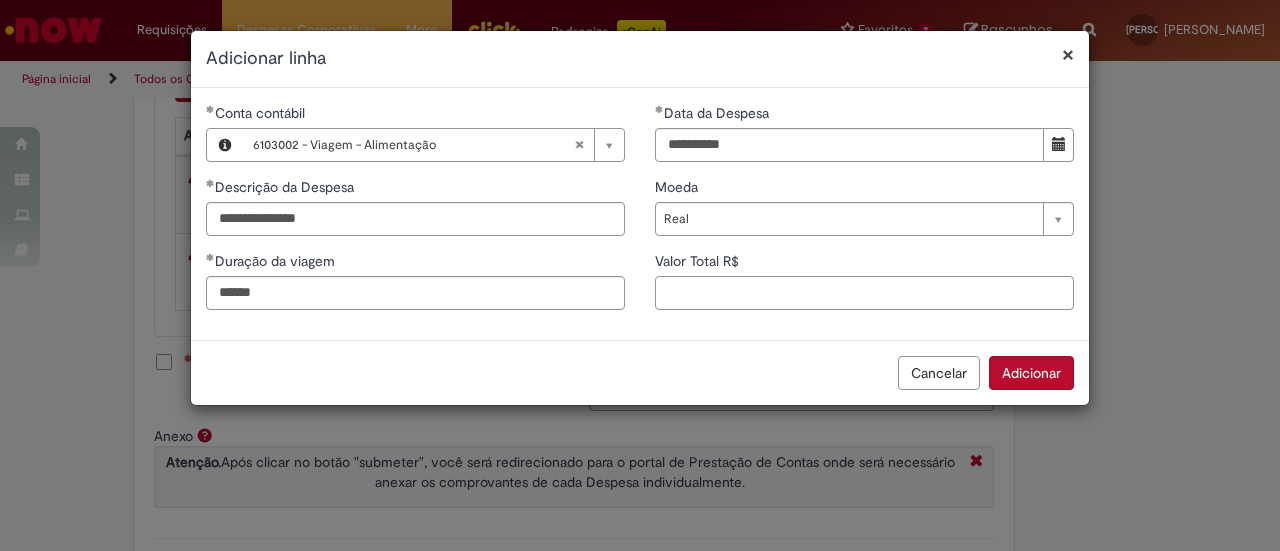 click on "Valor Total R$" at bounding box center [864, 293] 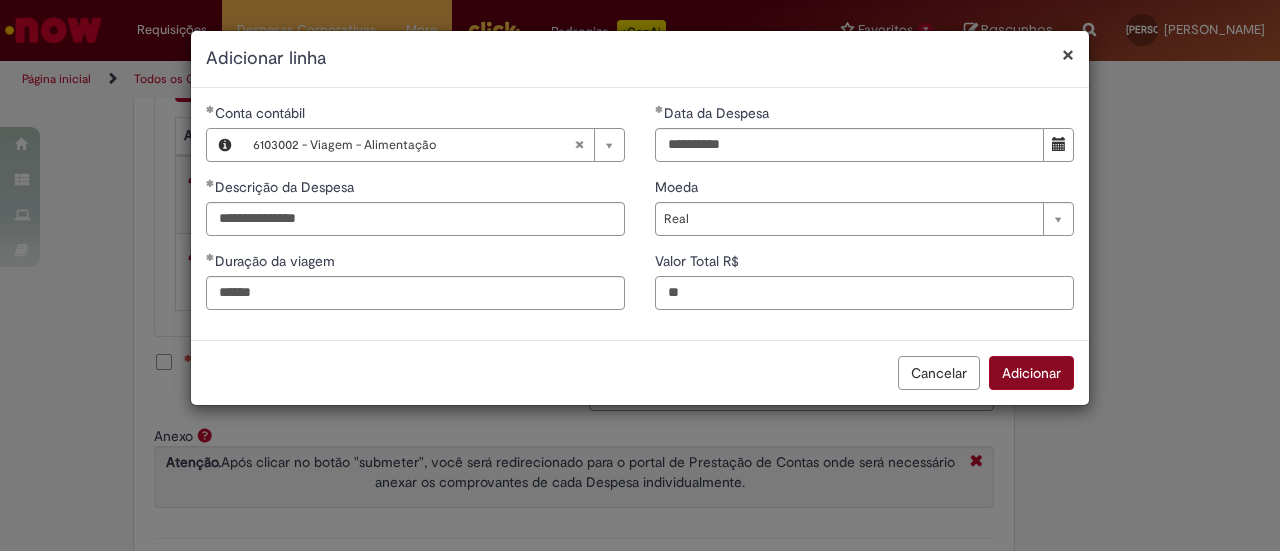 type on "**" 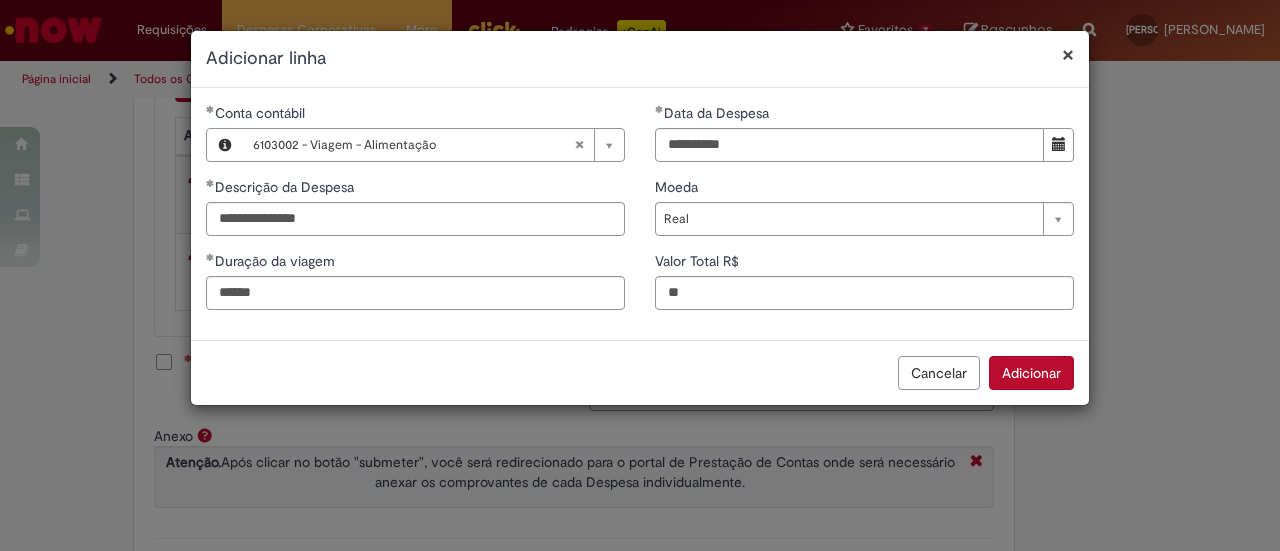 click on "Adicionar" at bounding box center (1031, 373) 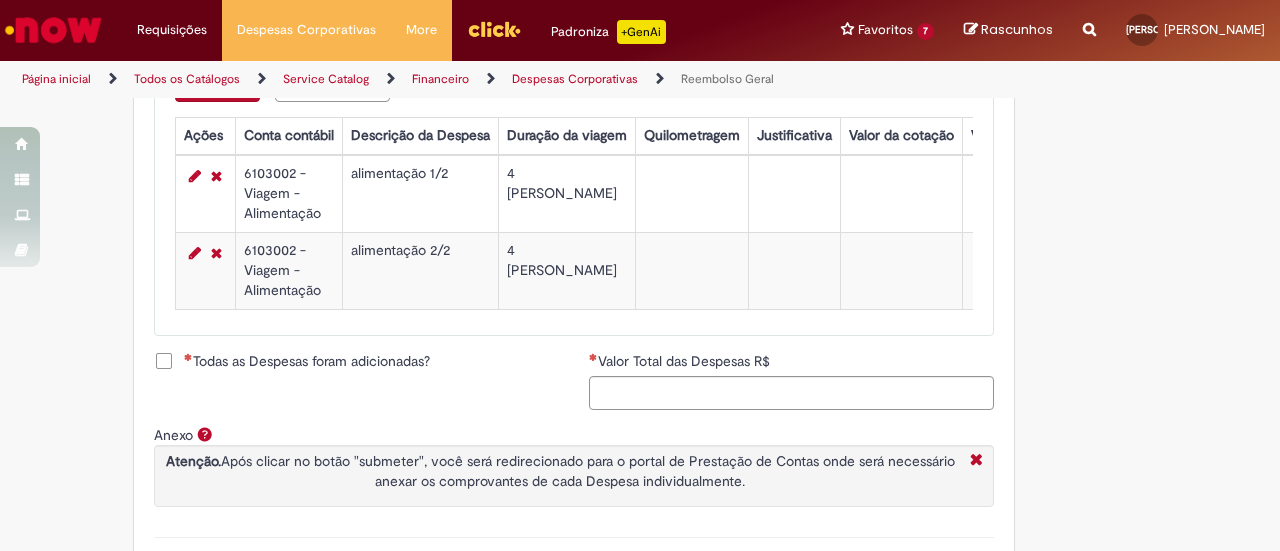 scroll, scrollTop: 887, scrollLeft: 0, axis: vertical 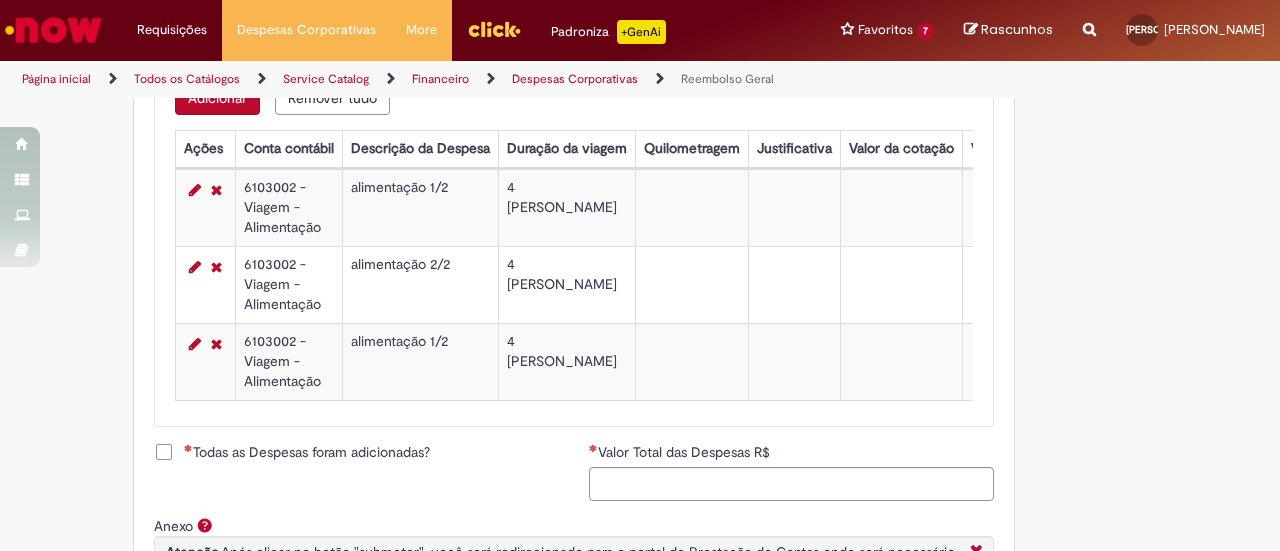 click on "Adicionar" at bounding box center (217, 98) 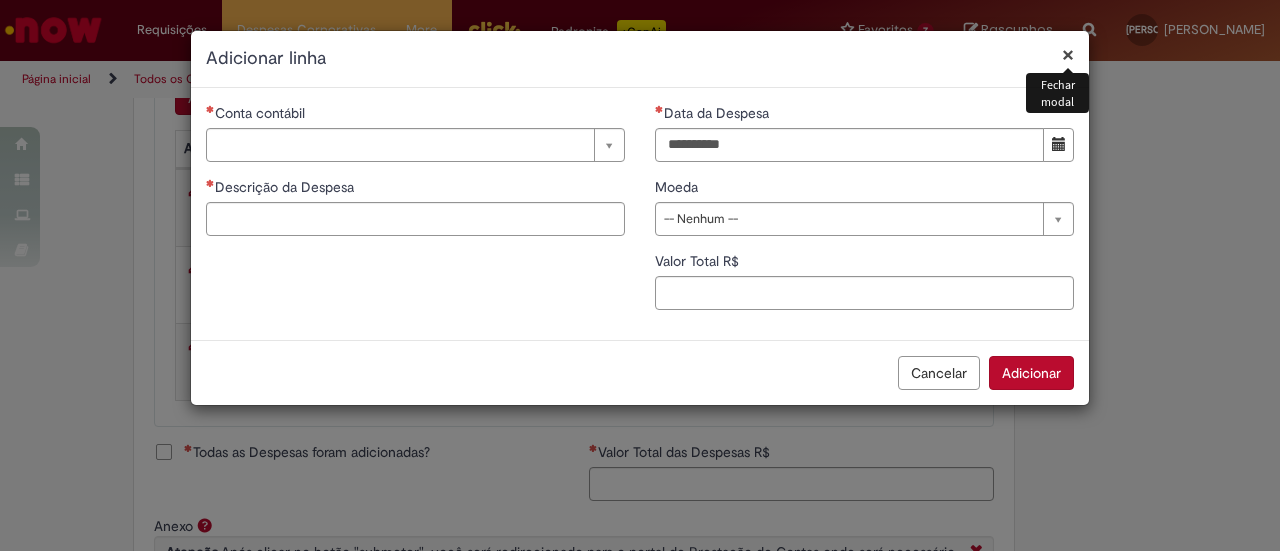 click on "Conta contábil          Pesquisar usando lista                 Conta contábil                     Descrição da Despesa Duração da viagem Quilometragem Justificativa Valor da cotação Valor por Litro" at bounding box center [415, 177] 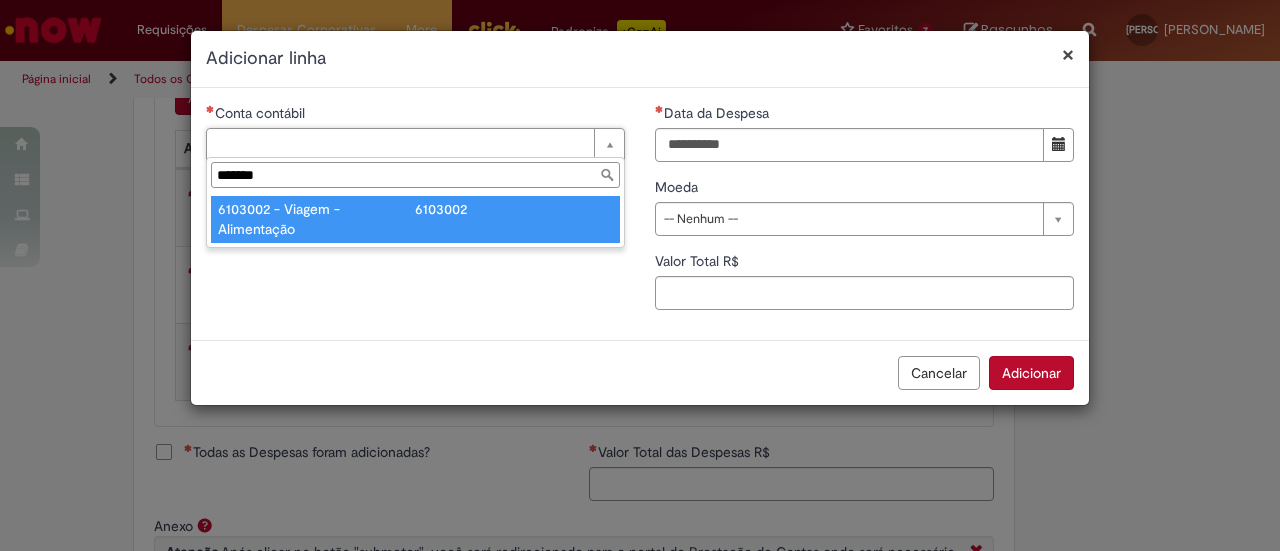 type on "*******" 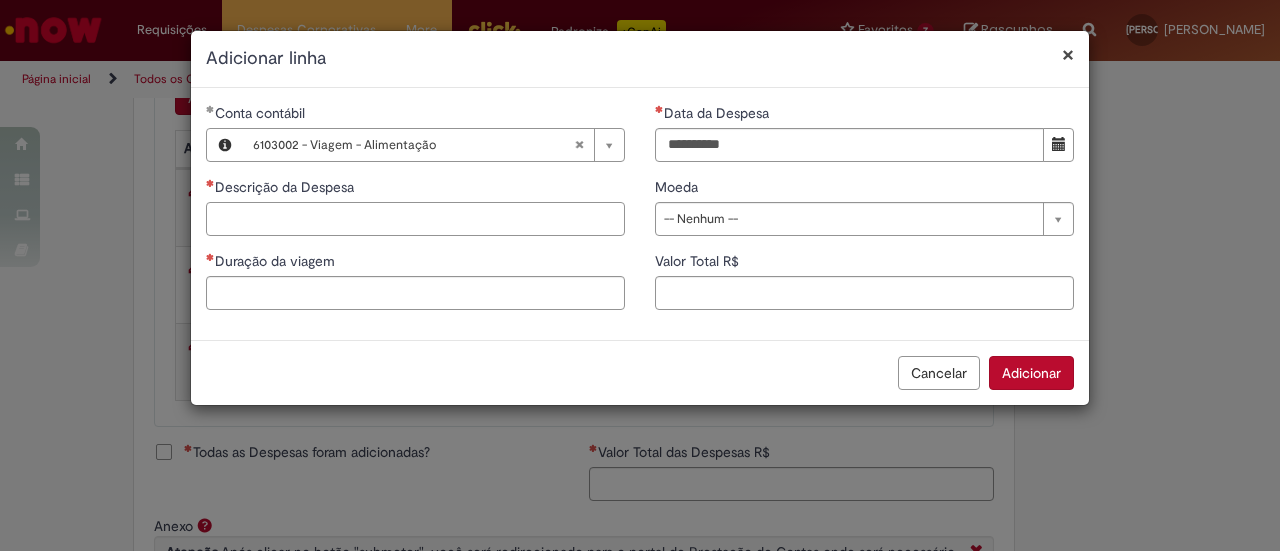 click on "Descrição da Despesa" at bounding box center [415, 219] 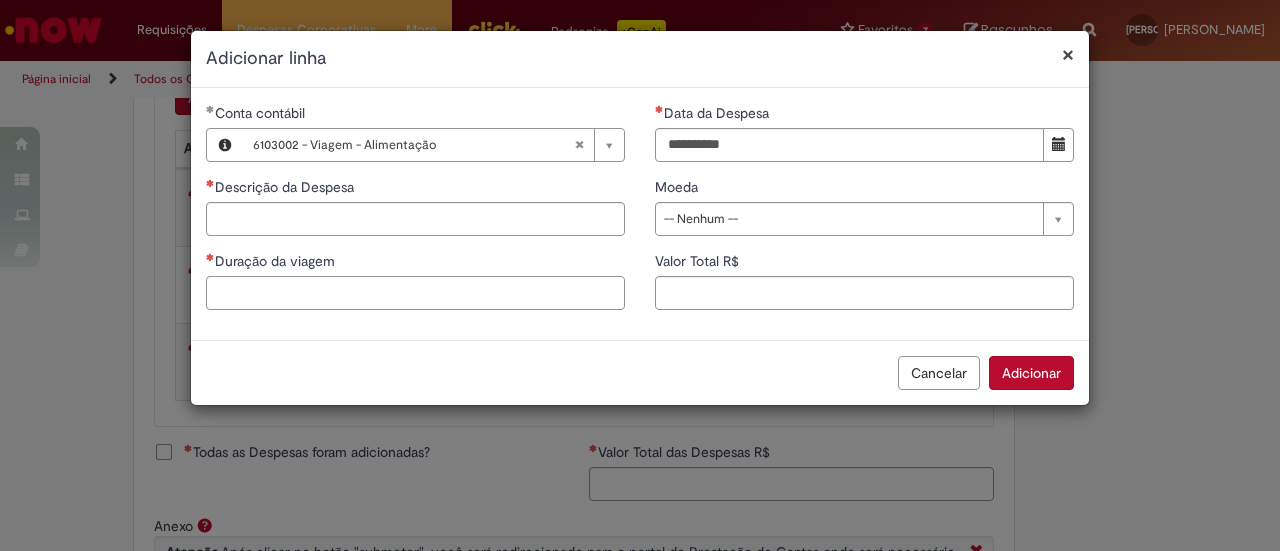 click on "Duração da viagem" at bounding box center (415, 293) 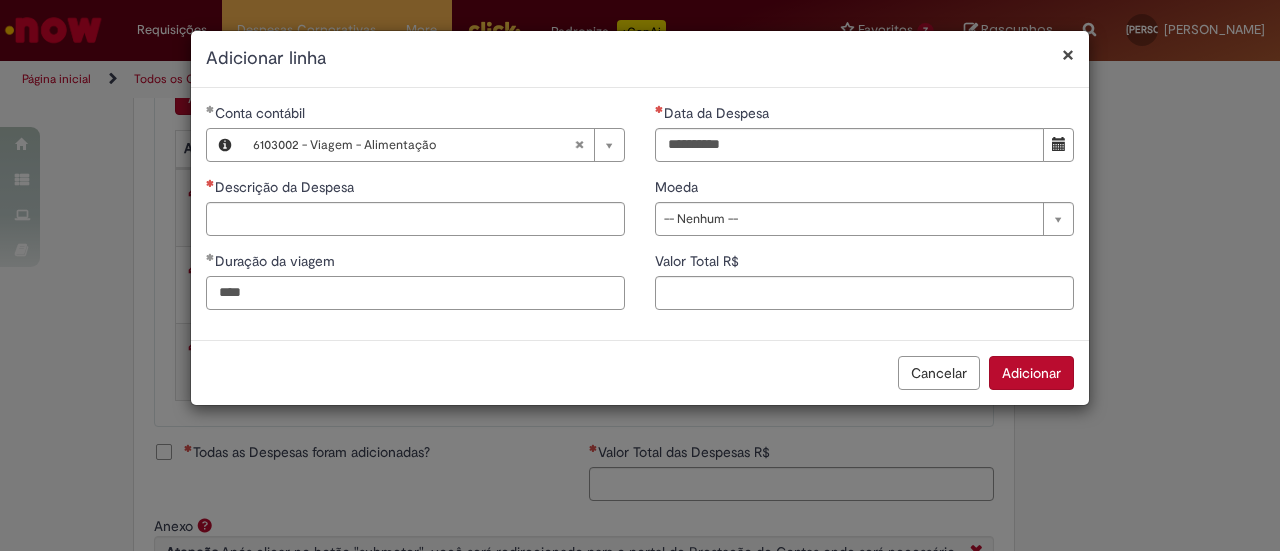 type on "****" 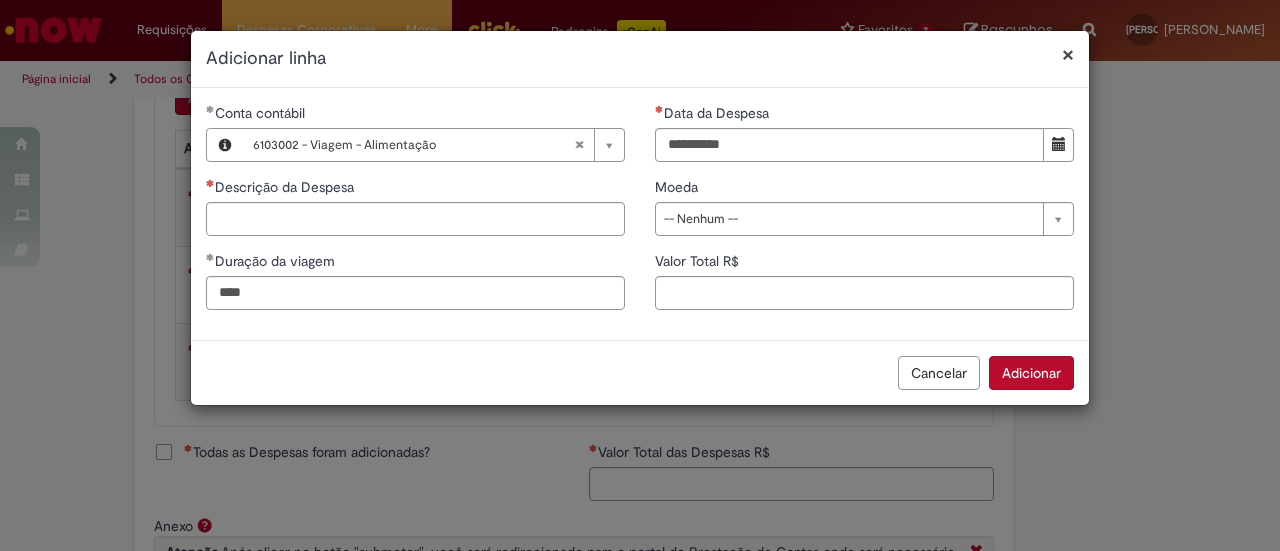 click on "Descrição da Despesa" at bounding box center [415, 189] 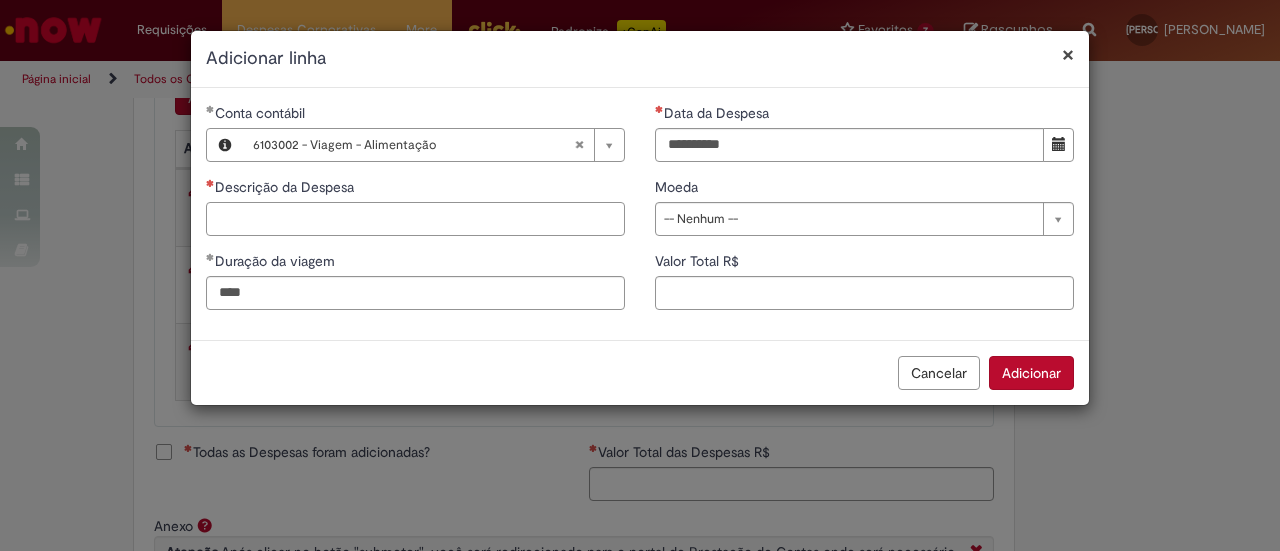 click on "Descrição da Despesa" at bounding box center [415, 219] 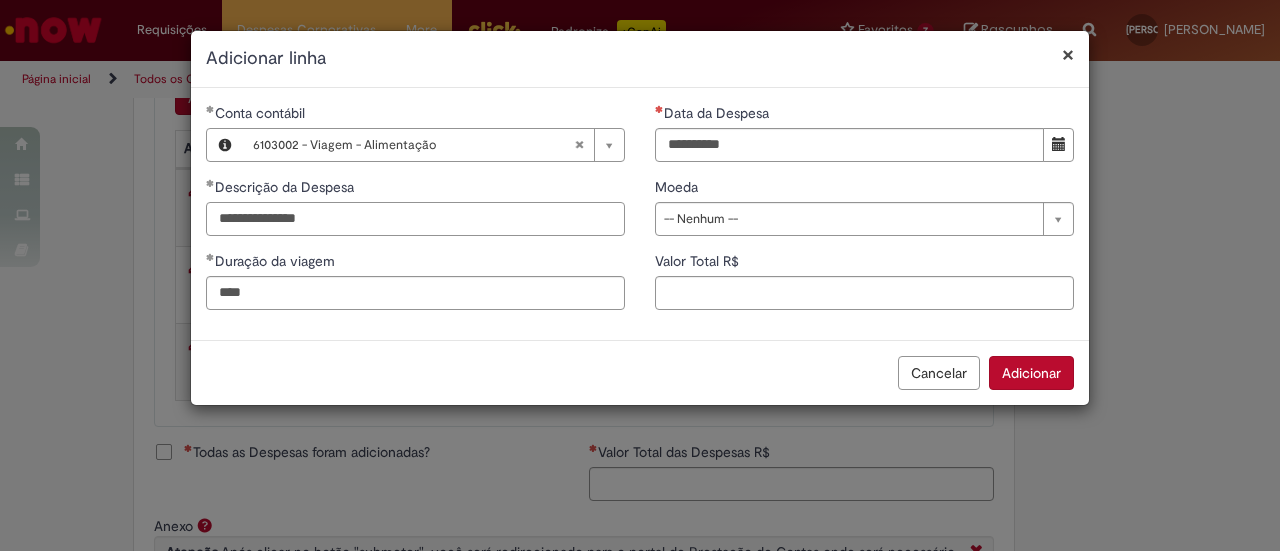 type on "**********" 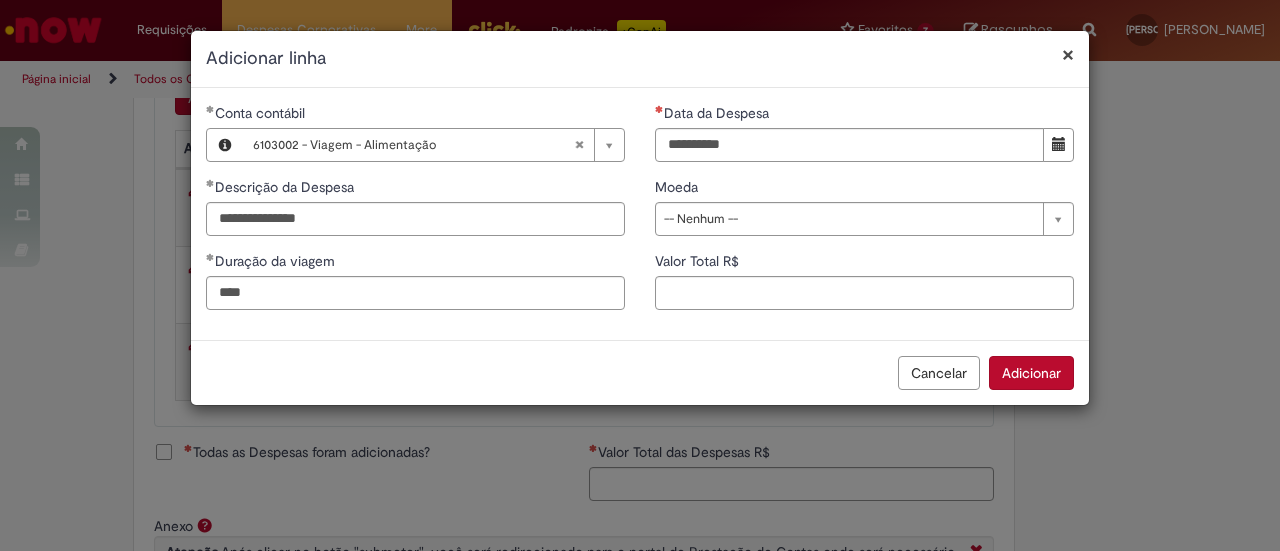 click on "Data da Despesa" at bounding box center [864, 115] 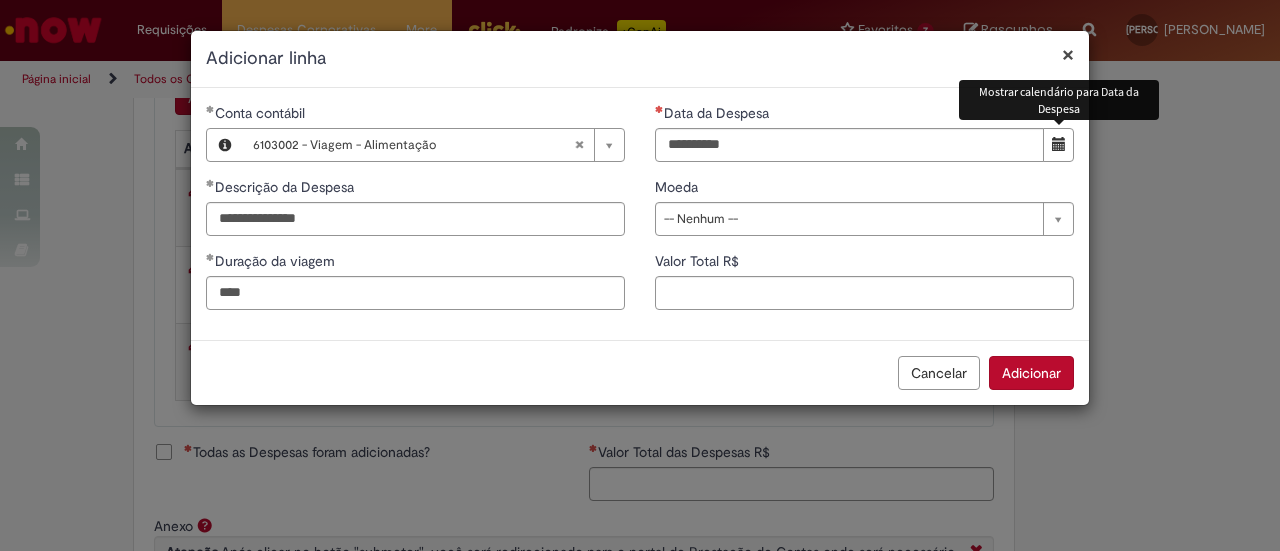 click at bounding box center (1059, 144) 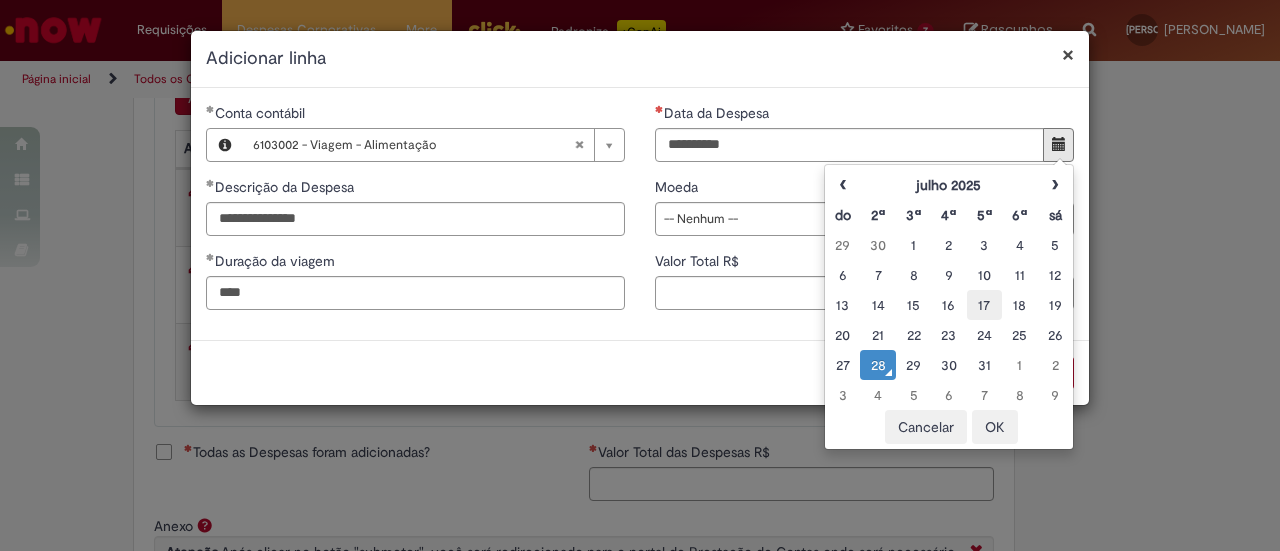 click on "17" at bounding box center [984, 305] 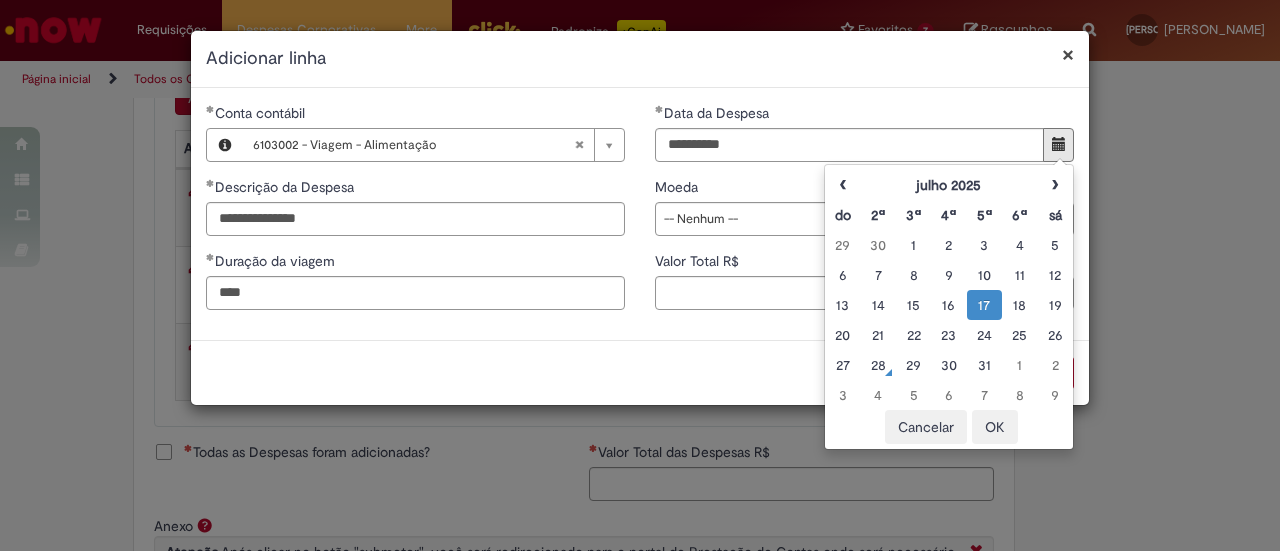 click on "OK" at bounding box center (995, 427) 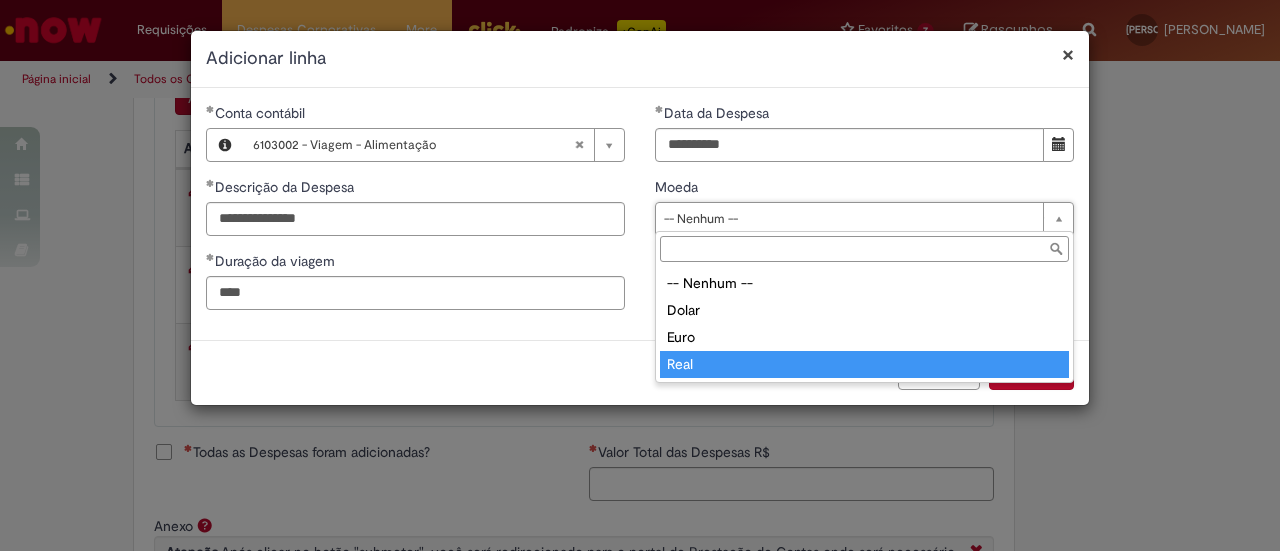 type on "****" 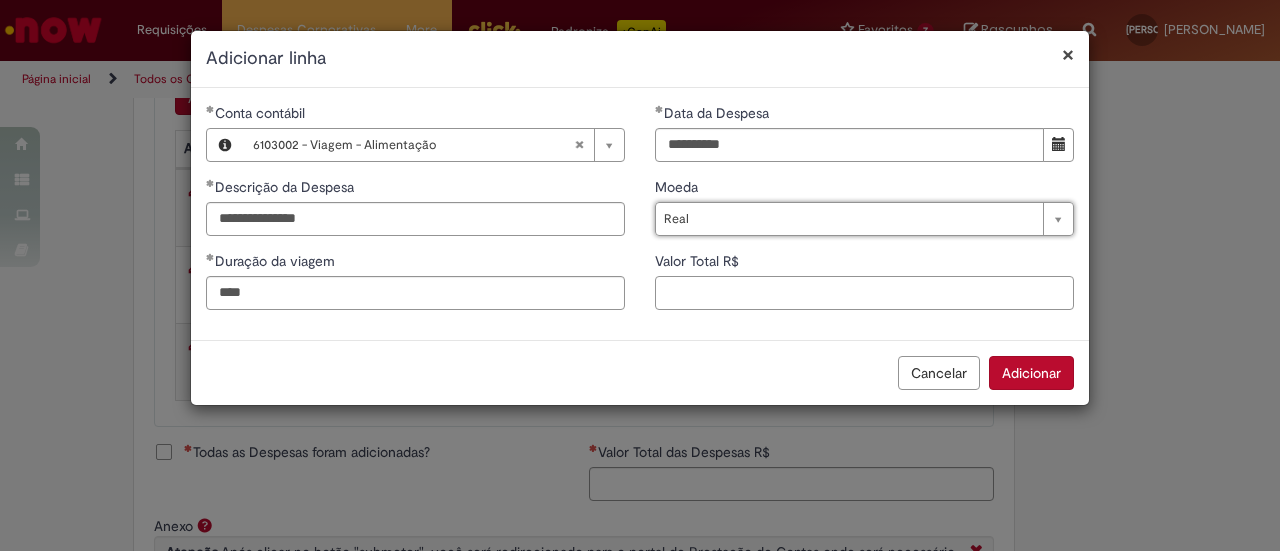 click on "Valor Total R$" at bounding box center [864, 293] 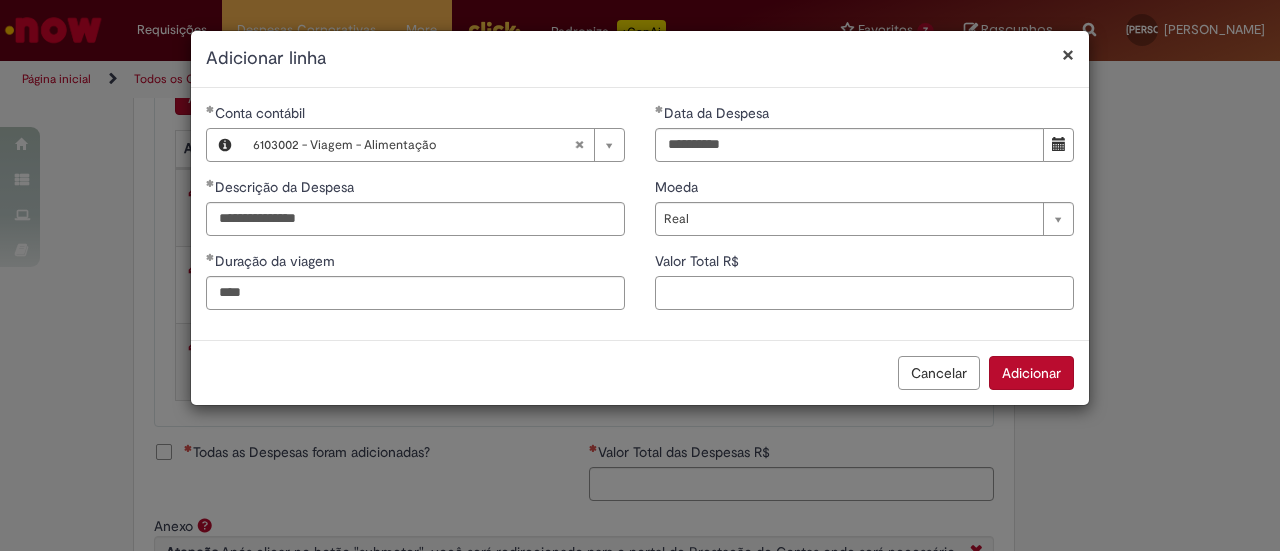 paste on "*******" 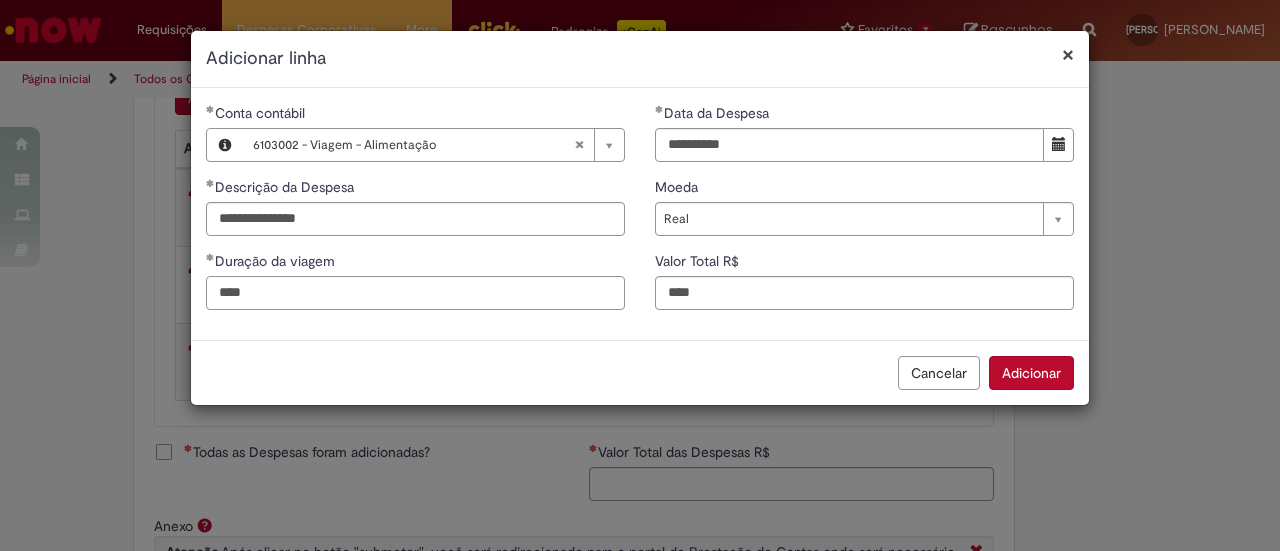 type on "****" 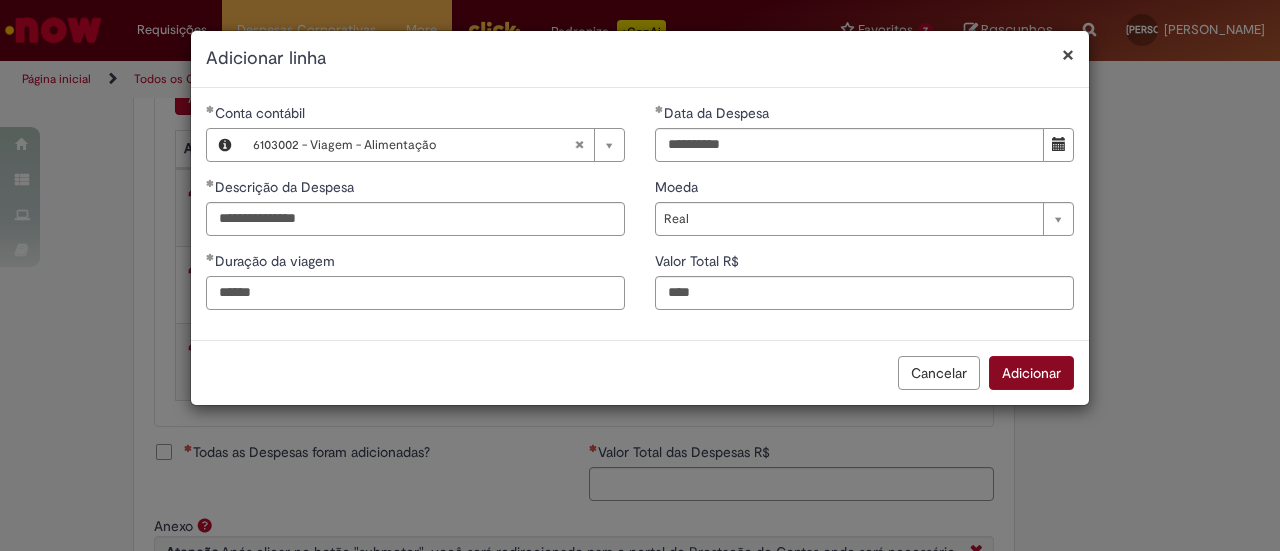 type on "******" 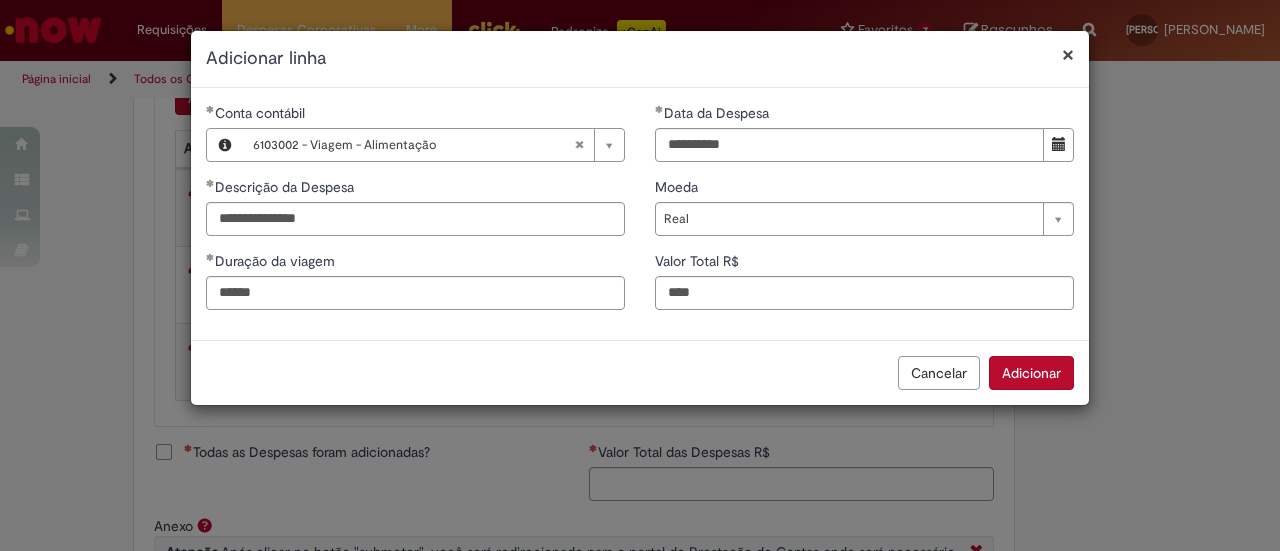 click on "Adicionar" at bounding box center (1031, 373) 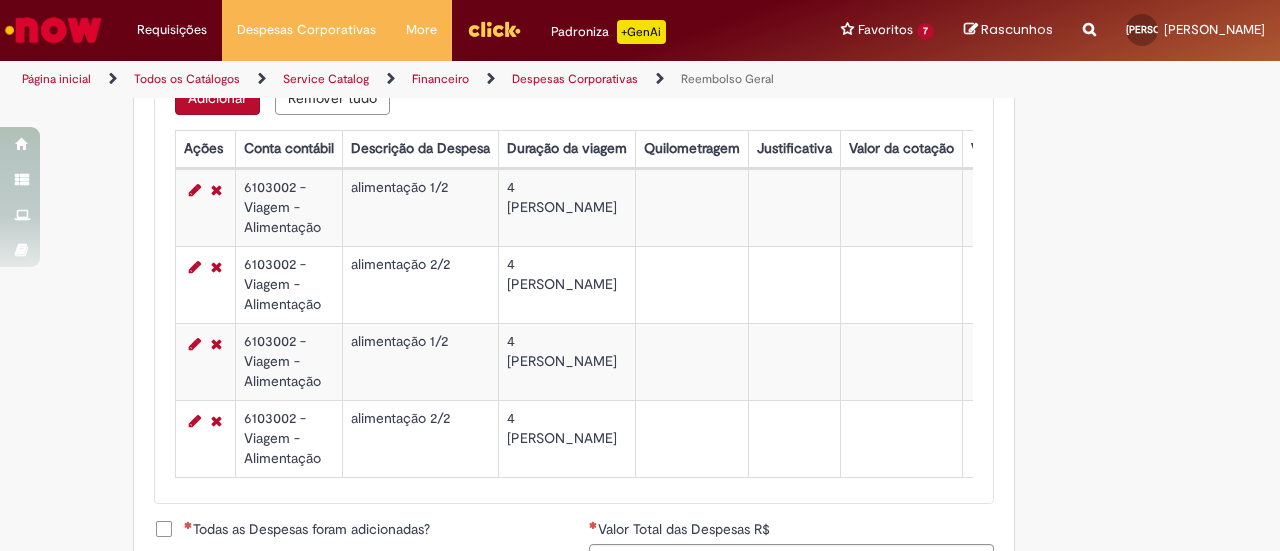 click on "Adicionar" at bounding box center [217, 98] 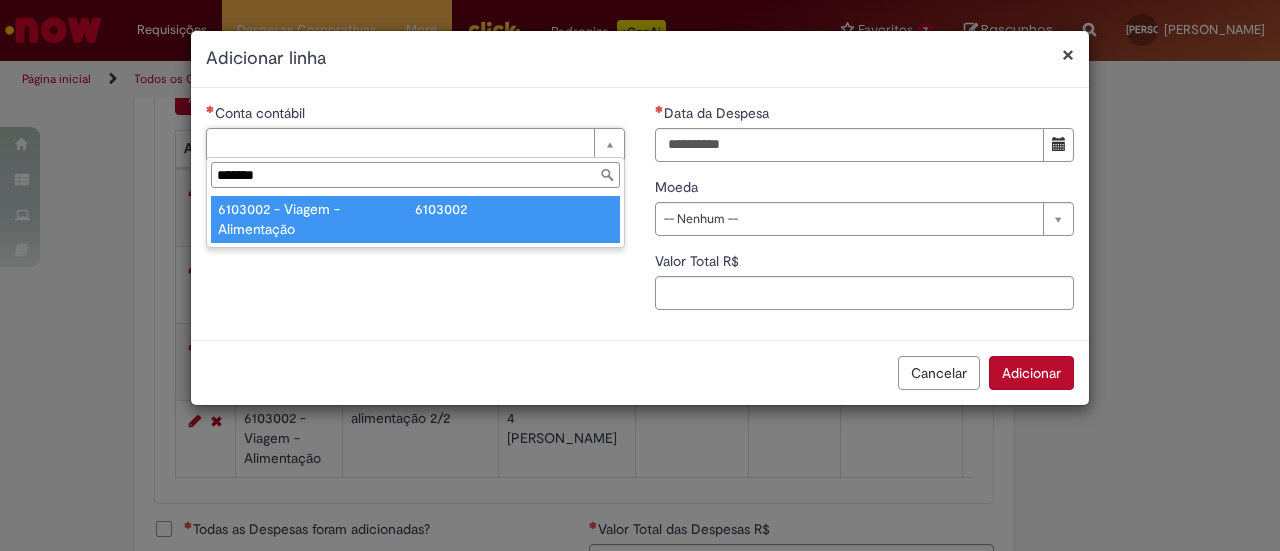 type on "*******" 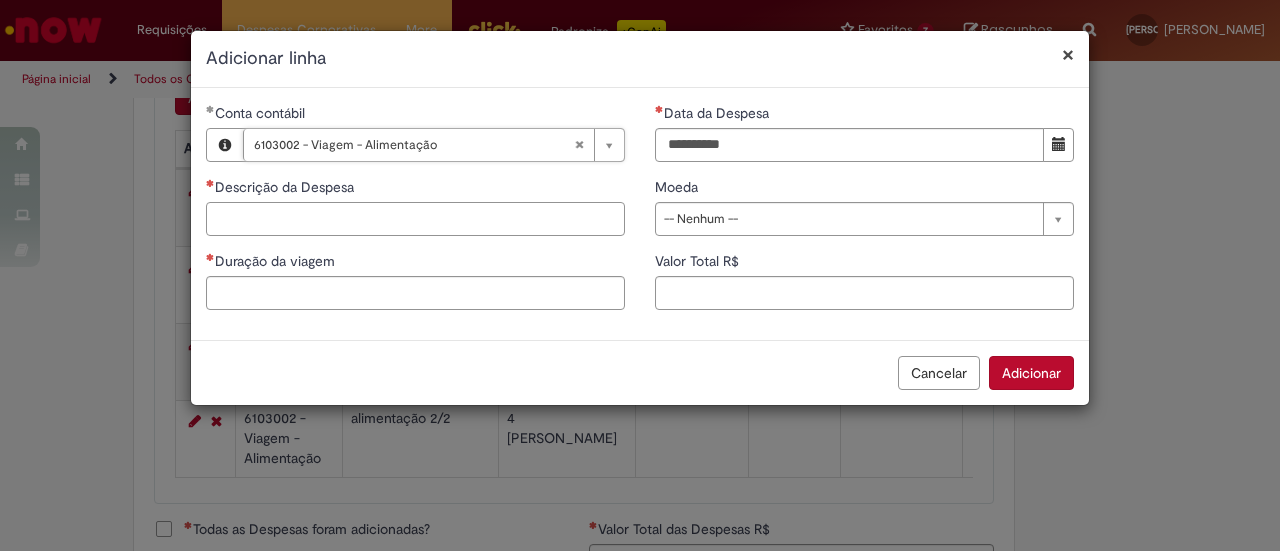 click on "Descrição da Despesa" at bounding box center (415, 219) 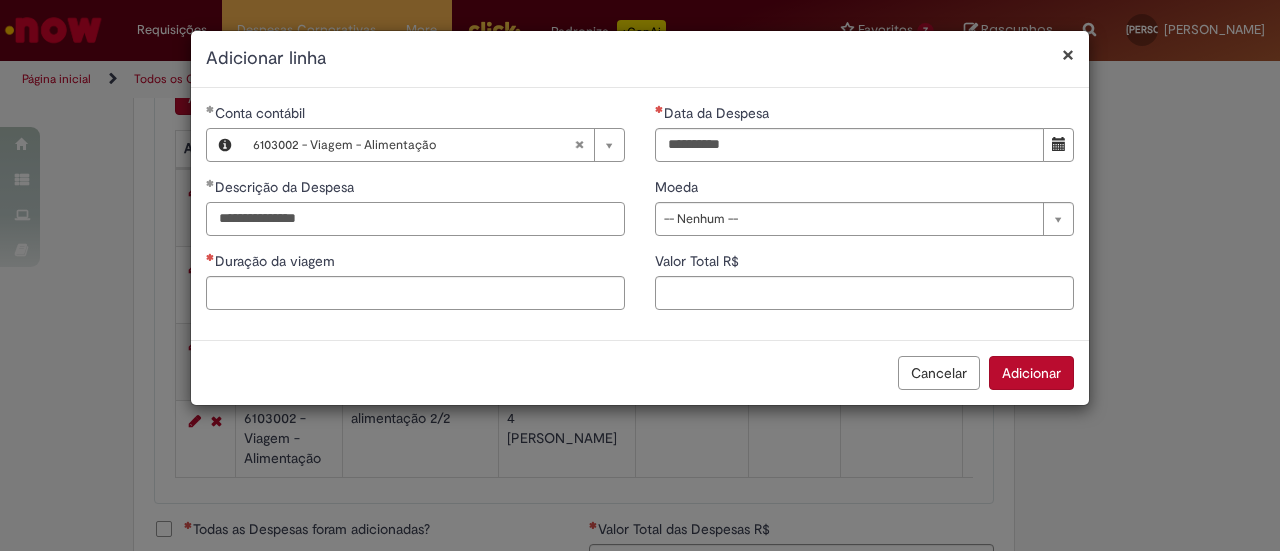 type on "**********" 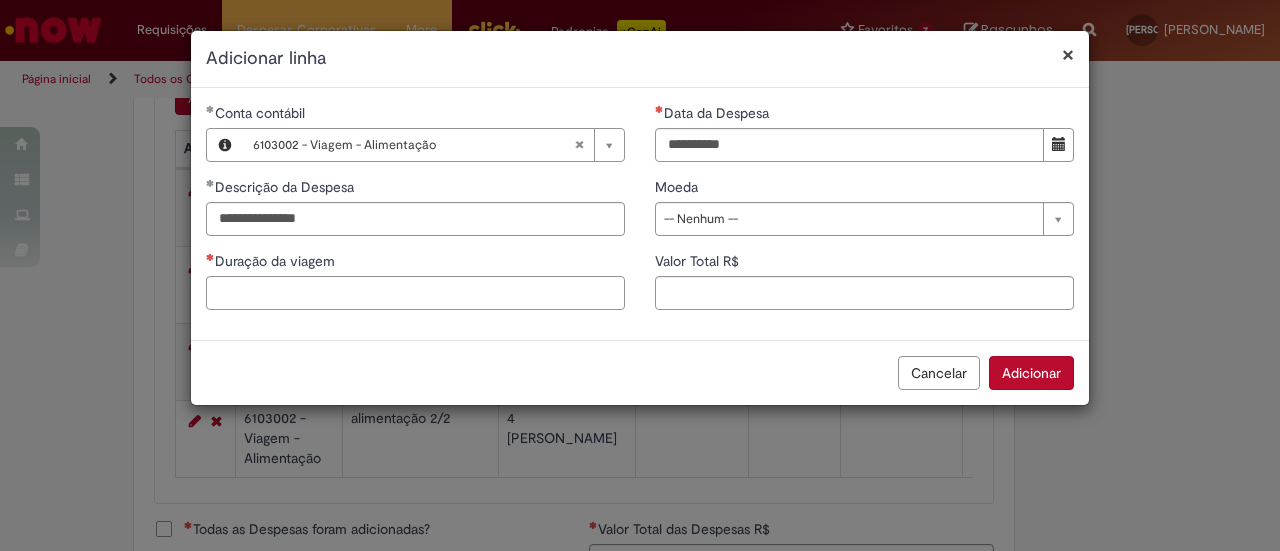 click on "Duração da viagem" at bounding box center [415, 293] 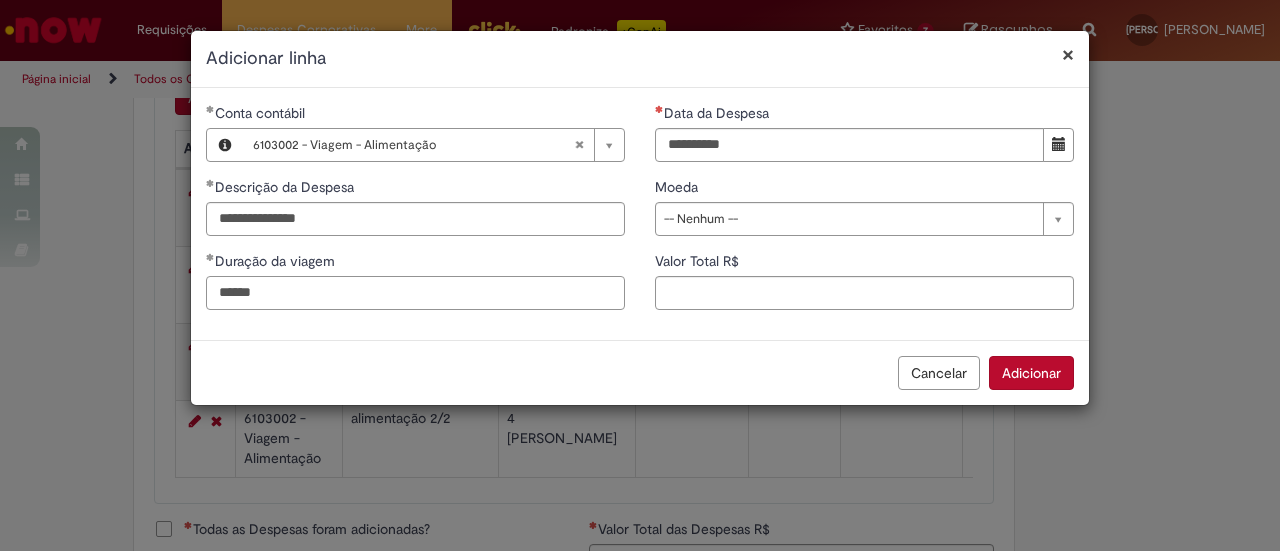 type on "******" 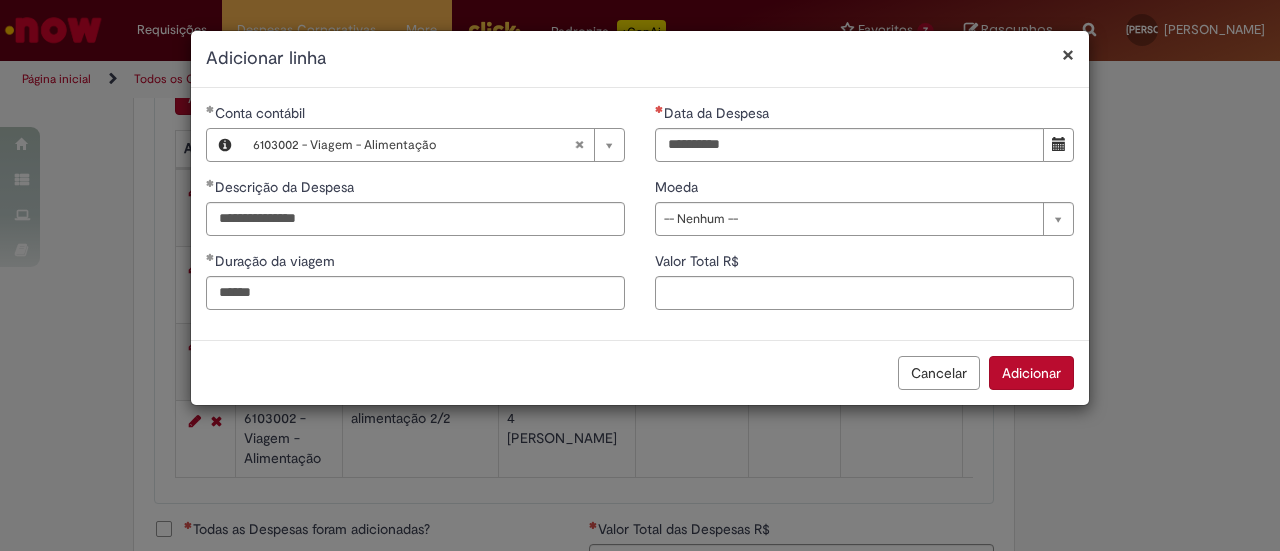 click at bounding box center [1058, 145] 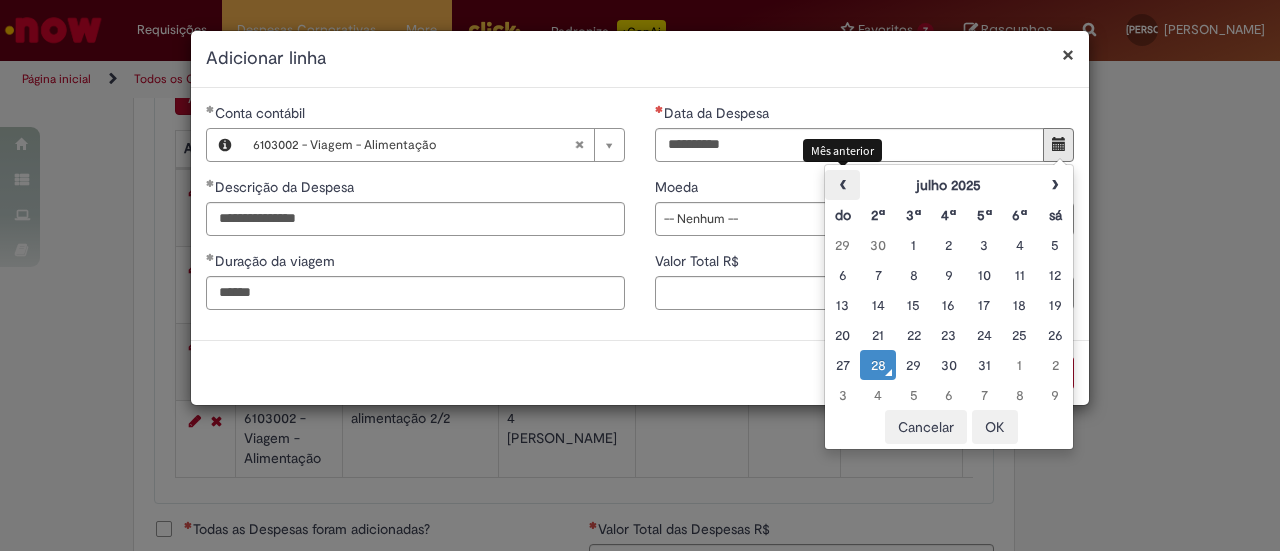 click on "‹" at bounding box center (842, 185) 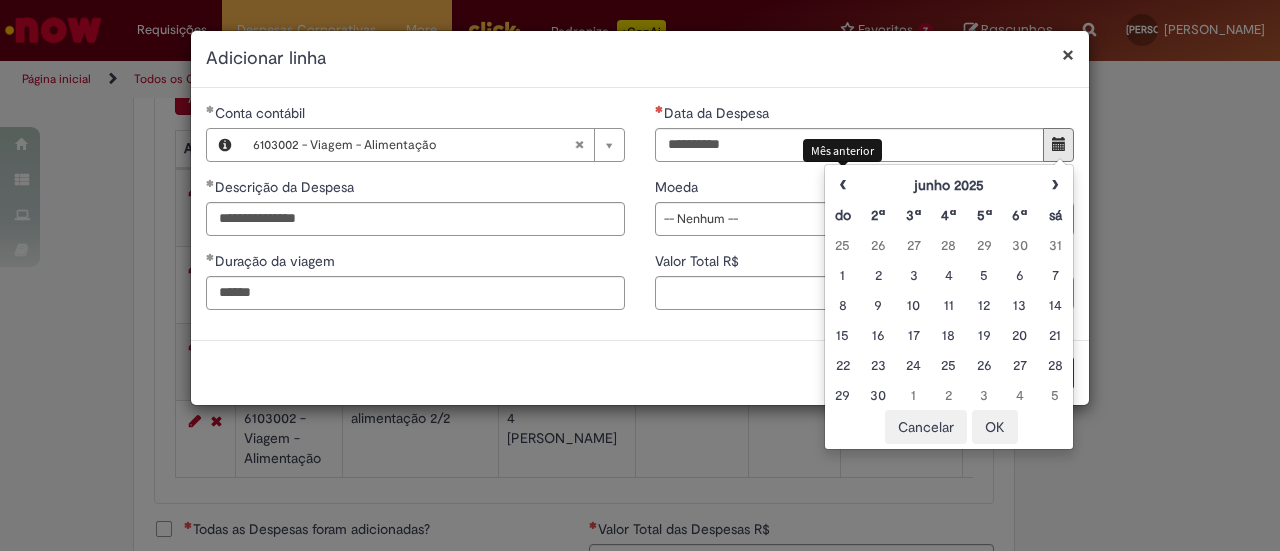 click on "**********" at bounding box center (640, 214) 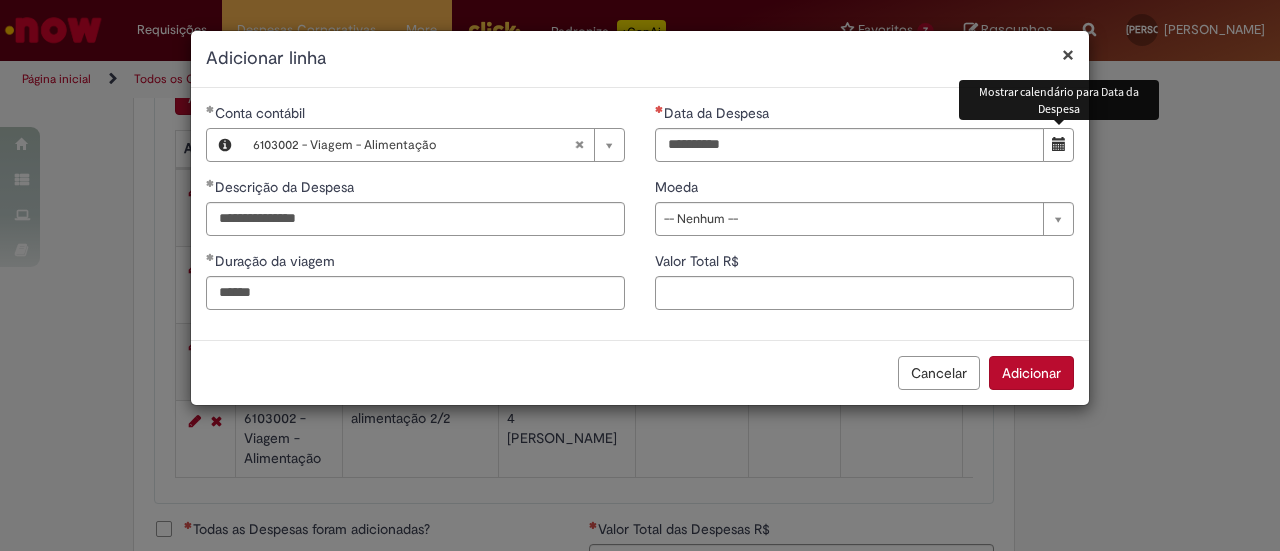 click at bounding box center [1059, 144] 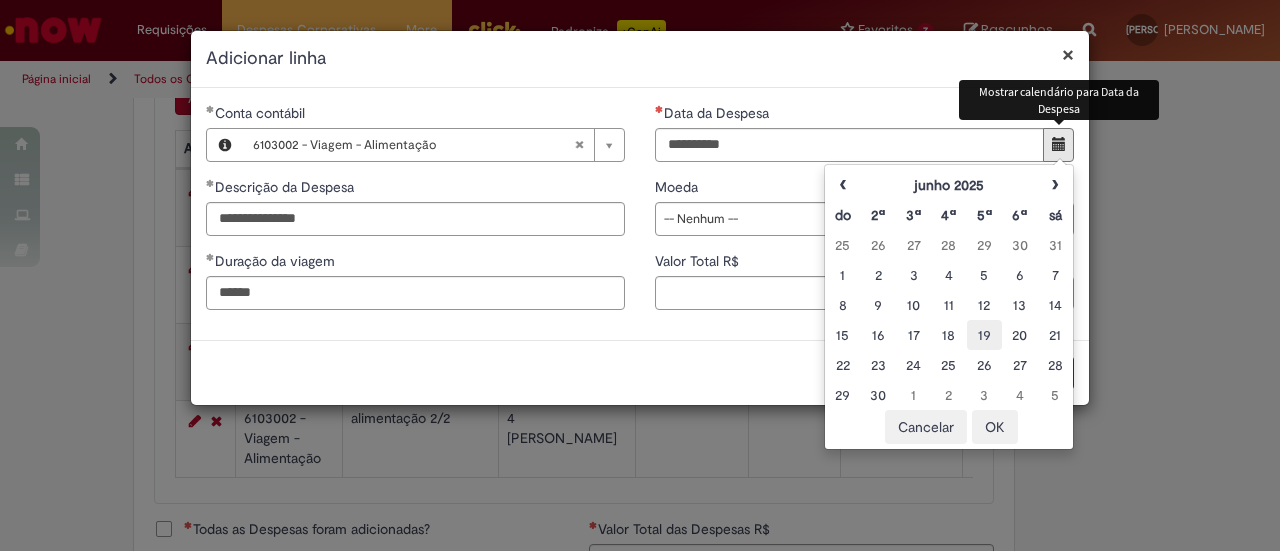 click on "19" at bounding box center (984, 335) 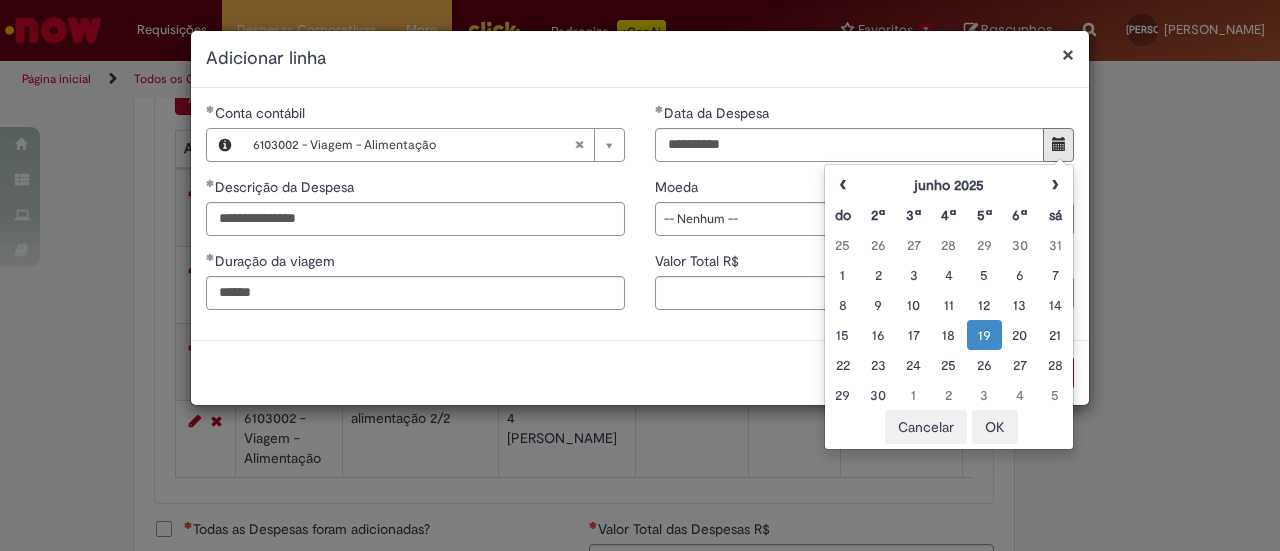 click on "OK" at bounding box center [995, 427] 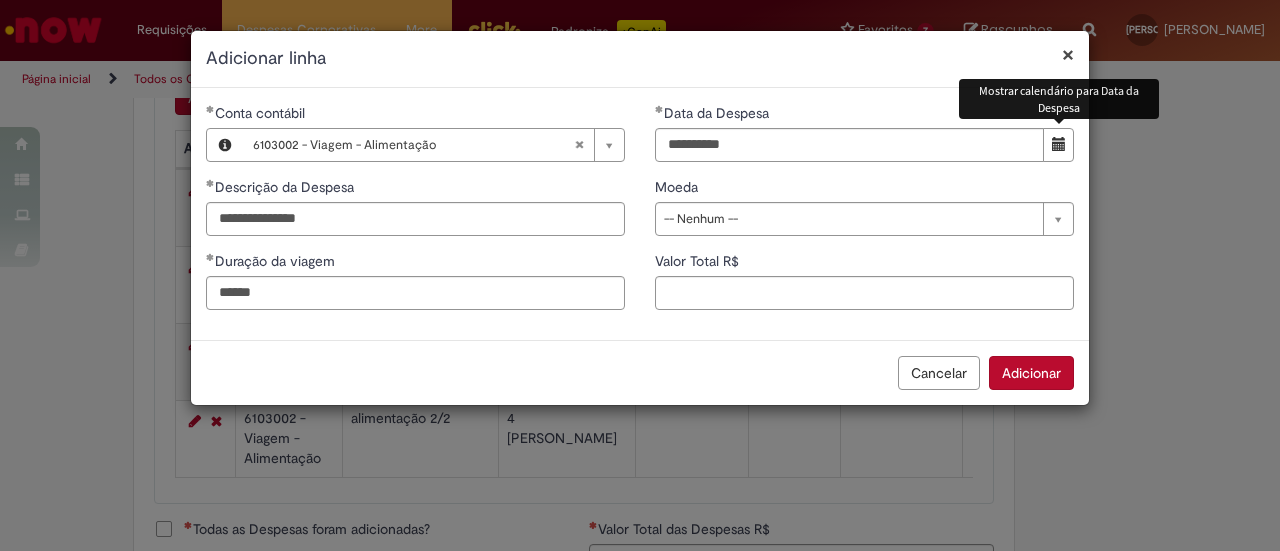 click on "Moeda" at bounding box center (864, 189) 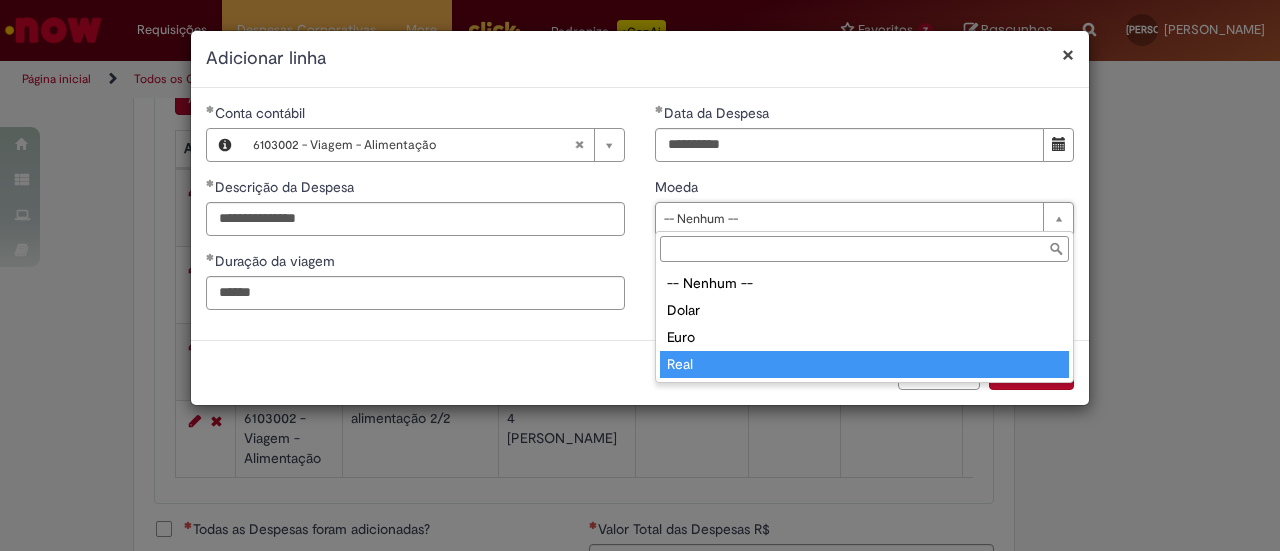 type on "****" 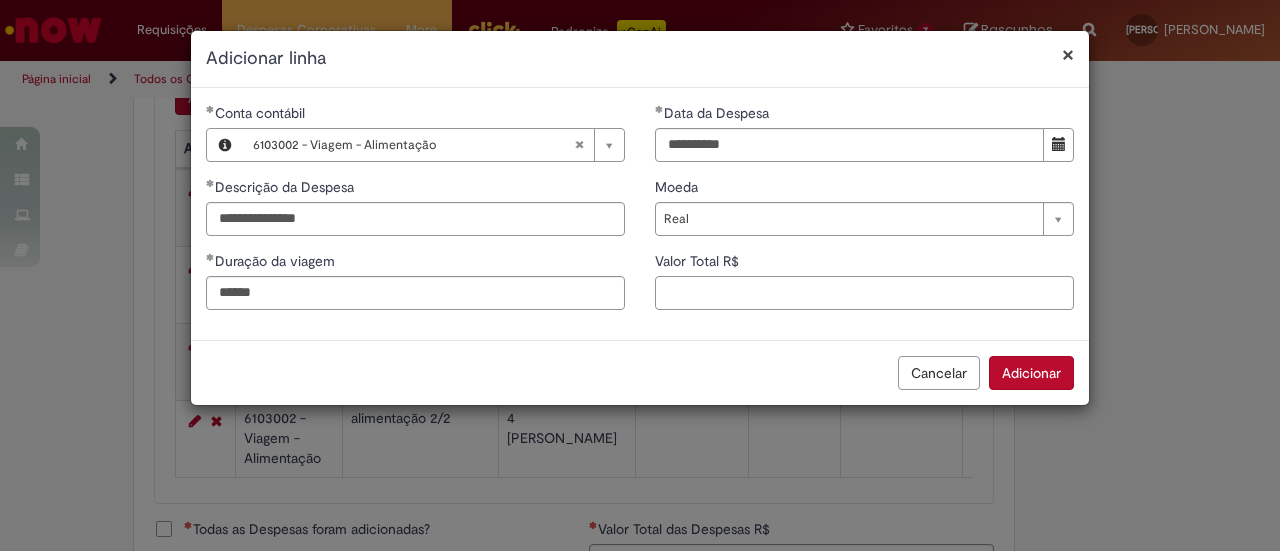 click on "Valor Total R$" at bounding box center (864, 293) 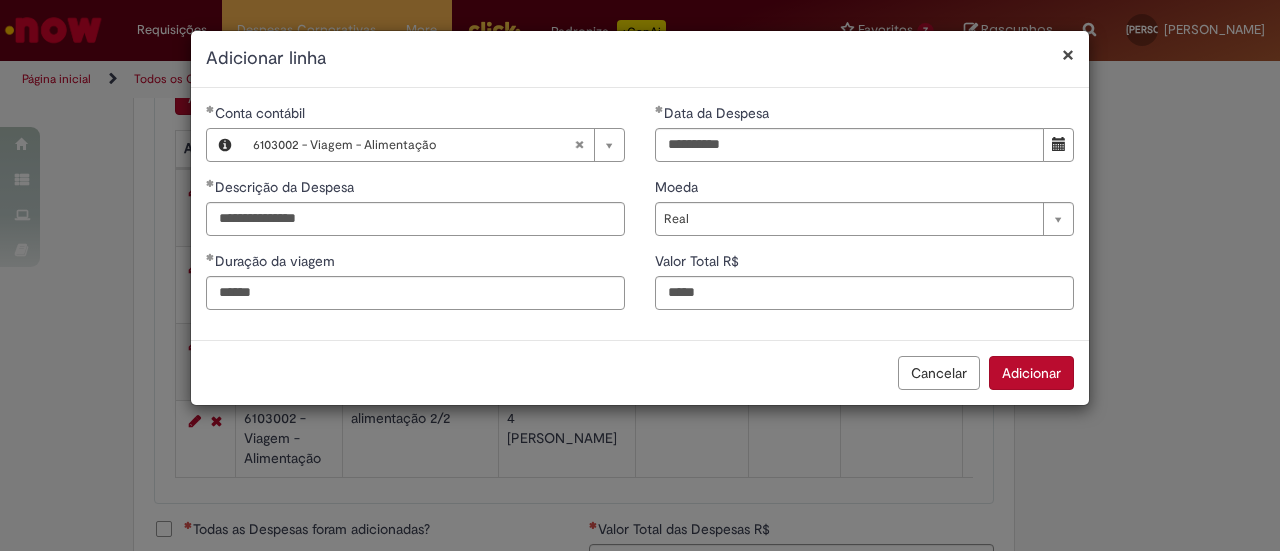 type on "**" 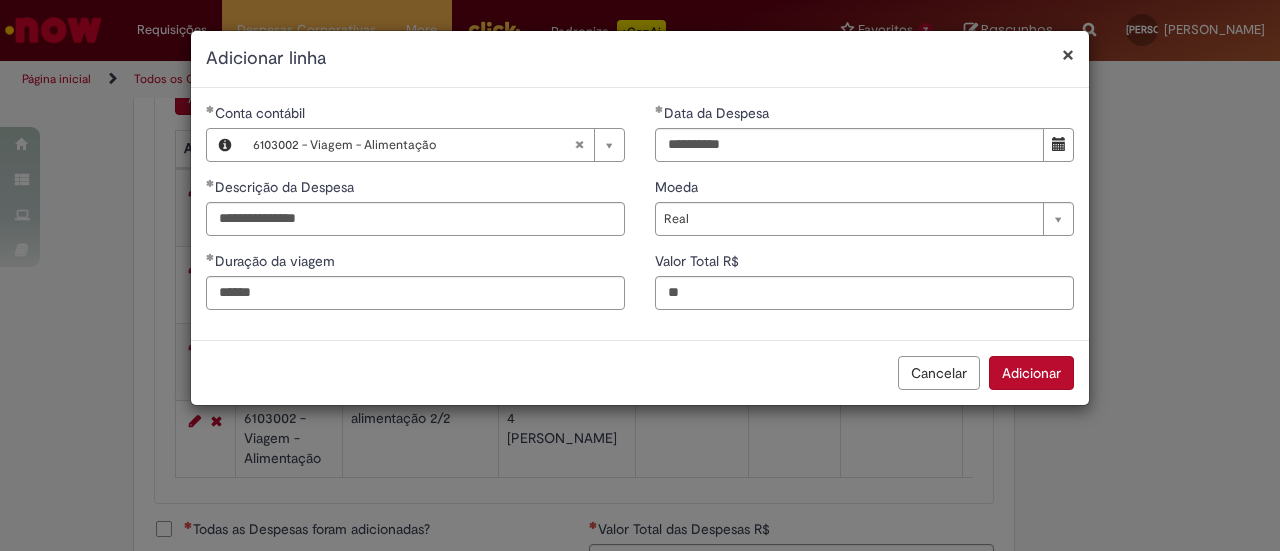 click on "Adicionar" at bounding box center (1031, 373) 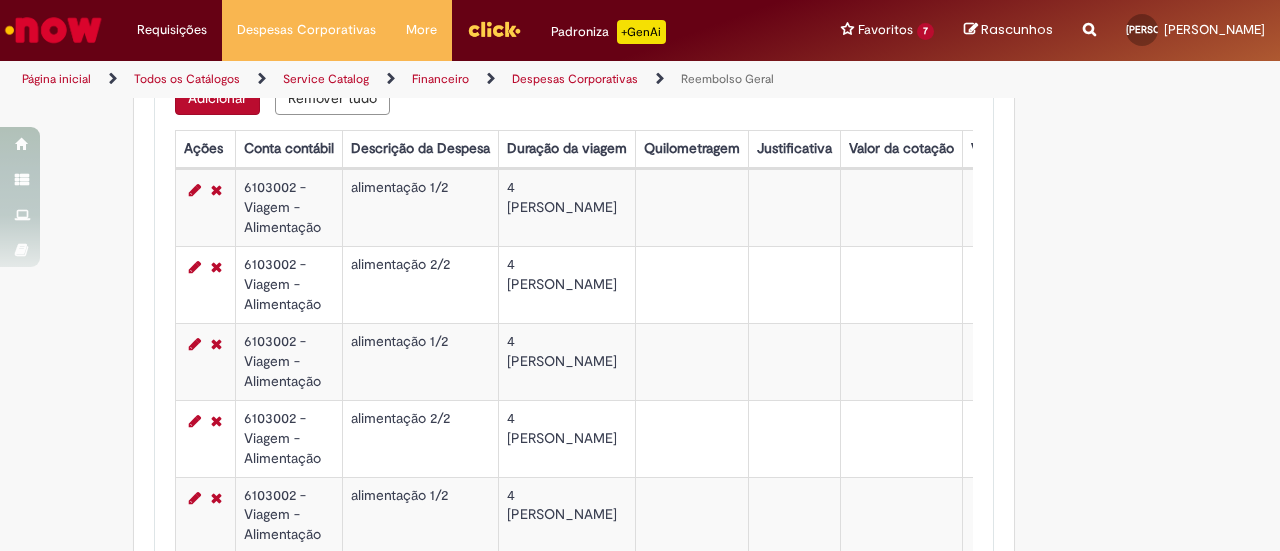 click on "Adicionar" at bounding box center (217, 98) 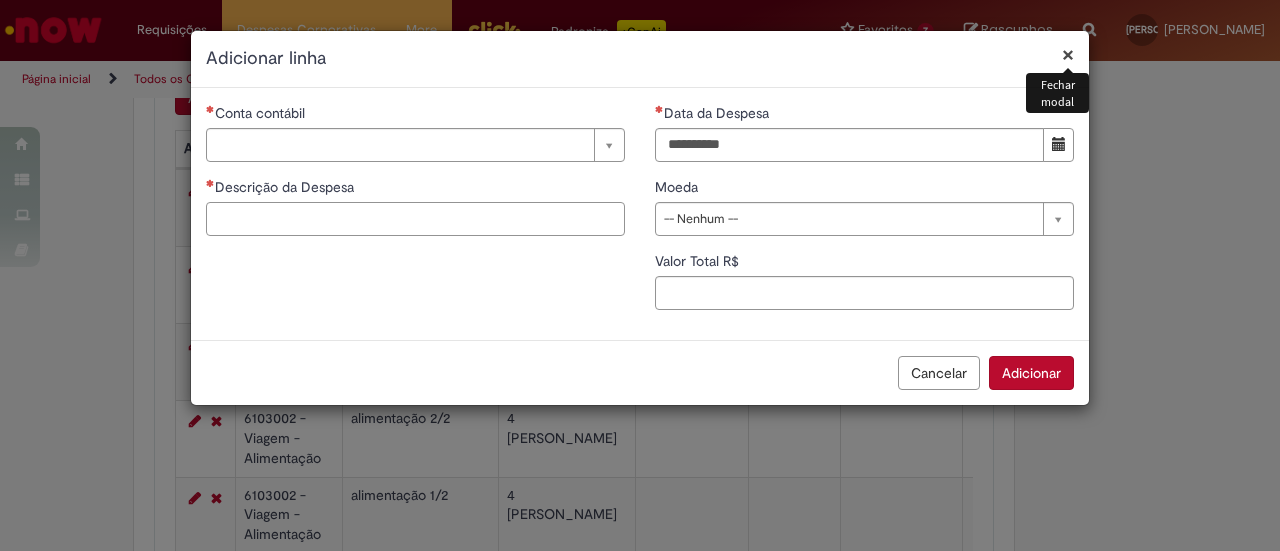 click on "Descrição da Despesa" at bounding box center [415, 219] 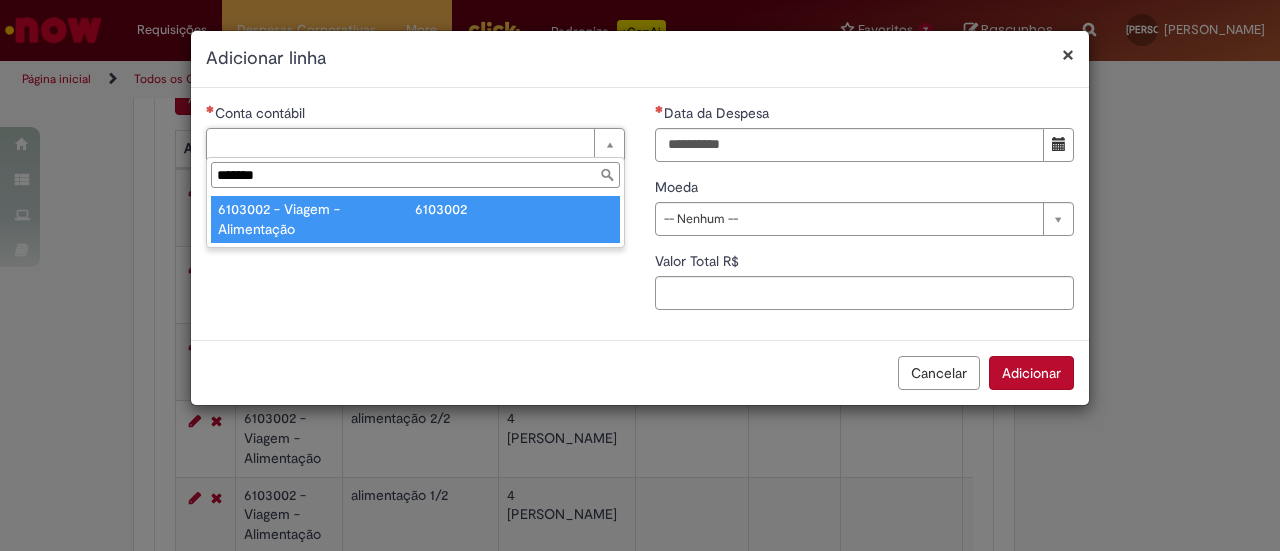 type on "*******" 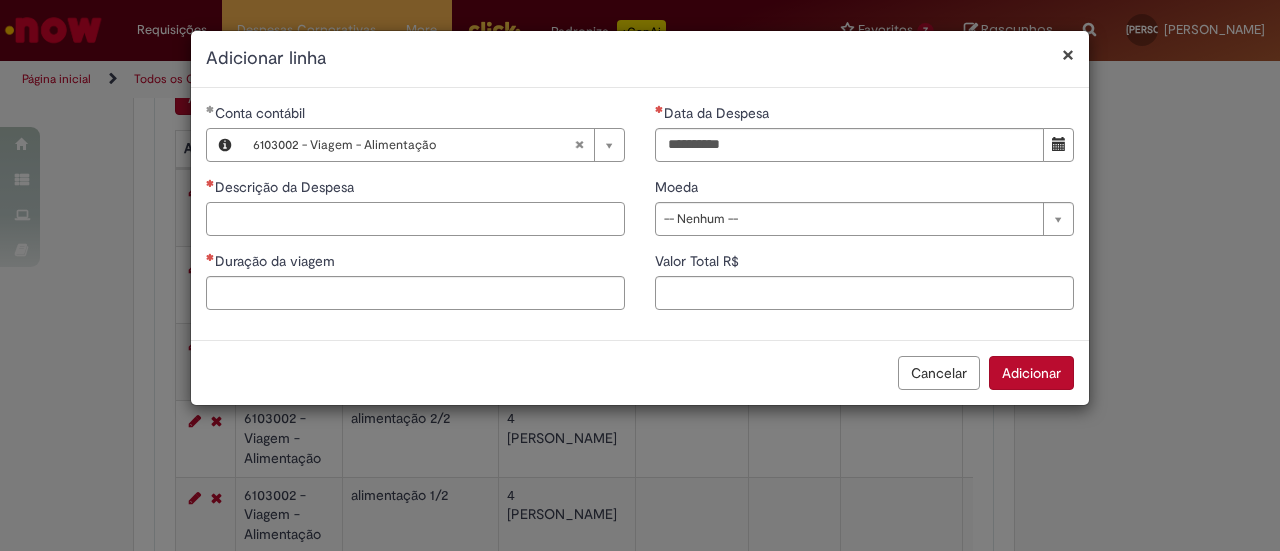 click on "Descrição da Despesa" at bounding box center [415, 219] 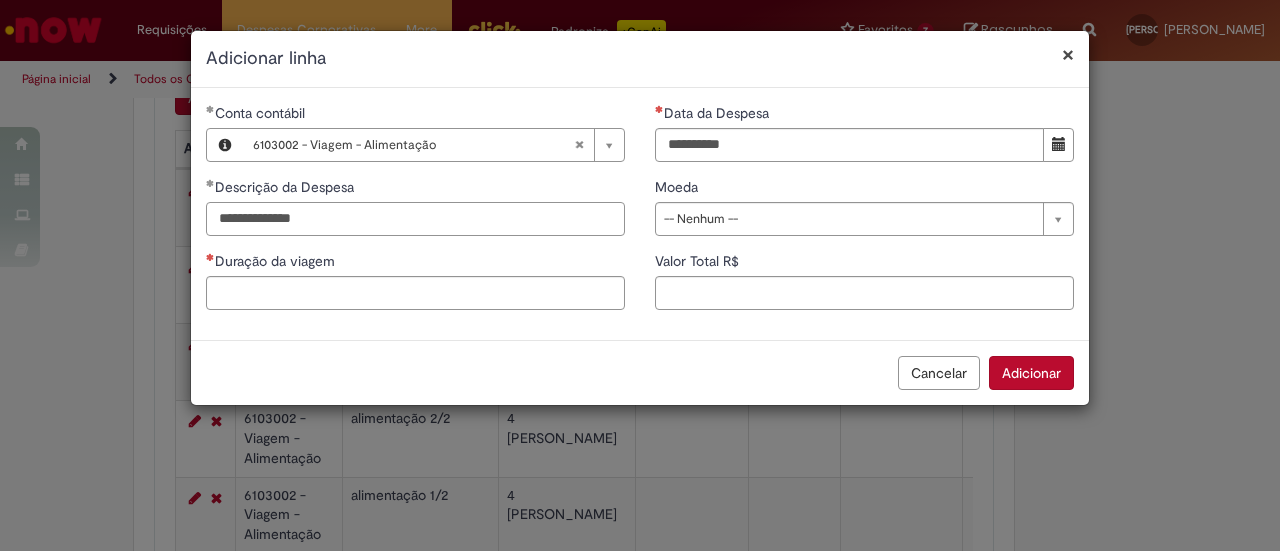 click on "**********" at bounding box center (415, 219) 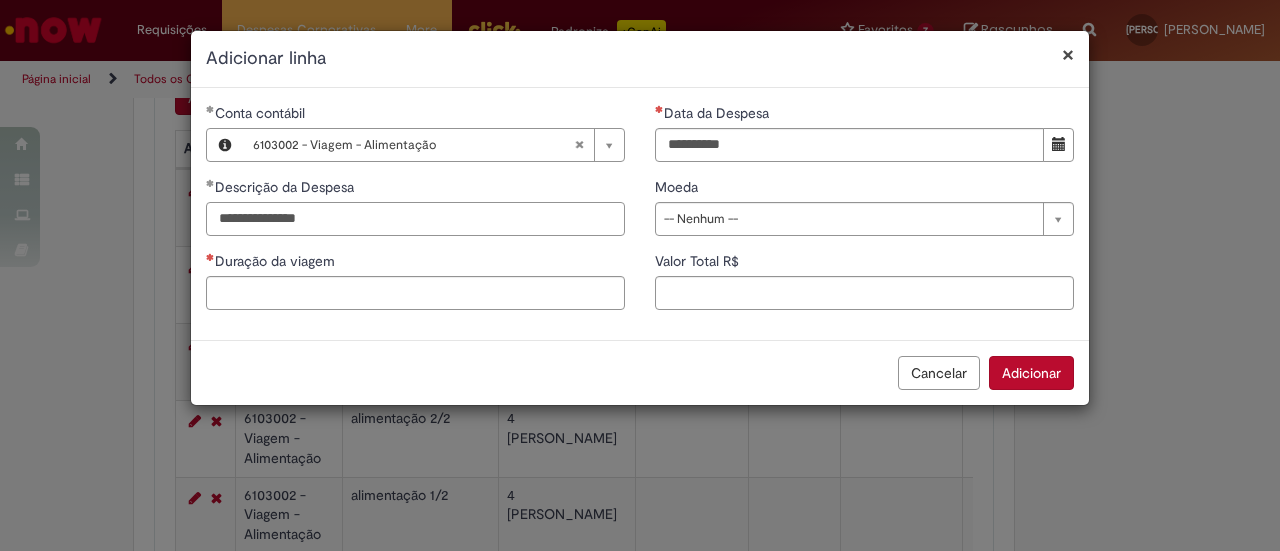 type on "**********" 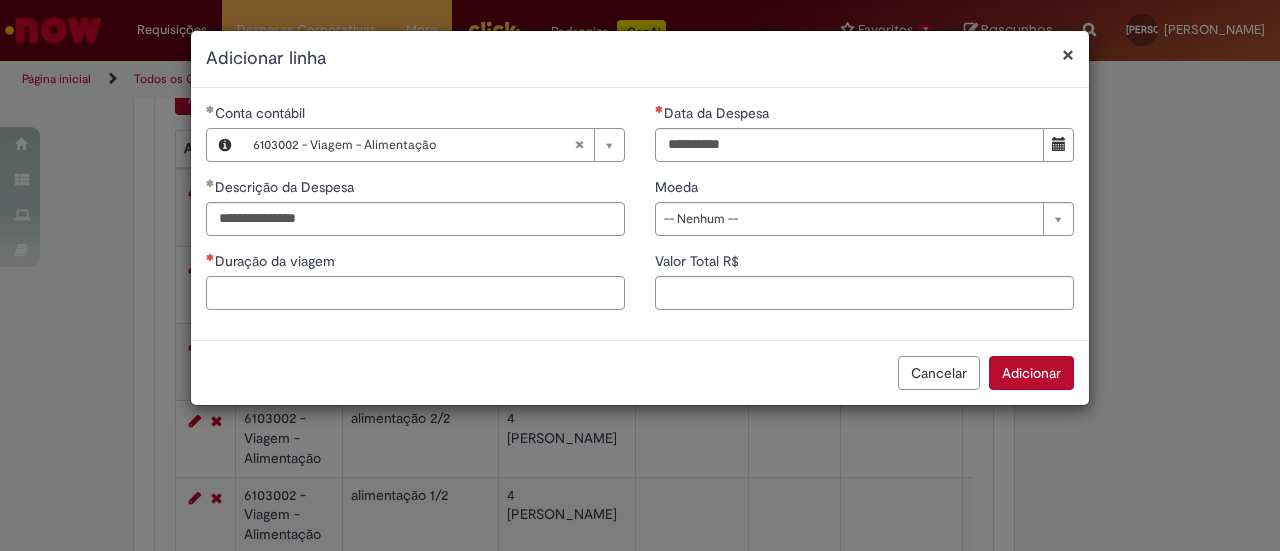 click on "Duração da viagem" at bounding box center (415, 293) 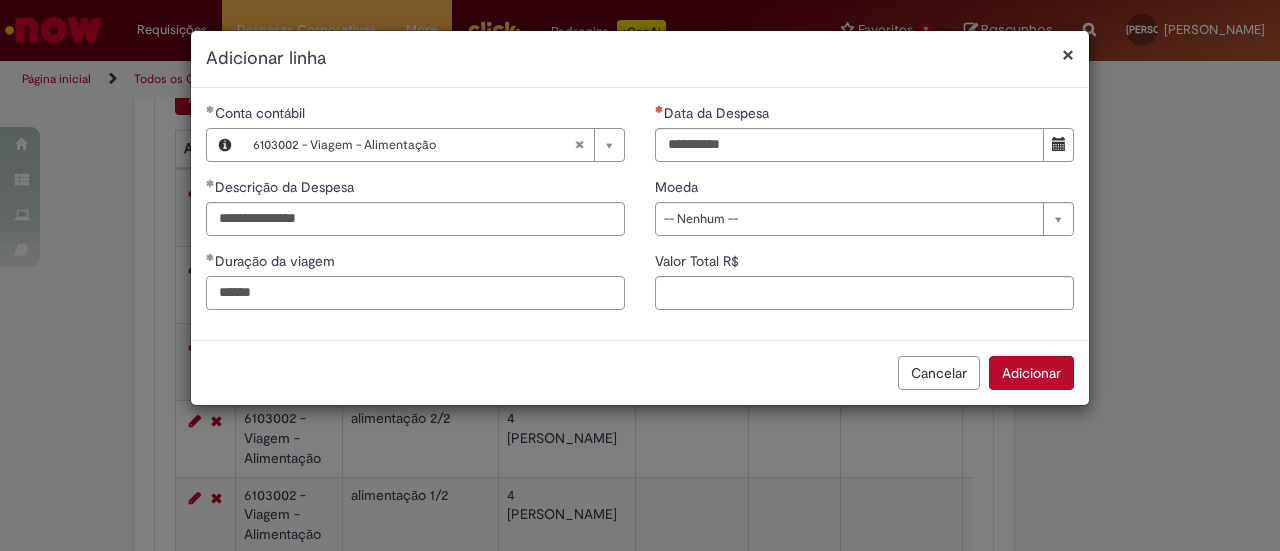 type on "******" 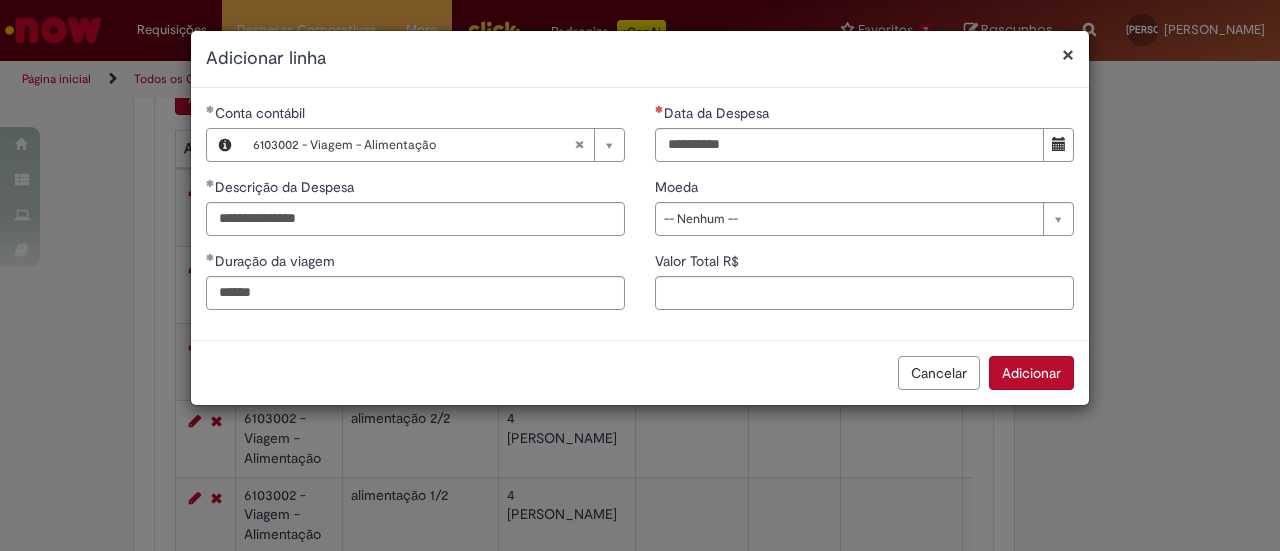 drag, startPoint x: 842, startPoint y: 123, endPoint x: 895, endPoint y: 121, distance: 53.037724 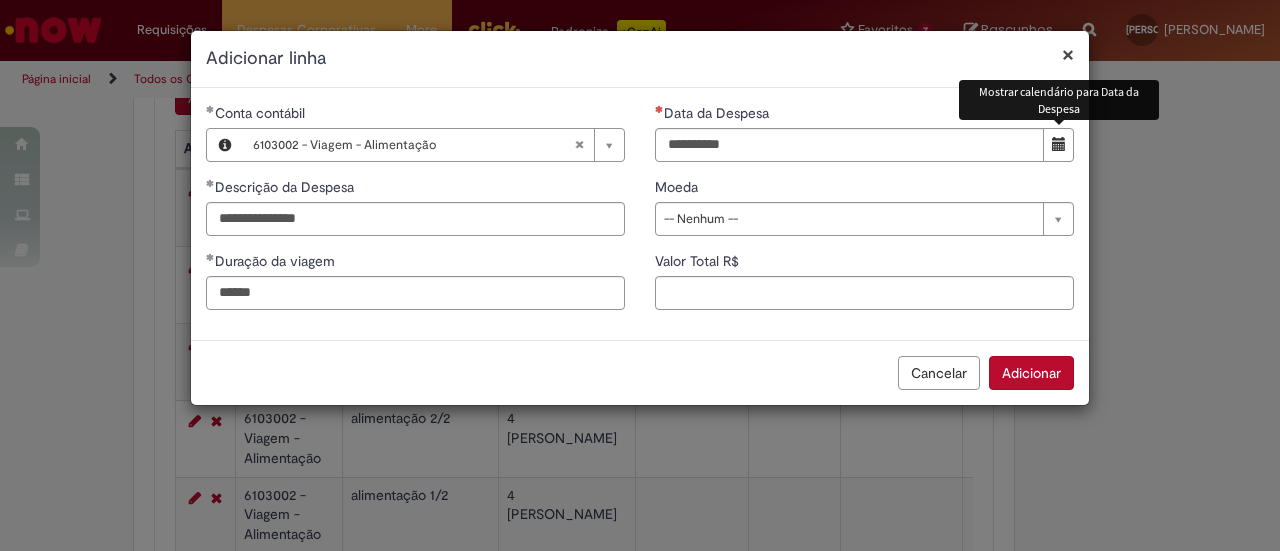 click at bounding box center (1058, 145) 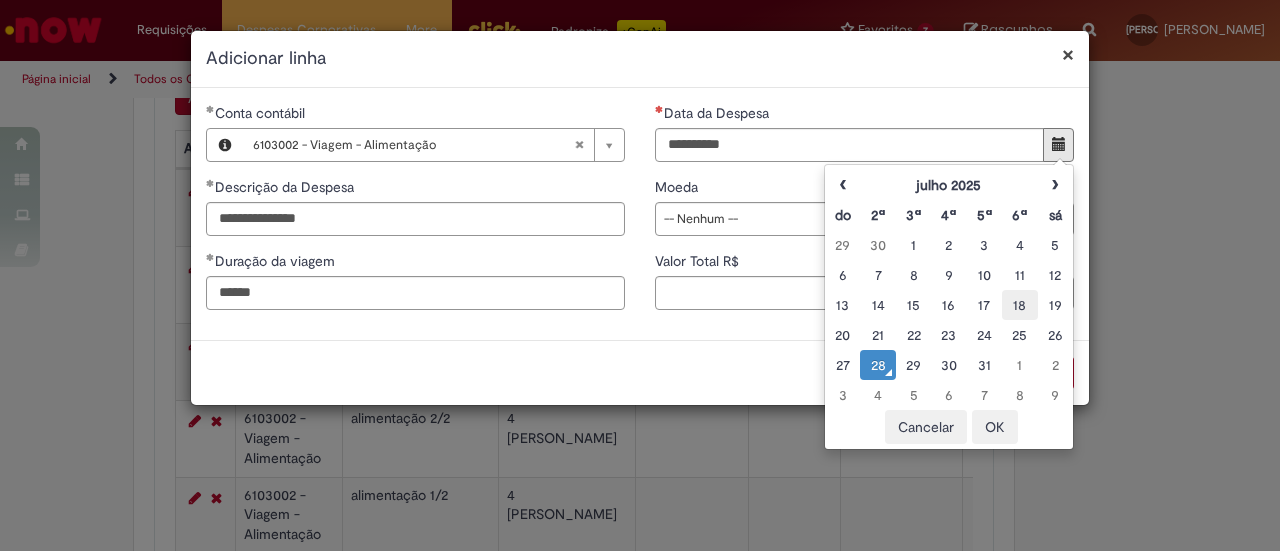 click on "18" at bounding box center (1019, 305) 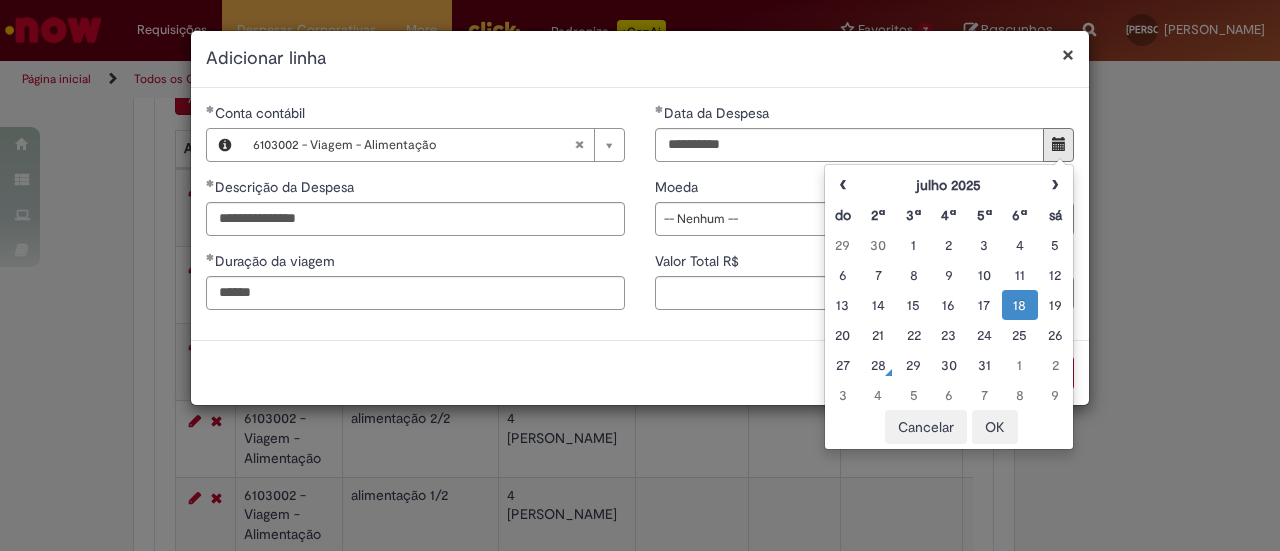 click on "OK" at bounding box center [995, 427] 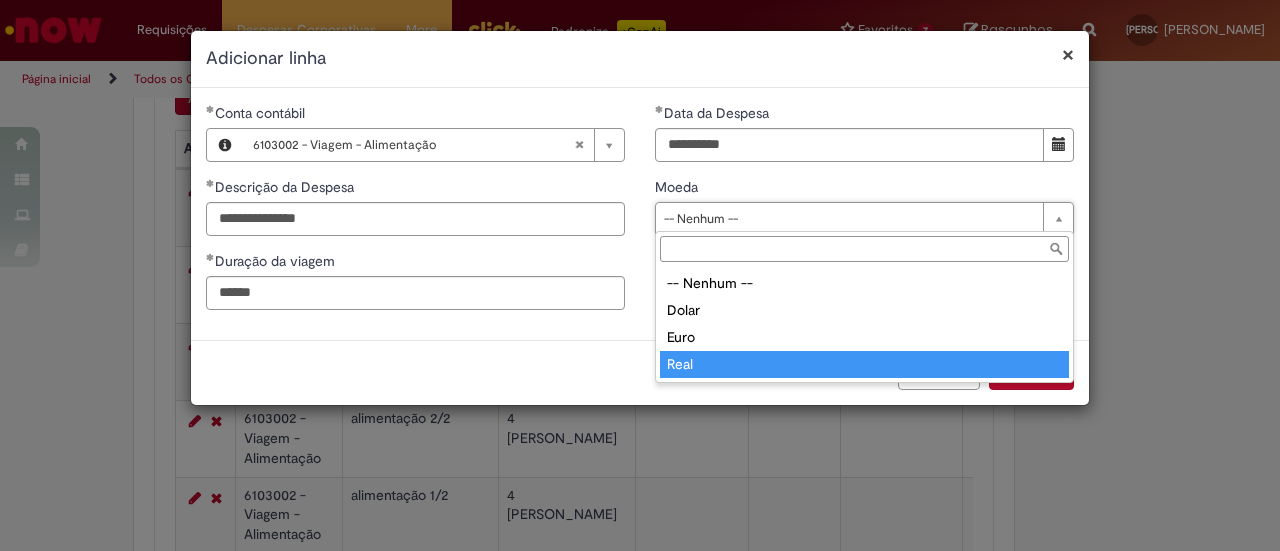 type on "****" 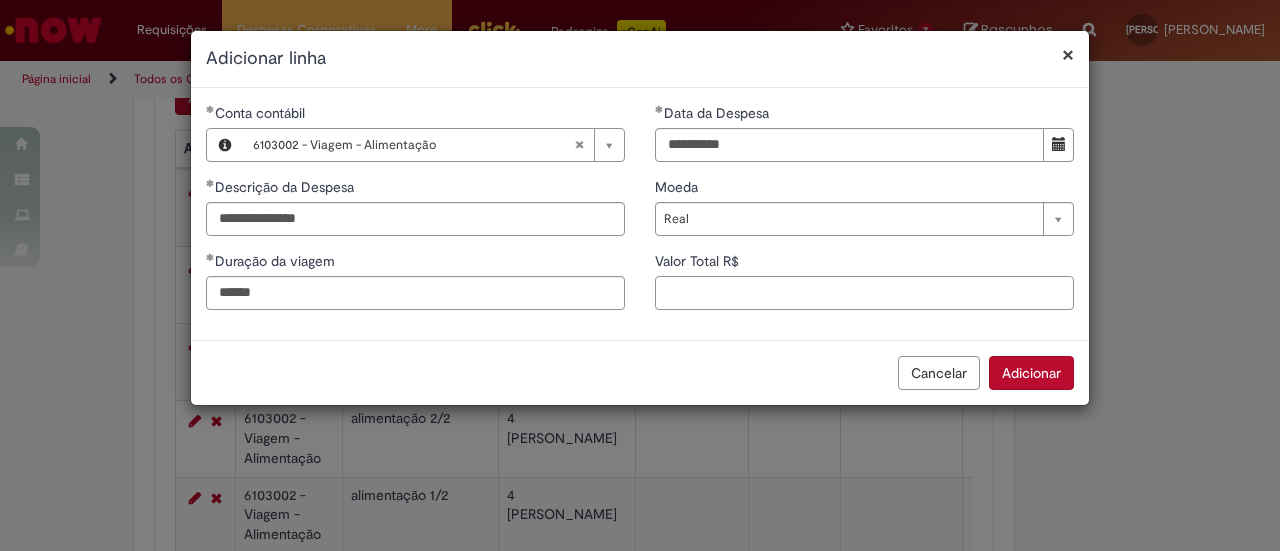 click on "Valor Total R$" at bounding box center (864, 293) 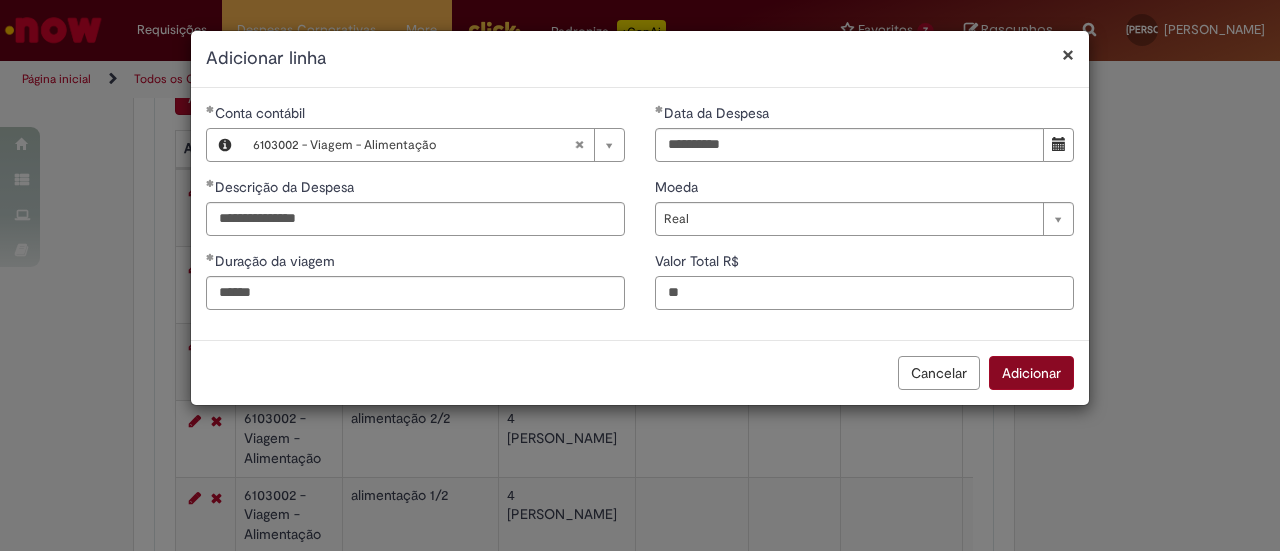 type on "**" 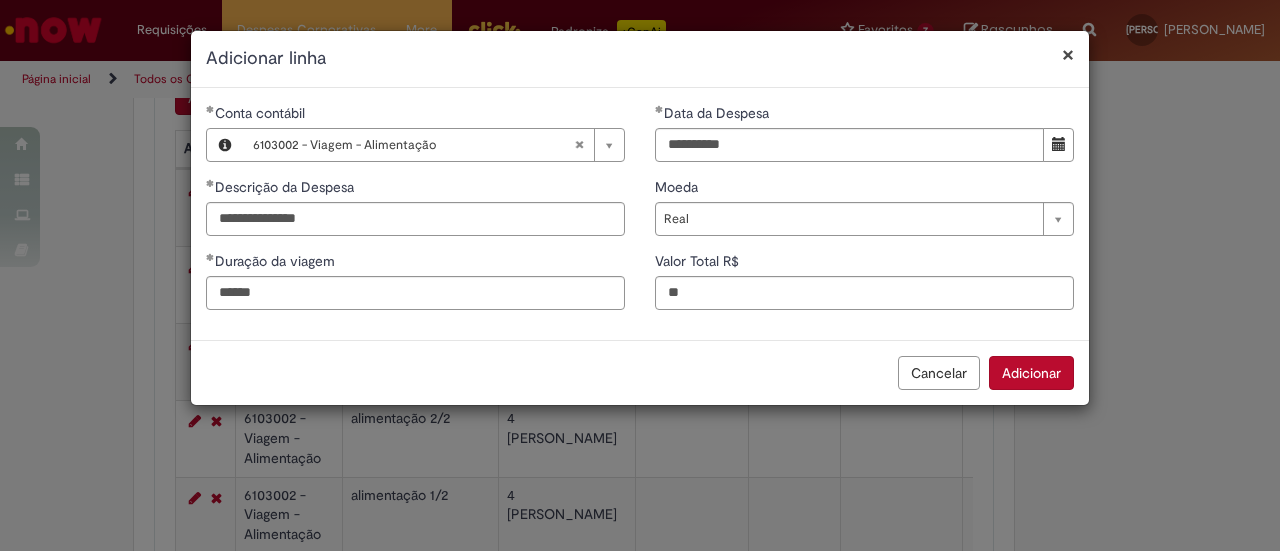 click on "Adicionar" at bounding box center [1031, 373] 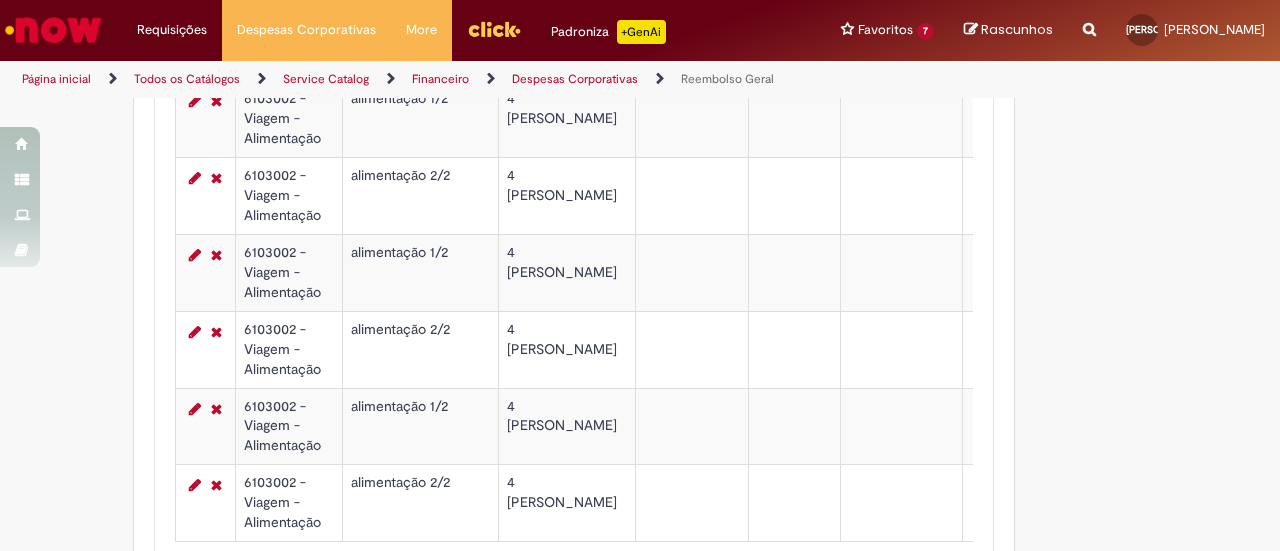 scroll, scrollTop: 1187, scrollLeft: 0, axis: vertical 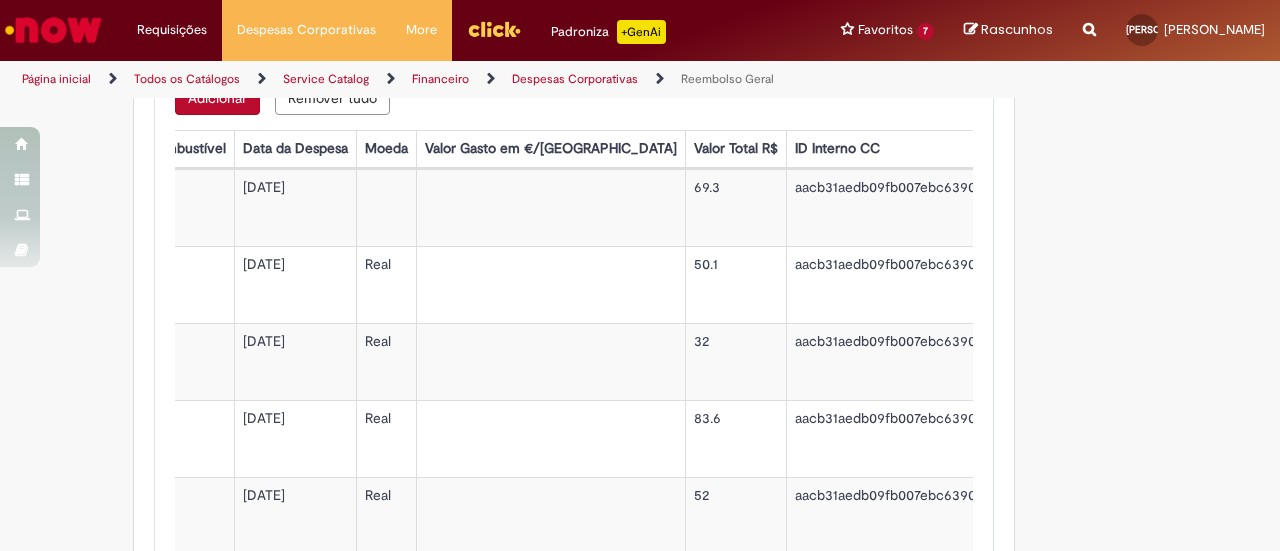 click on "Adicionar" at bounding box center [217, 98] 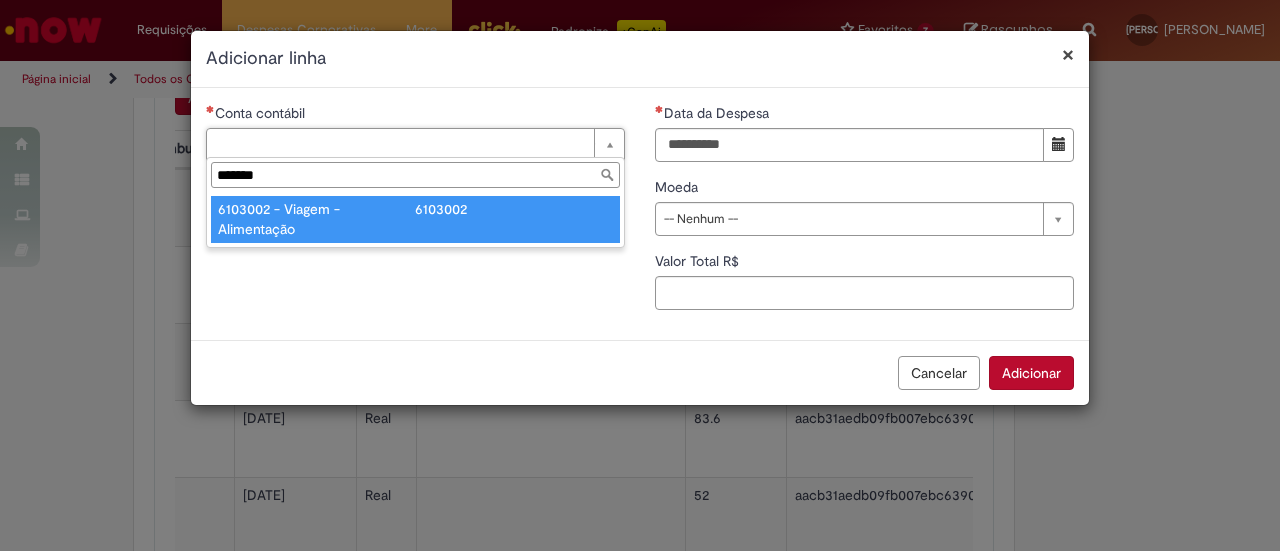 type on "*******" 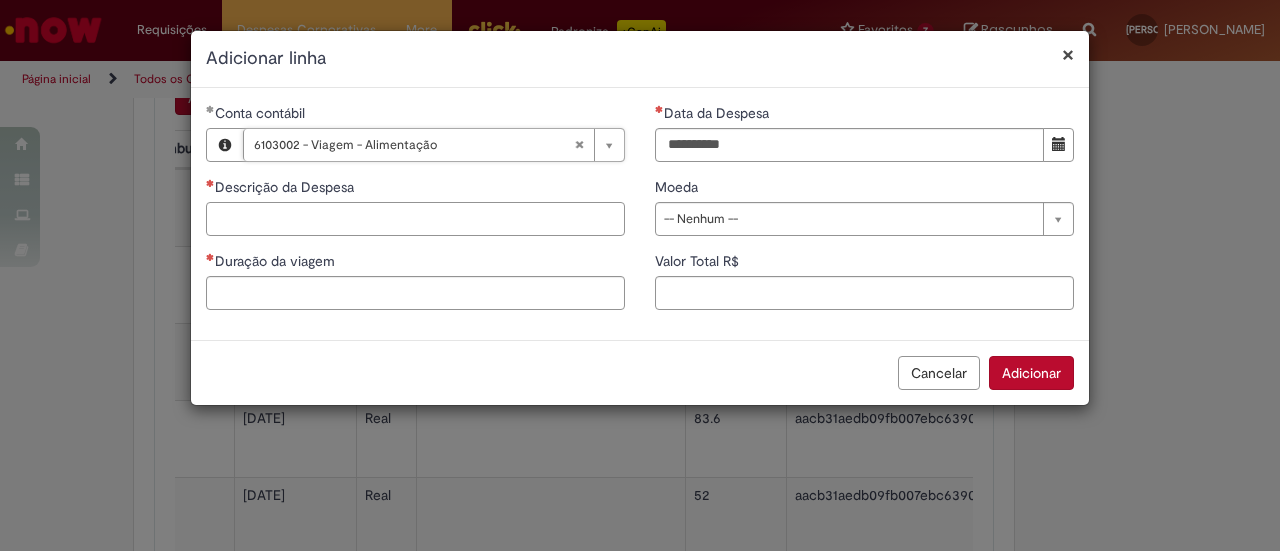 click on "Descrição da Despesa" at bounding box center [415, 219] 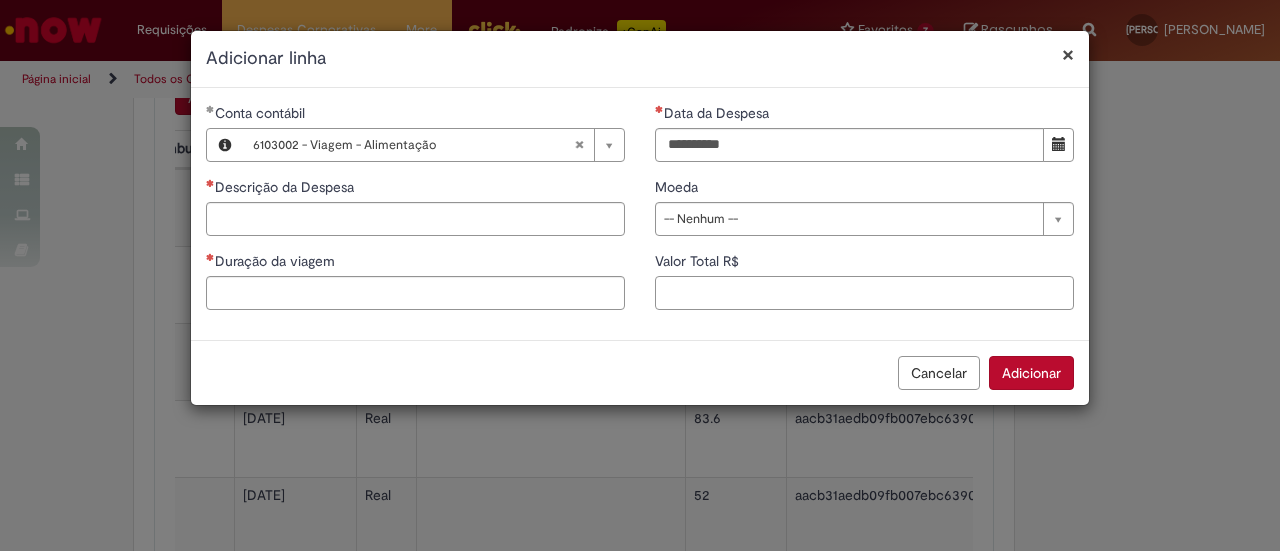 click on "Valor Total R$" at bounding box center [864, 293] 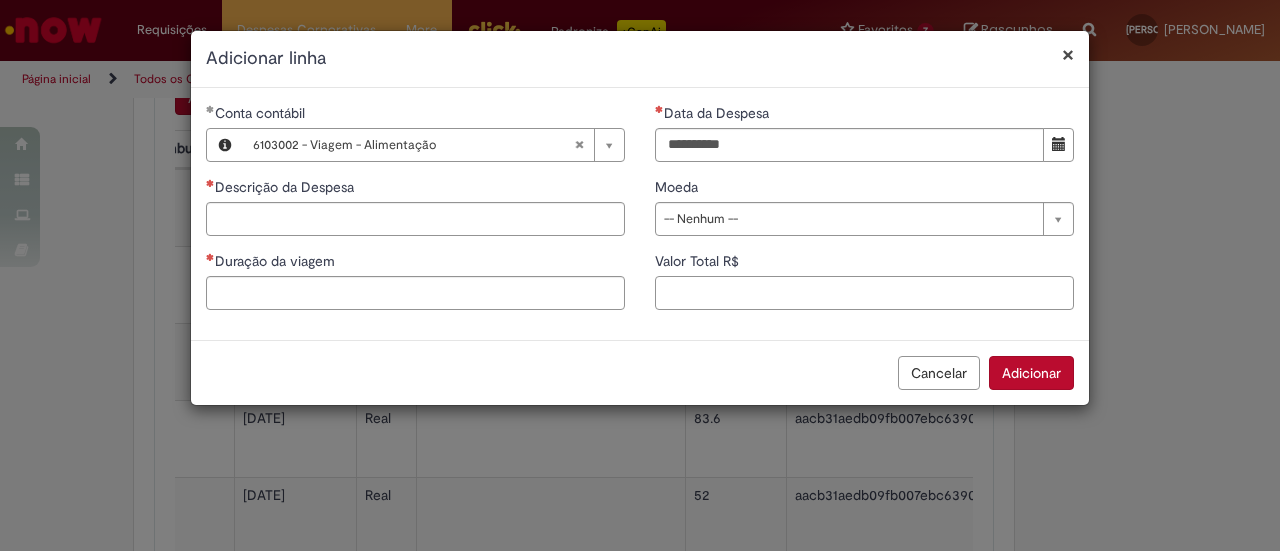 click on "Valor Total R$" at bounding box center (864, 293) 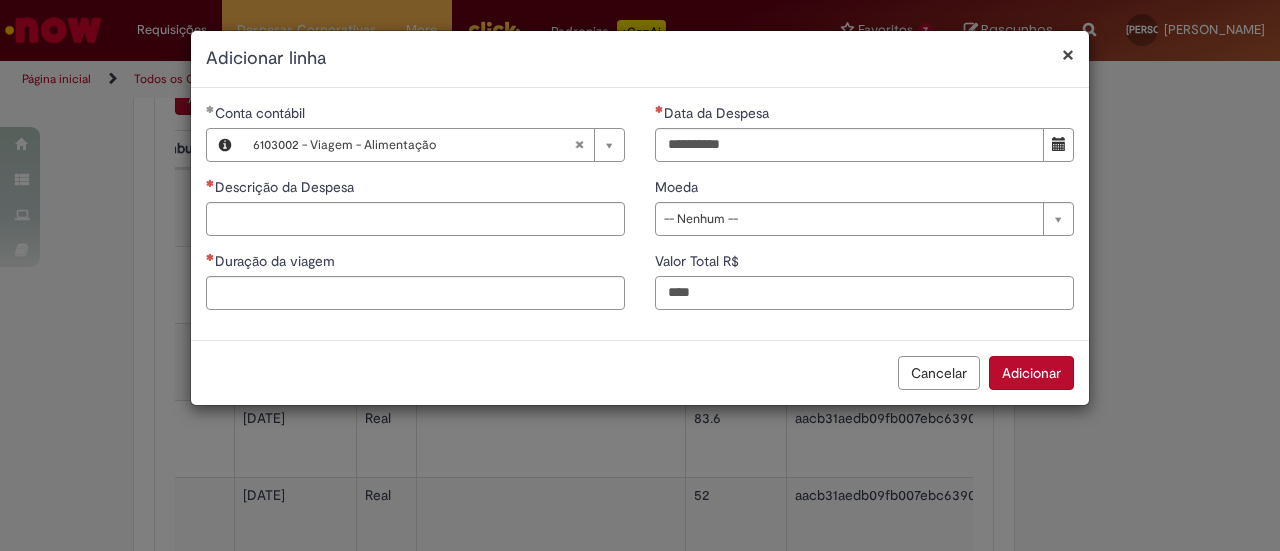 drag, startPoint x: 826, startPoint y: 277, endPoint x: 782, endPoint y: 306, distance: 52.69725 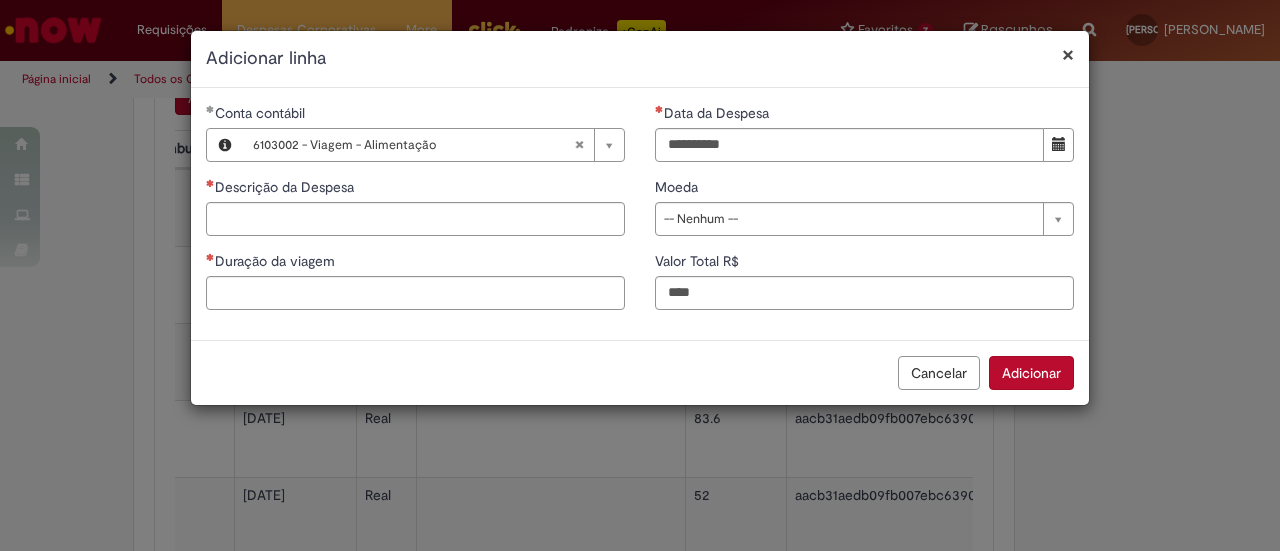 type on "****" 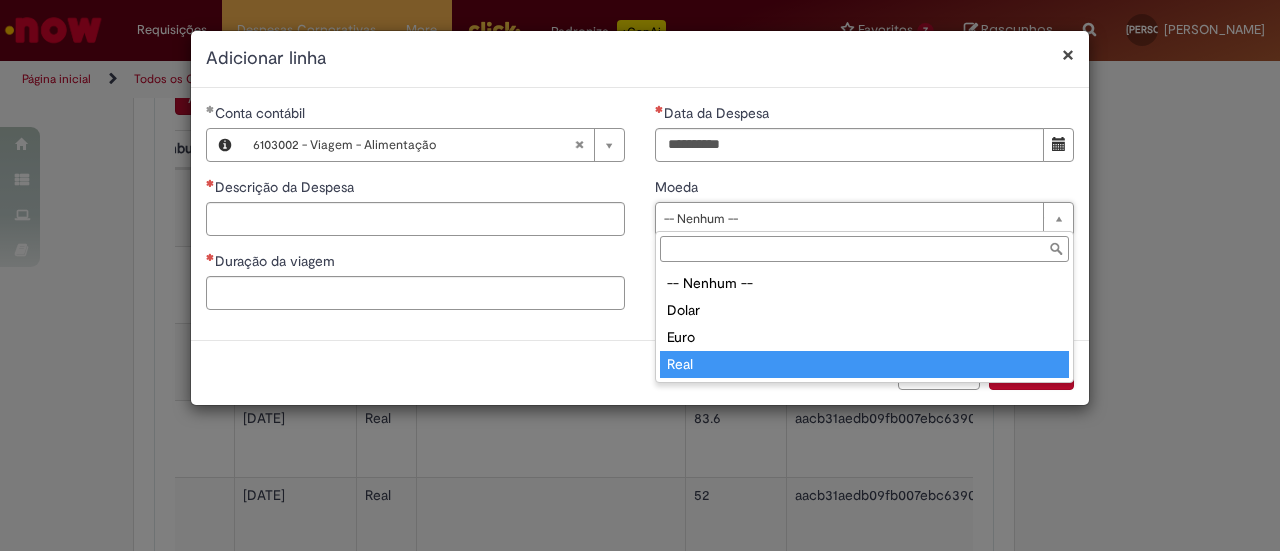 type on "****" 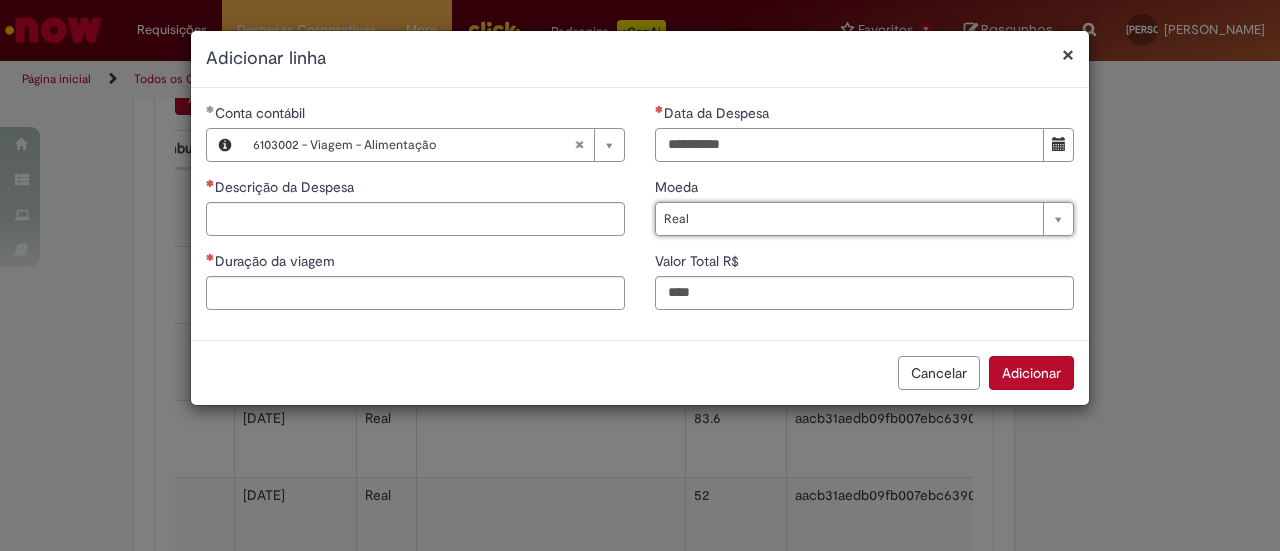 click on "Data da Despesa" at bounding box center (849, 145) 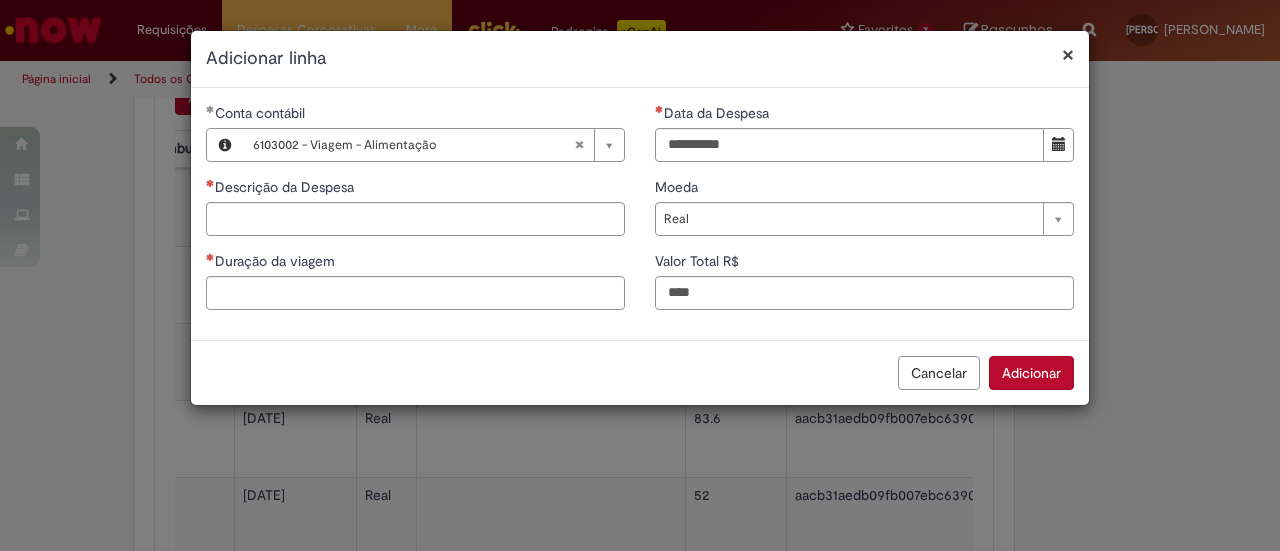 click on "**********" at bounding box center (864, 214) 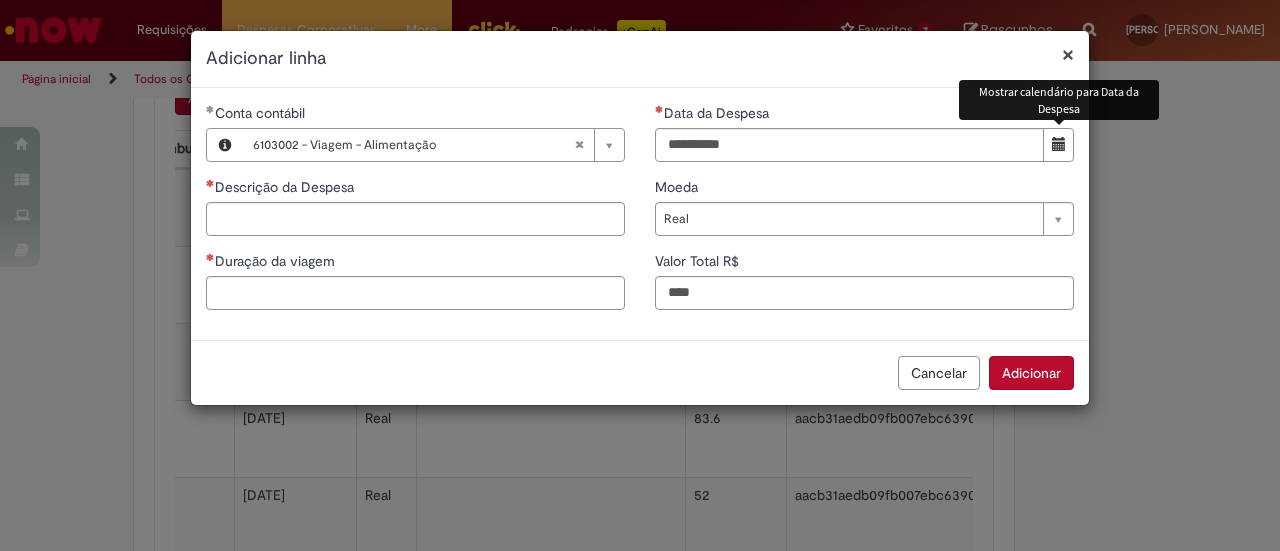 click at bounding box center (1058, 145) 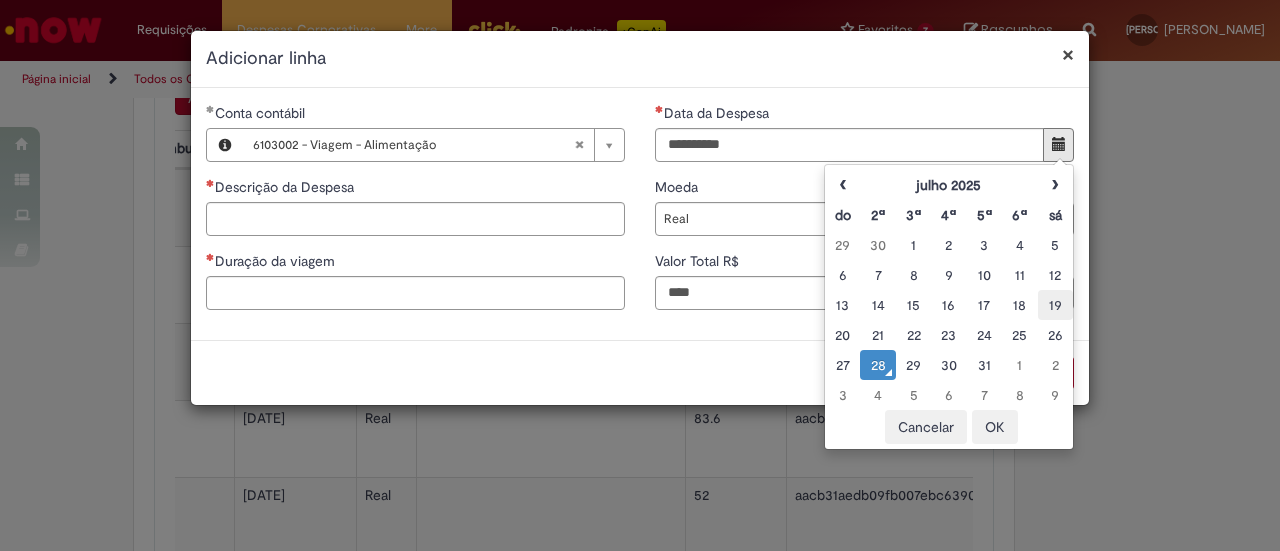 click on "19" at bounding box center (1055, 305) 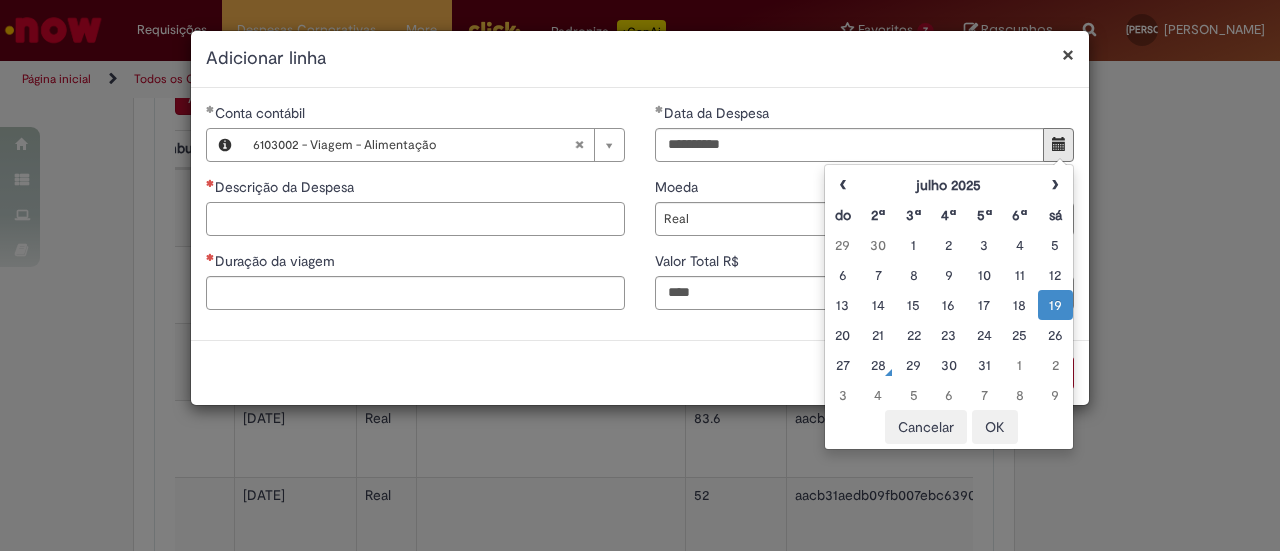 click on "Descrição da Despesa" at bounding box center [415, 219] 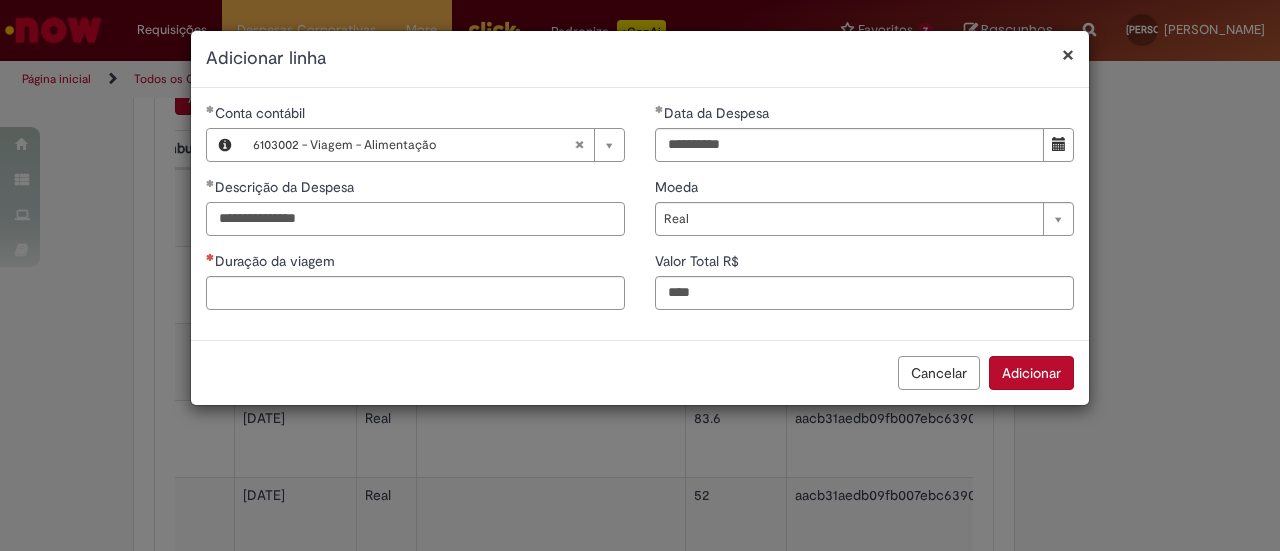 type on "**********" 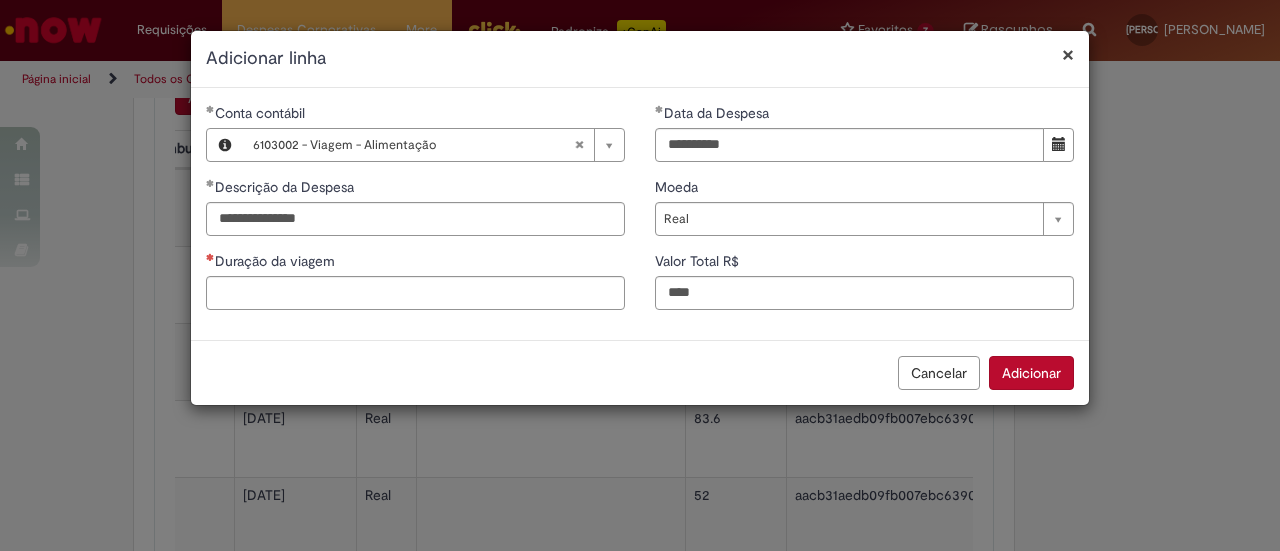 click on "**********" at bounding box center (640, 214) 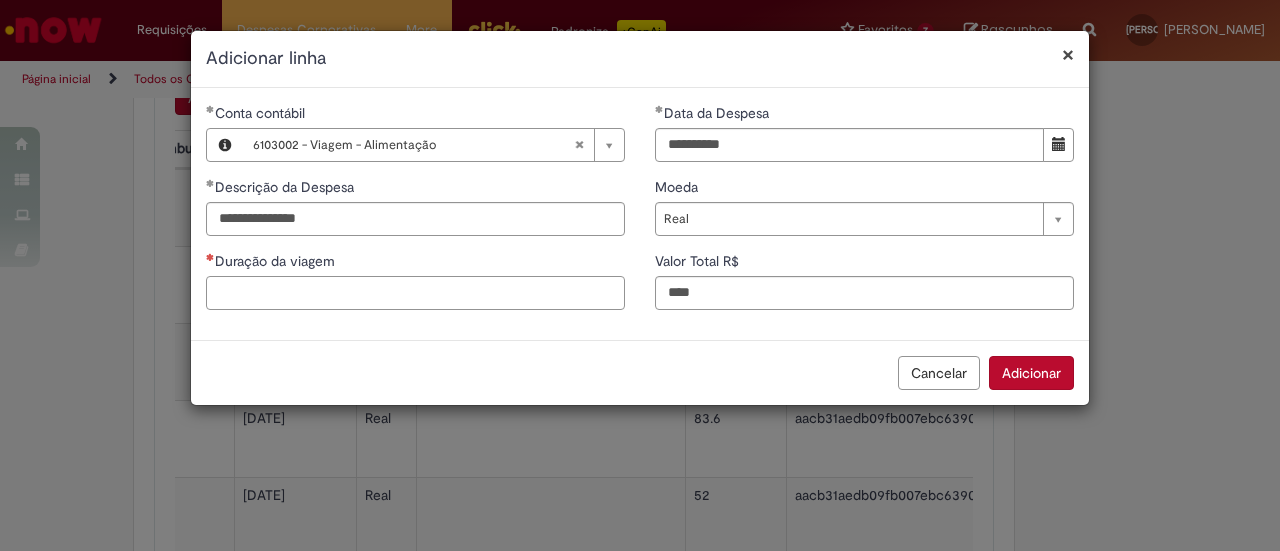 click on "Duração da viagem" at bounding box center [415, 293] 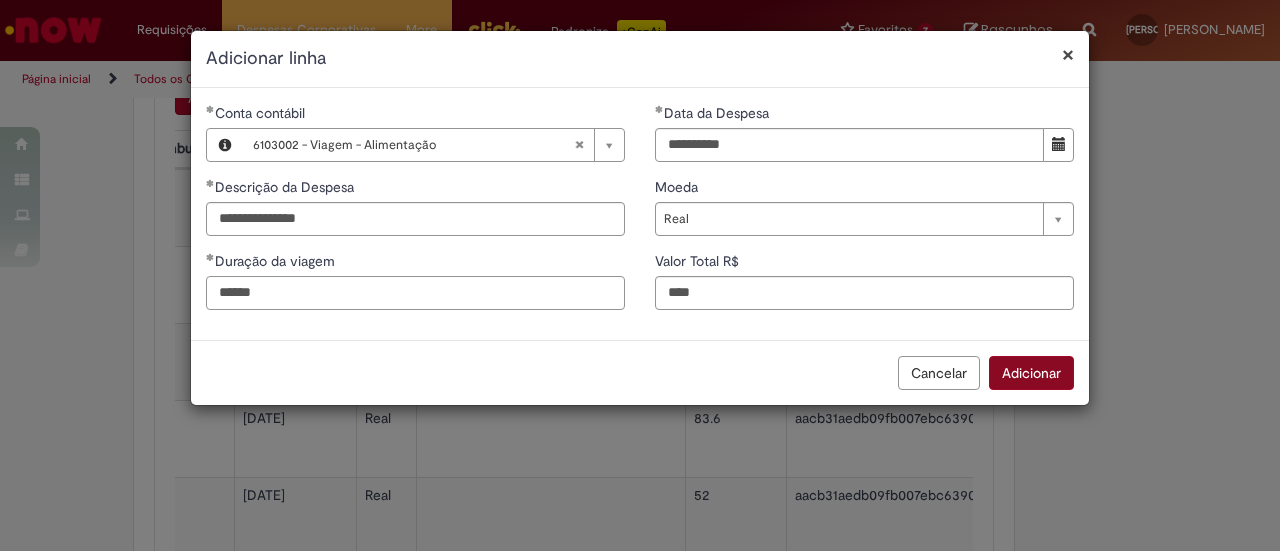 type on "******" 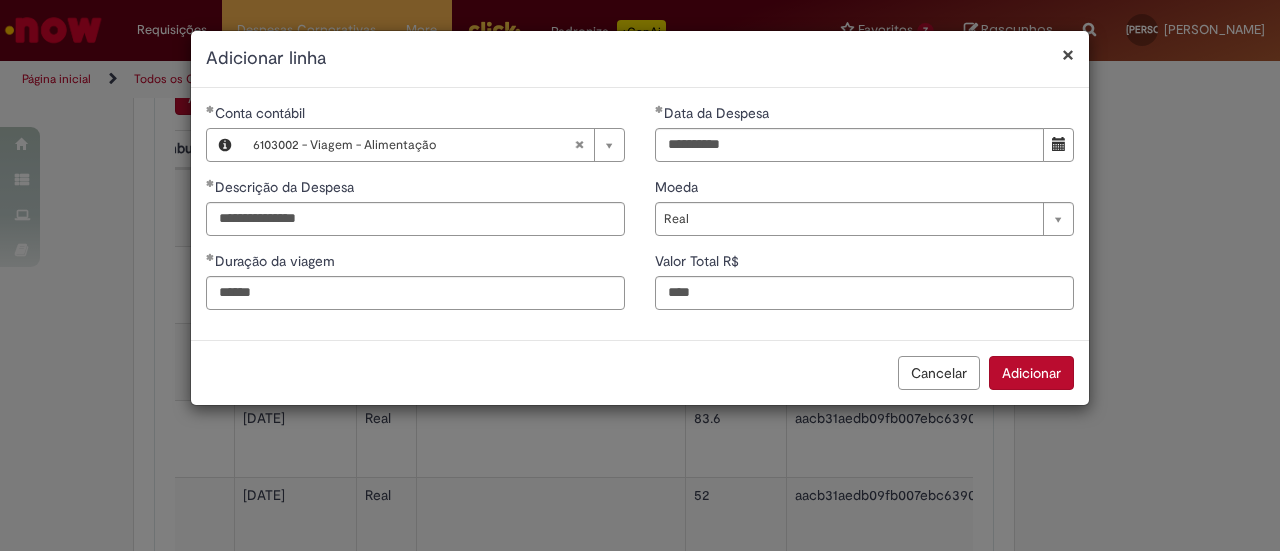 click on "Adicionar" at bounding box center (1031, 373) 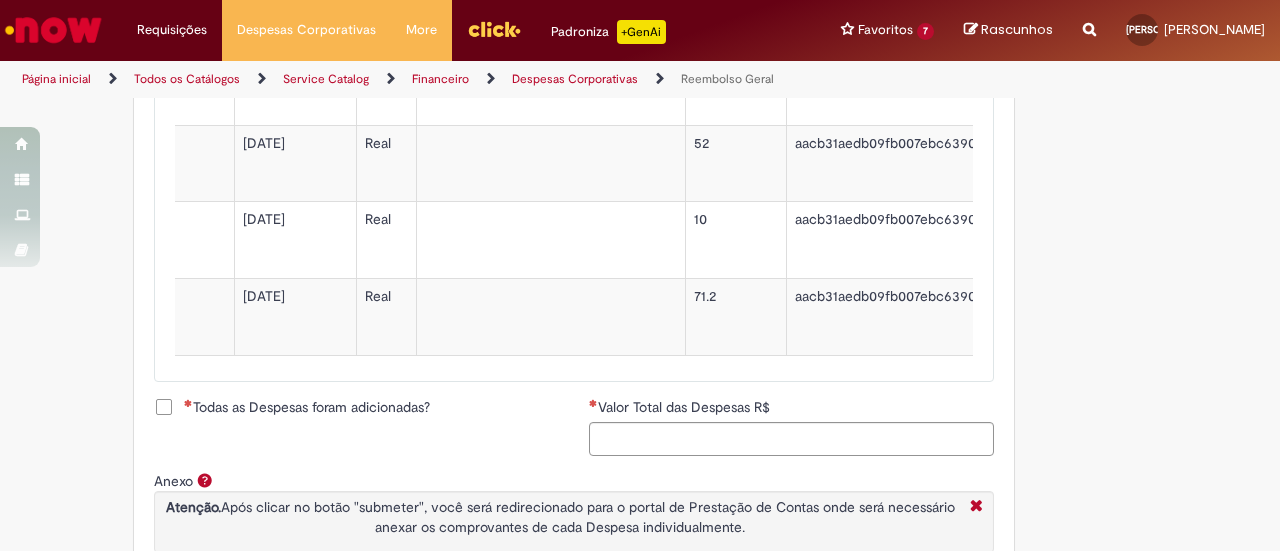 scroll, scrollTop: 1087, scrollLeft: 0, axis: vertical 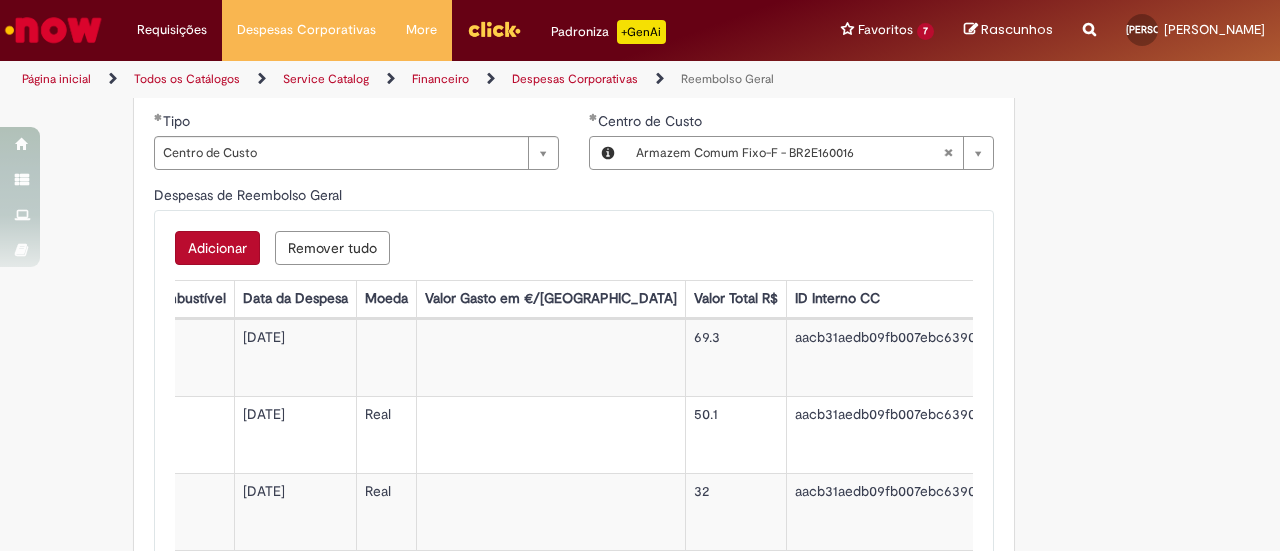 click on "Adicionar" at bounding box center (217, 248) 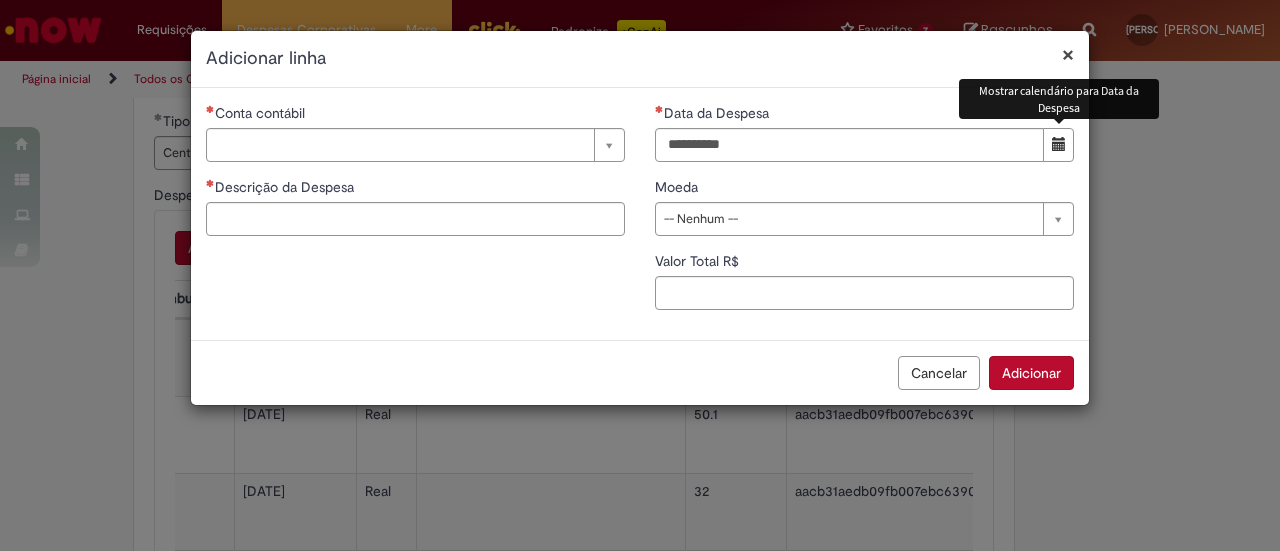 click at bounding box center [1059, 144] 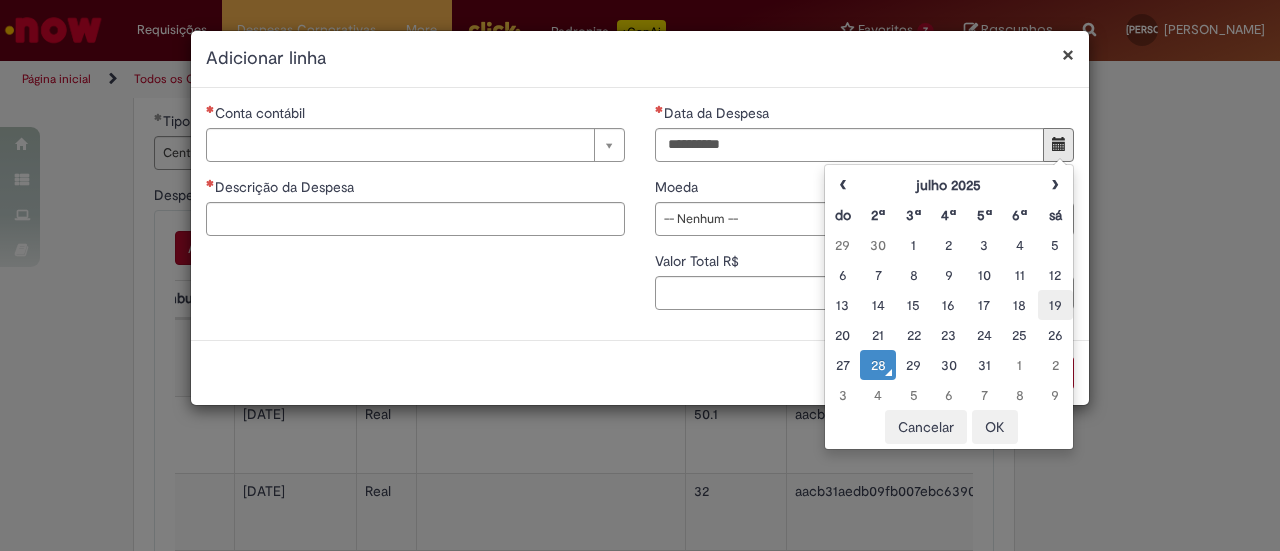 click on "19" at bounding box center (1055, 305) 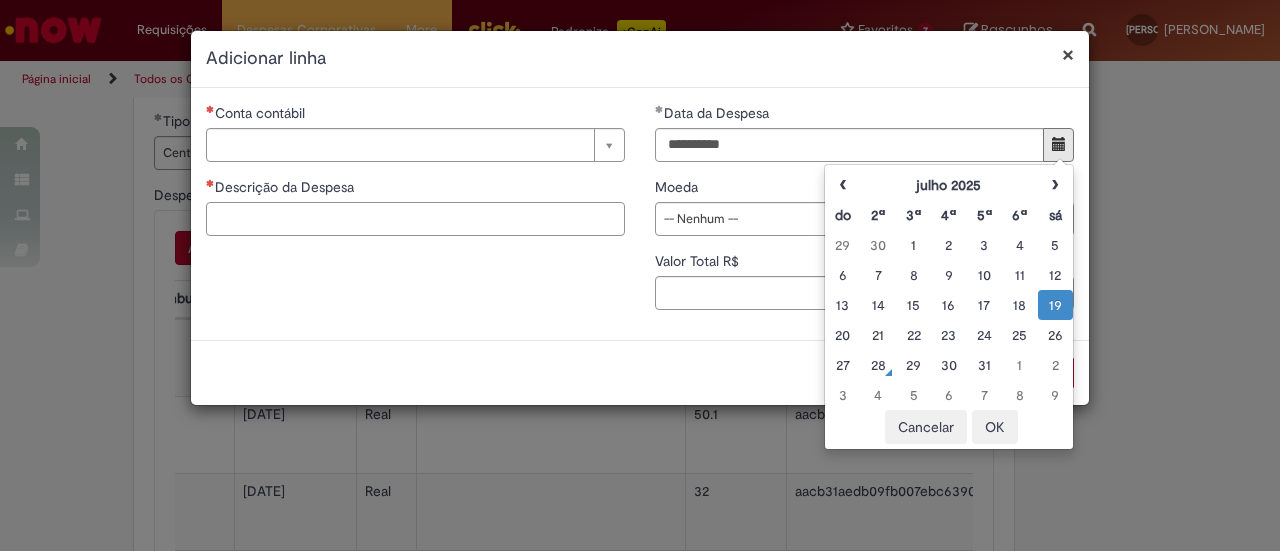 click on "Descrição da Despesa" at bounding box center (415, 219) 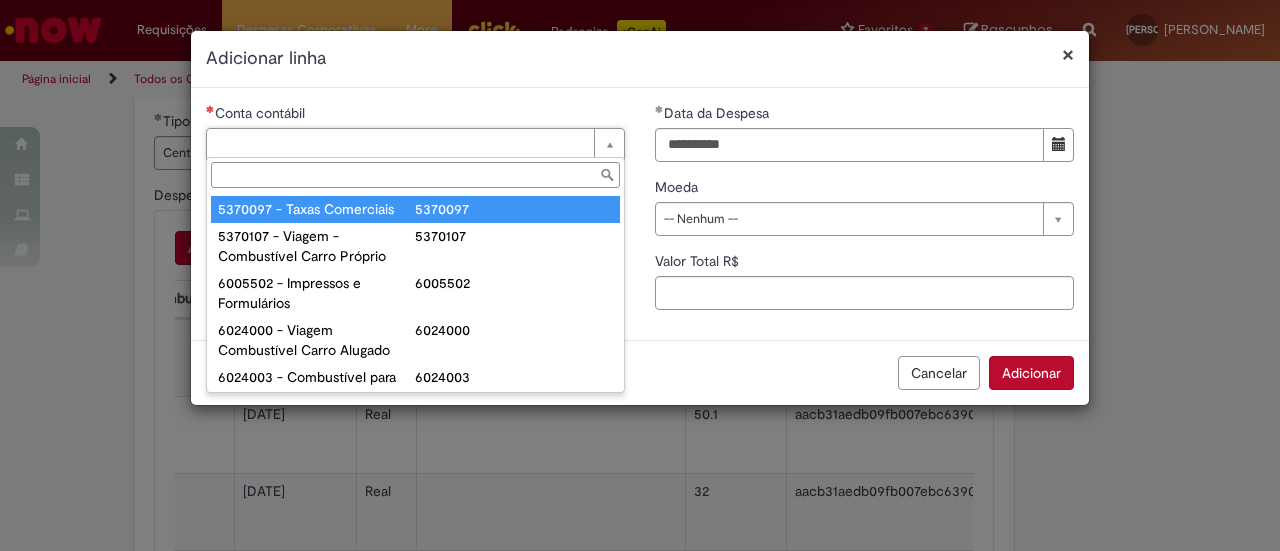 paste on "*******" 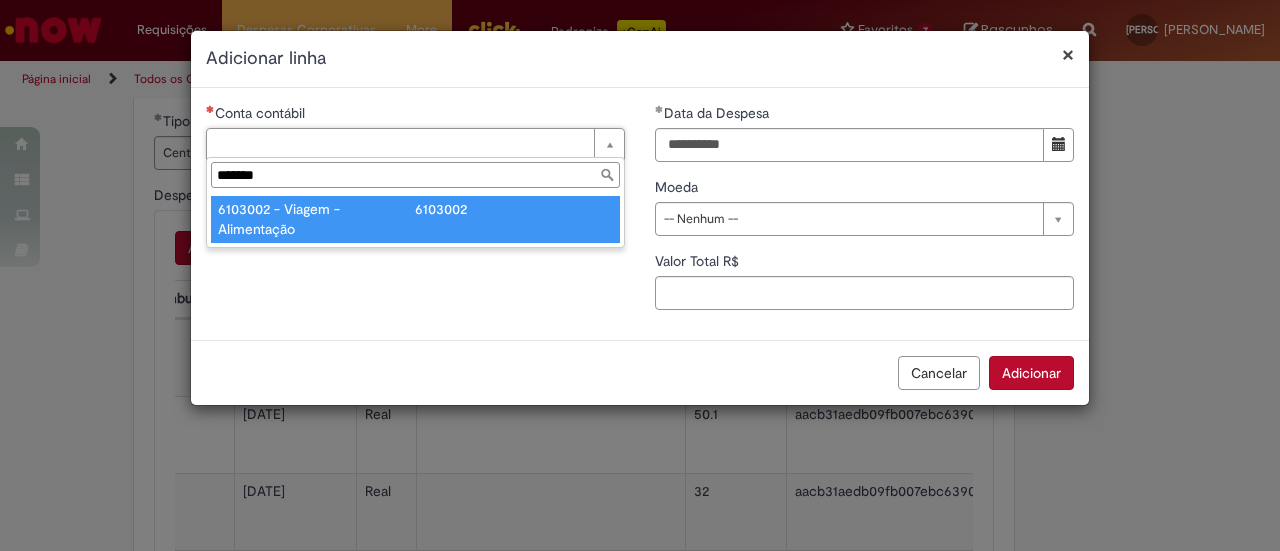 type on "*******" 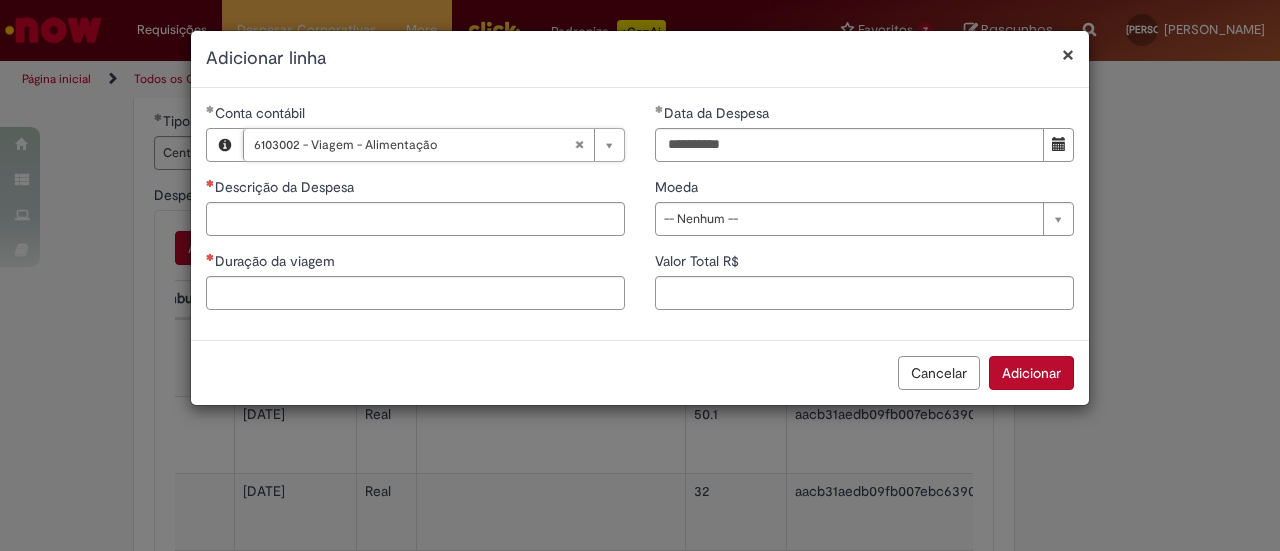 click on "**********" at bounding box center [415, 214] 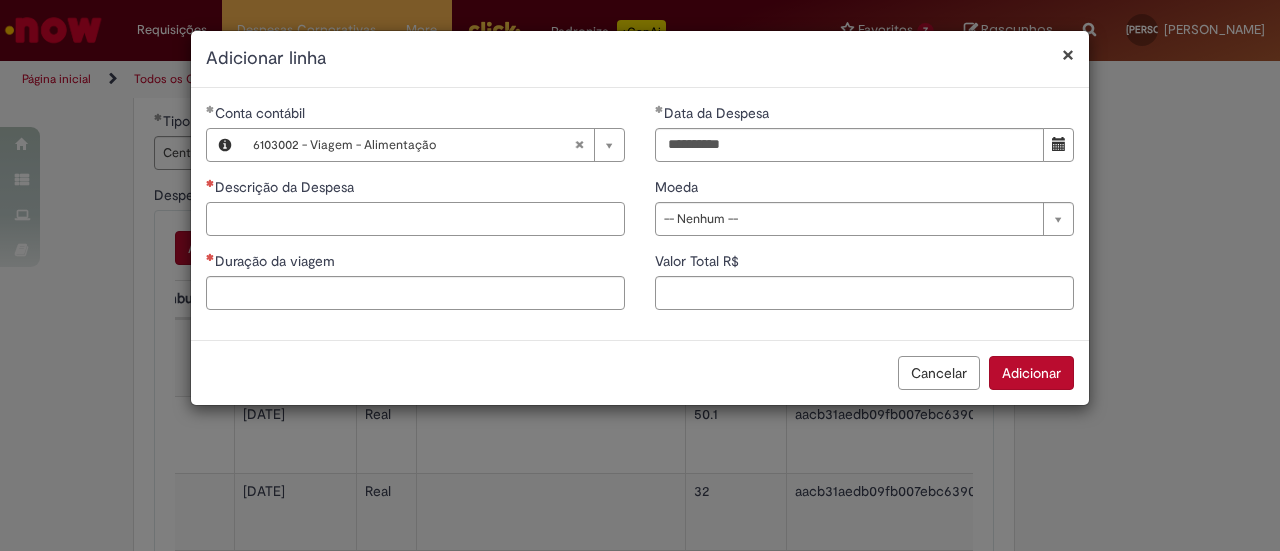 click on "Descrição da Despesa" at bounding box center [415, 219] 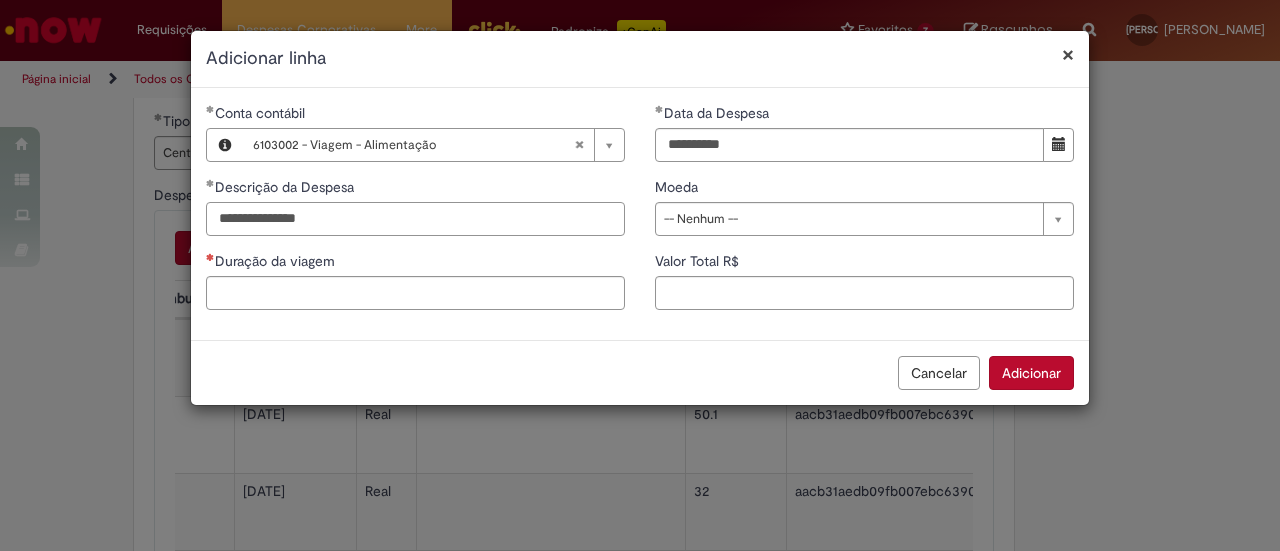 type on "**********" 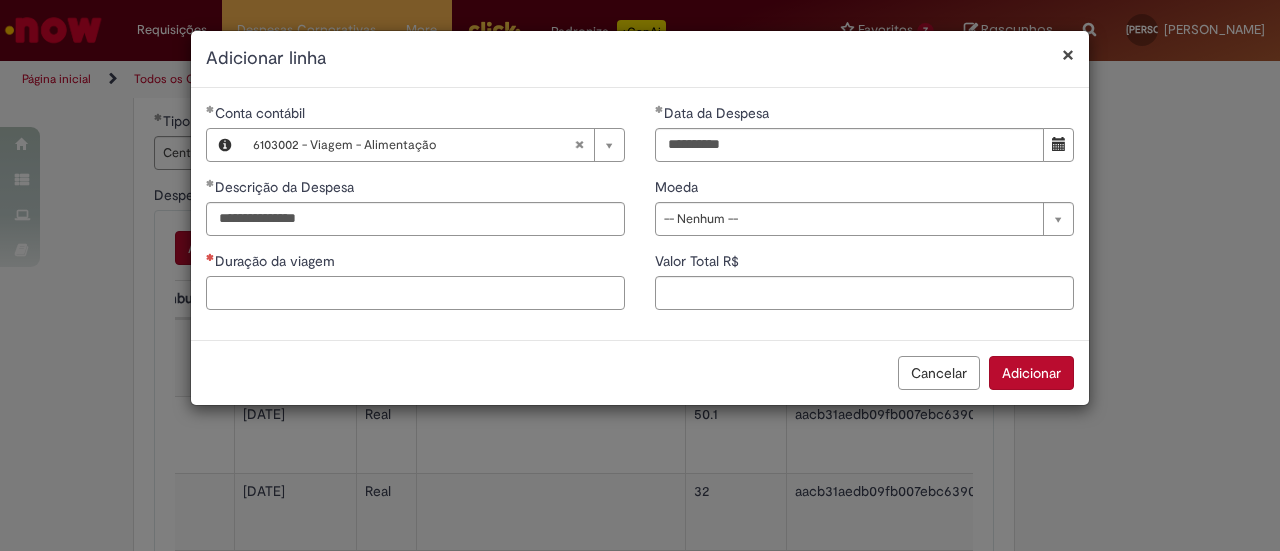 click on "Duração da viagem" at bounding box center [415, 293] 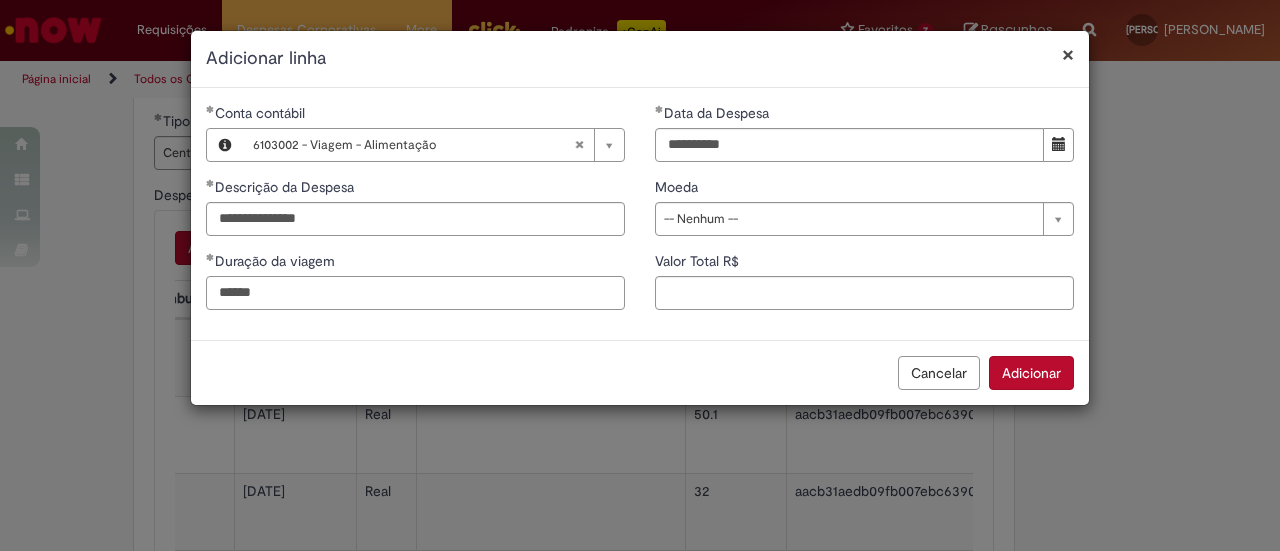 type on "******" 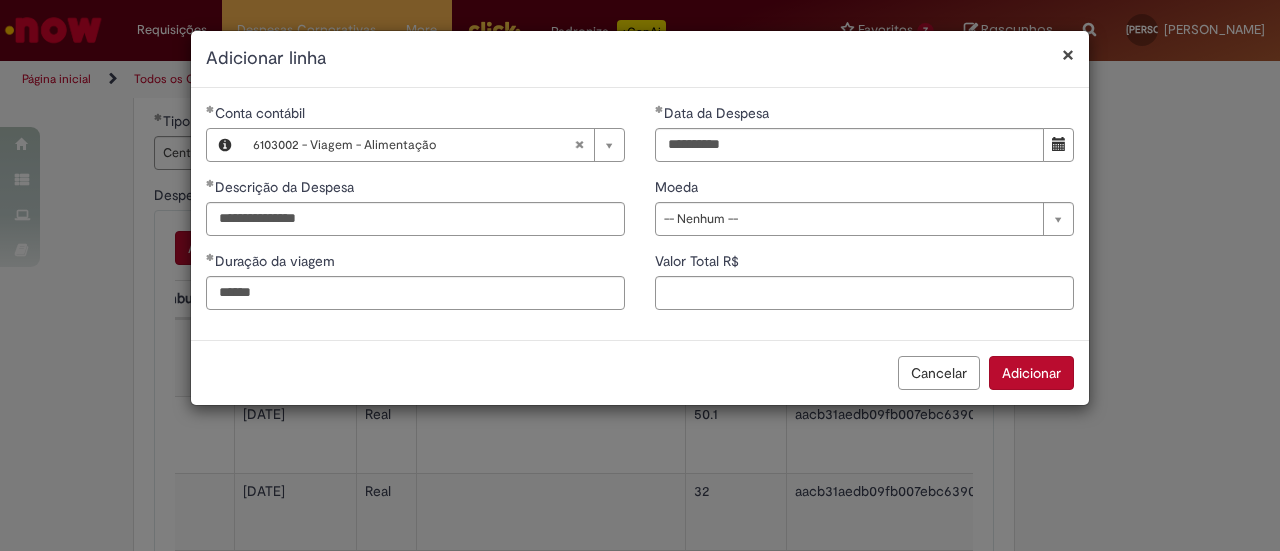 click on "**********" at bounding box center (864, 214) 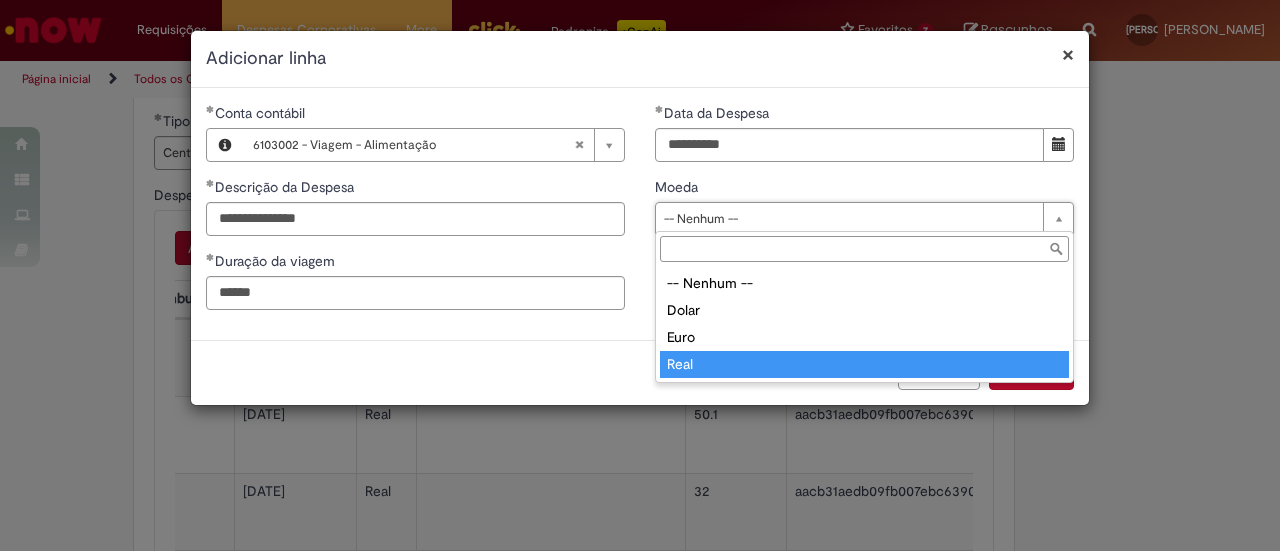 drag, startPoint x: 744, startPoint y: 353, endPoint x: 739, endPoint y: 298, distance: 55.226807 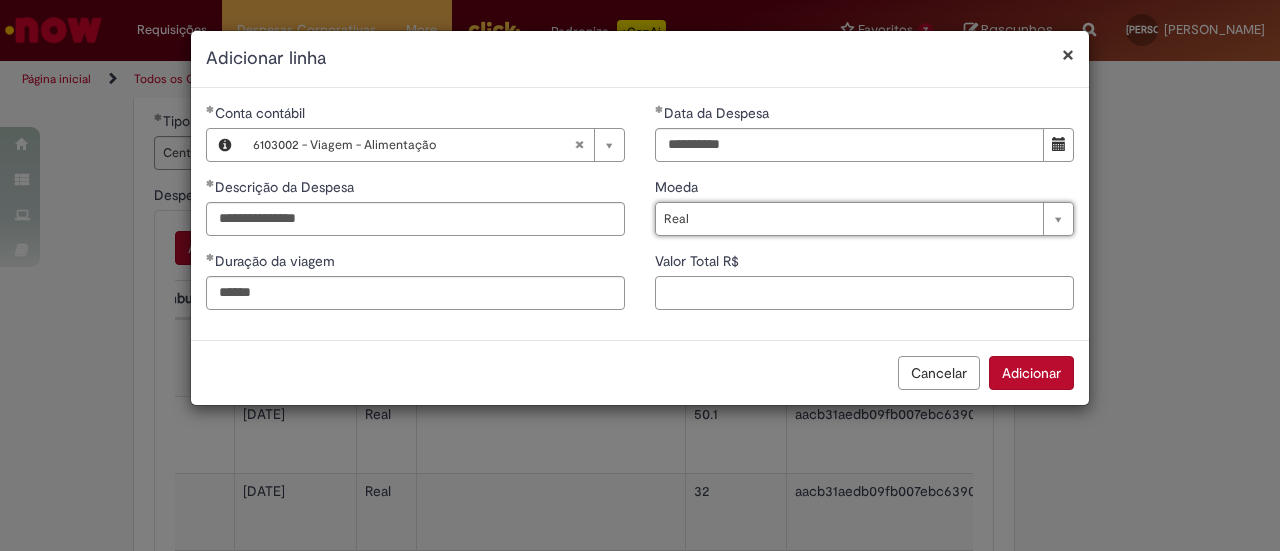 click on "Valor Total R$" at bounding box center (864, 293) 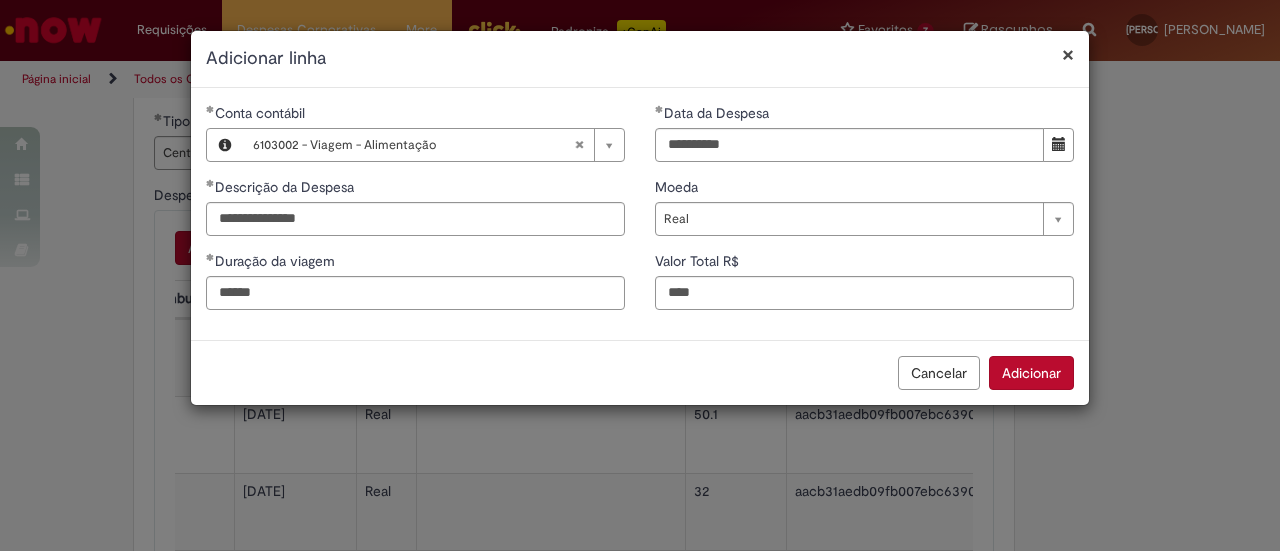 type on "****" 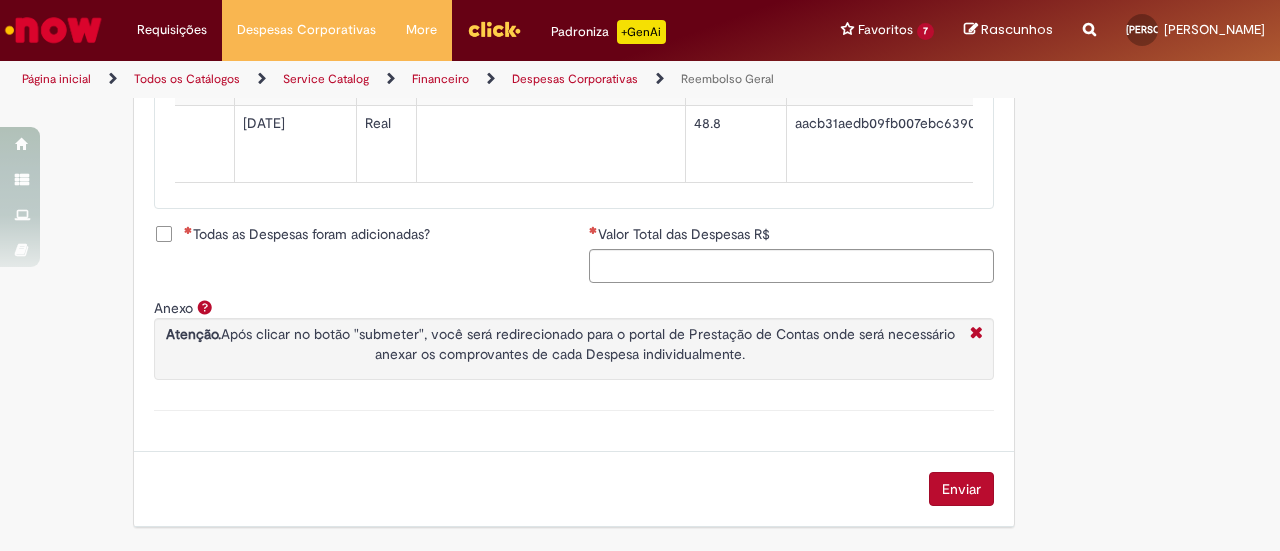 scroll, scrollTop: 1514, scrollLeft: 0, axis: vertical 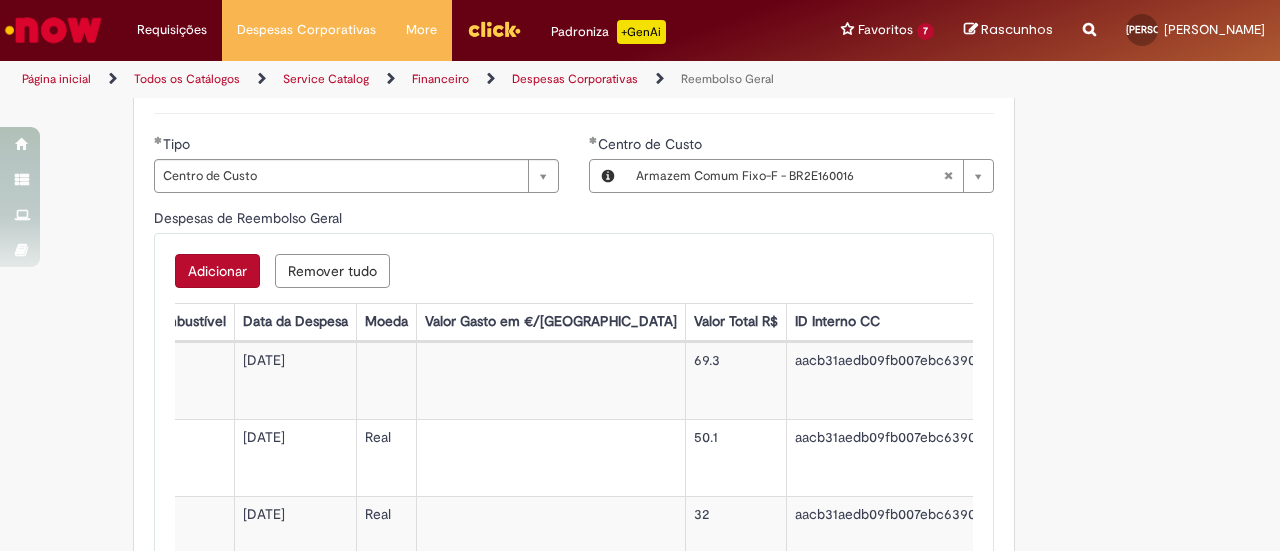 type 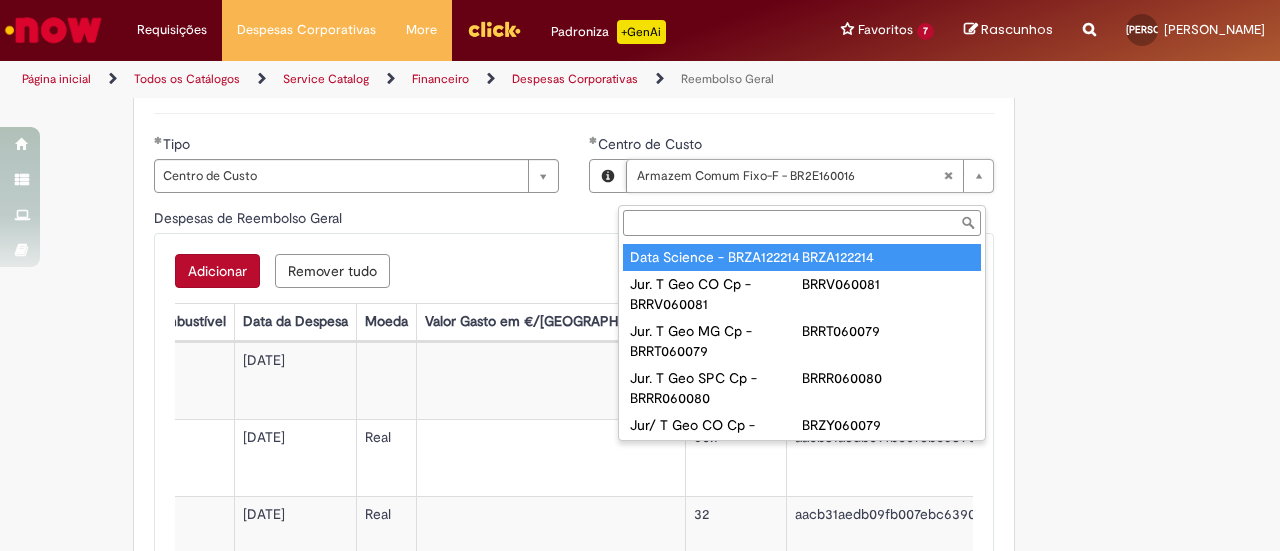 paste on "**********" 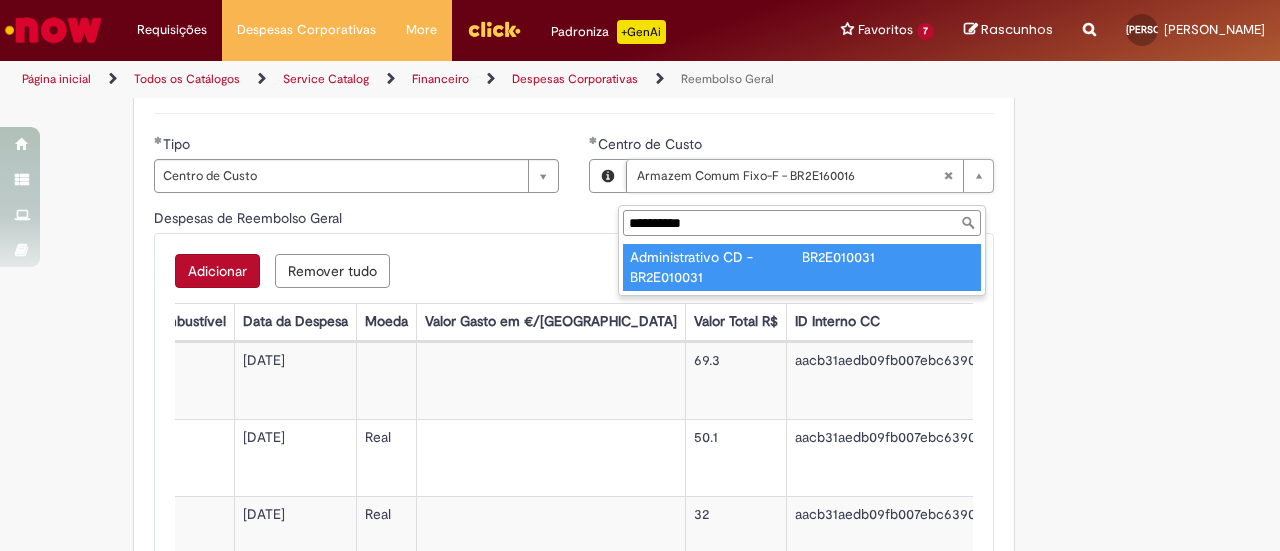 type on "**********" 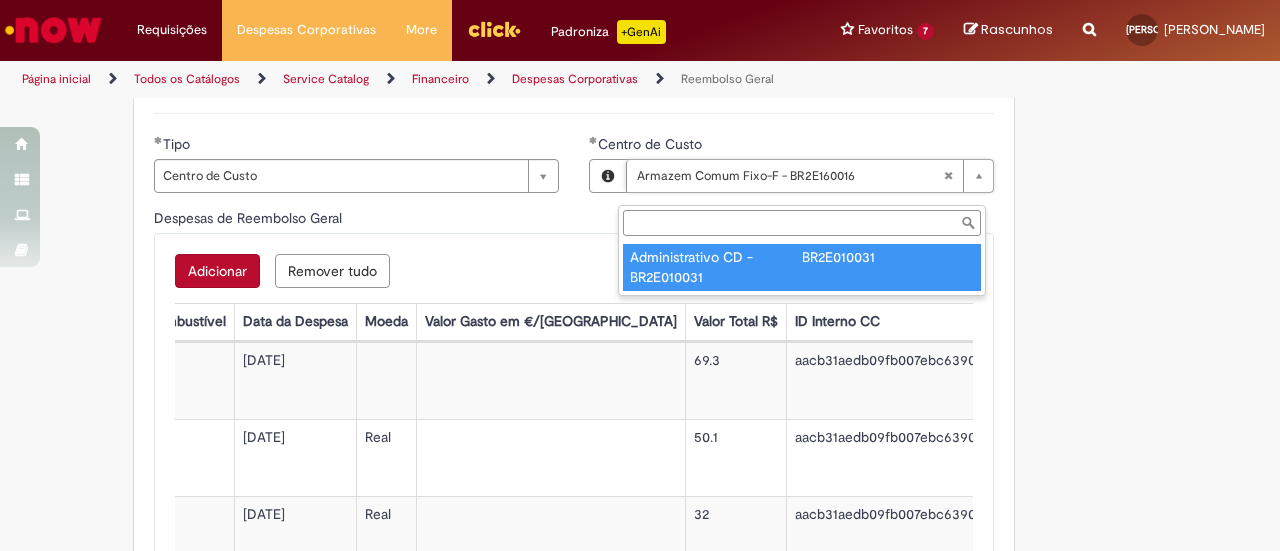 scroll, scrollTop: 0, scrollLeft: 199, axis: horizontal 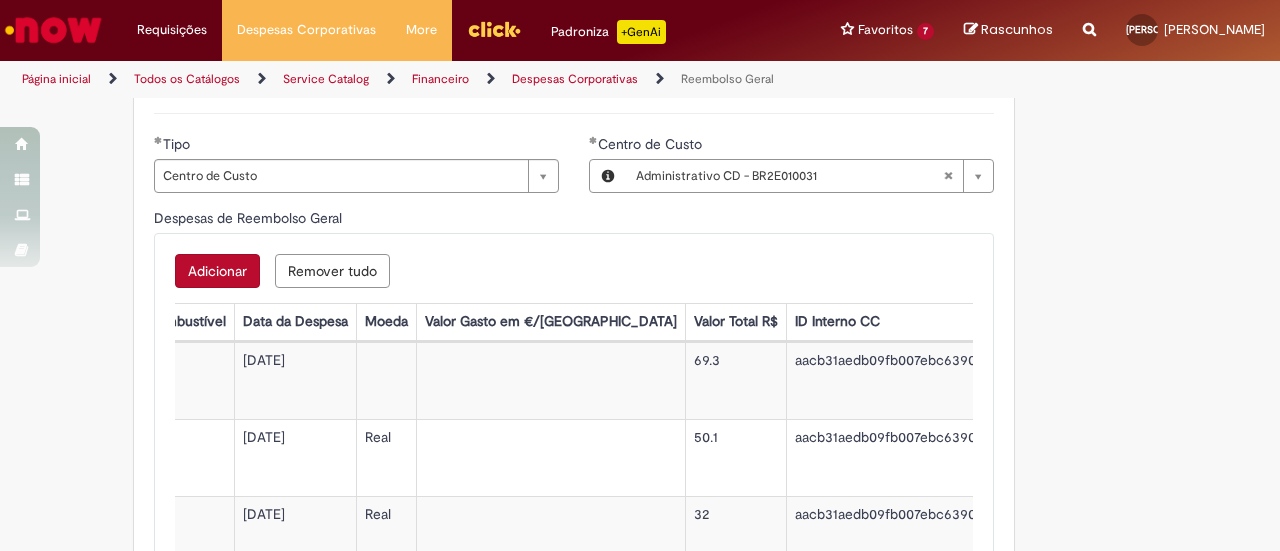click on "Adicionar a Favoritos
Reembolso Geral
Reembolso de despesas de funcionários
Oferta destinada à solicitação de reembolso de despesas realizadas pelo funcionário, mas que devem ser ressarcidas pela Ambev
Sujeito à aprovação do gestor imediato
O pagamento do reembolso deve ser feito em uma  conta corrente de titularidade do solicitante , para atualizar seus dados bancários e garantir que o reembolso aconteça, utilizar a oferta  Cadastro de Dados Bancários:  [URL][DOMAIN_NAME]
Se o seu reembolso não for efetuado na data informada na solução do chamado, entrar em contato com o time pelo e-mail  [EMAIL_ADDRESS][DOMAIN_NAME] , após a atualização dos dados bancários, para que o pagamento seja reprocessado
sap a integrar *** Country Code **" at bounding box center [640, 355] 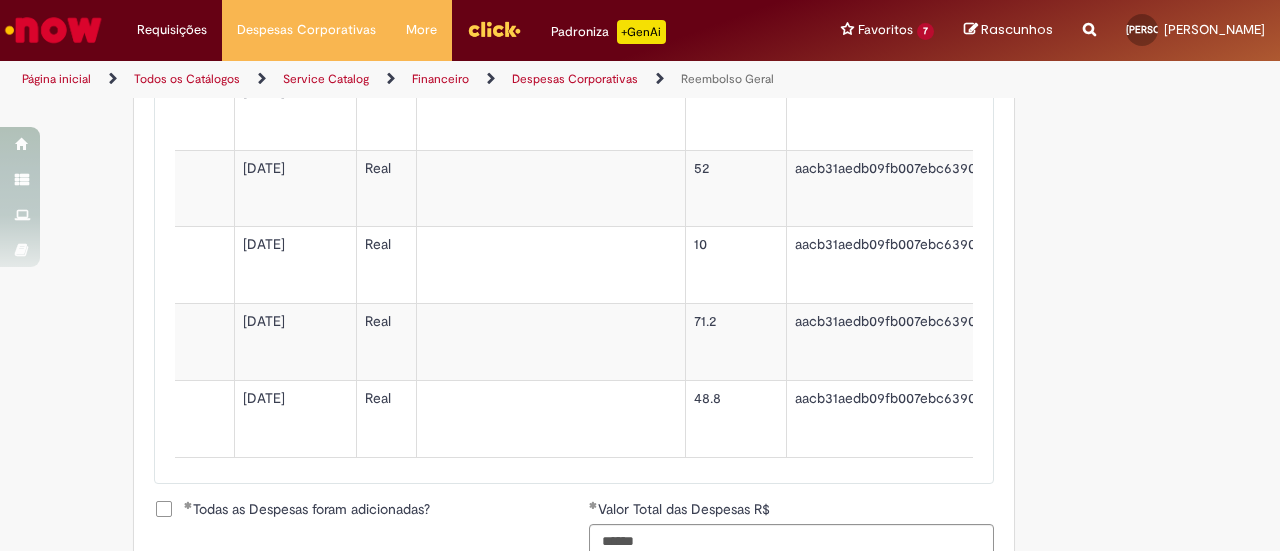 scroll, scrollTop: 1514, scrollLeft: 0, axis: vertical 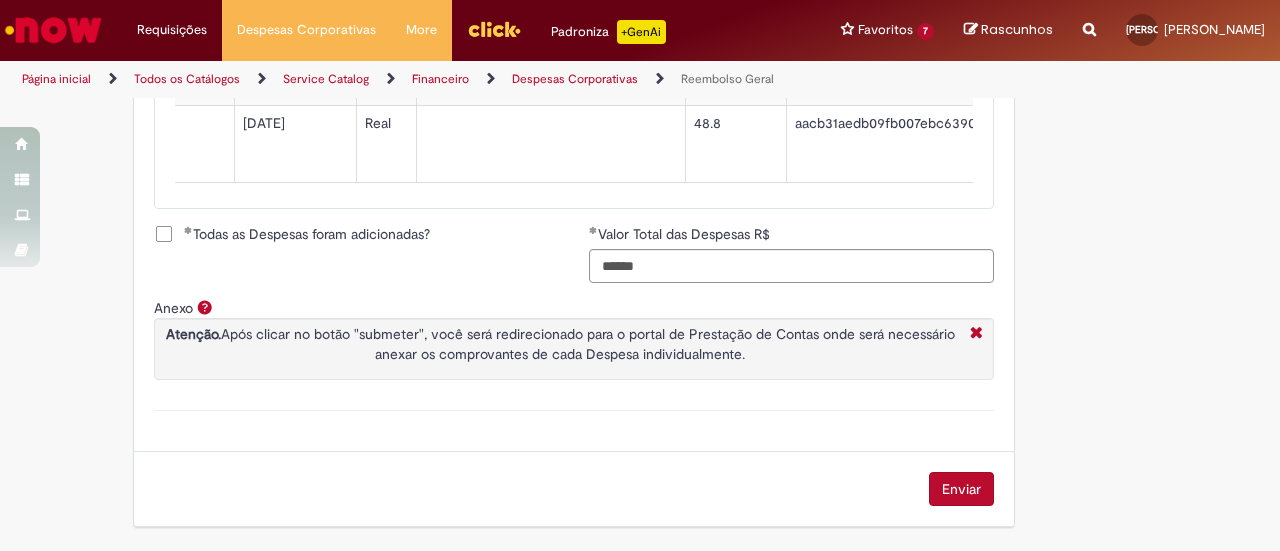 click on "Enviar" at bounding box center [961, 489] 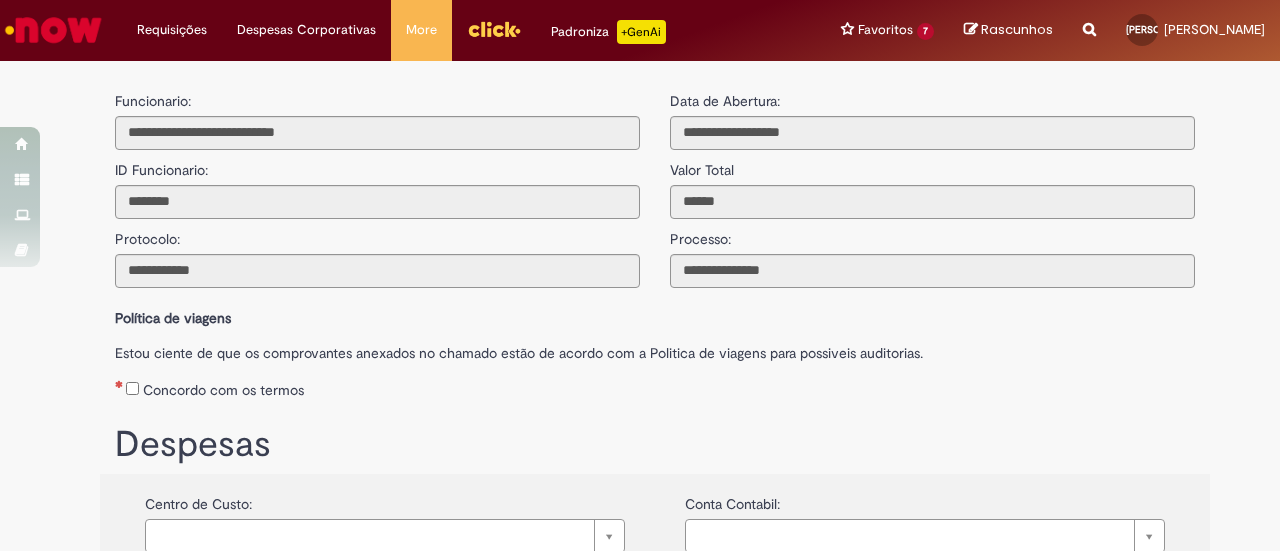 scroll, scrollTop: 0, scrollLeft: 0, axis: both 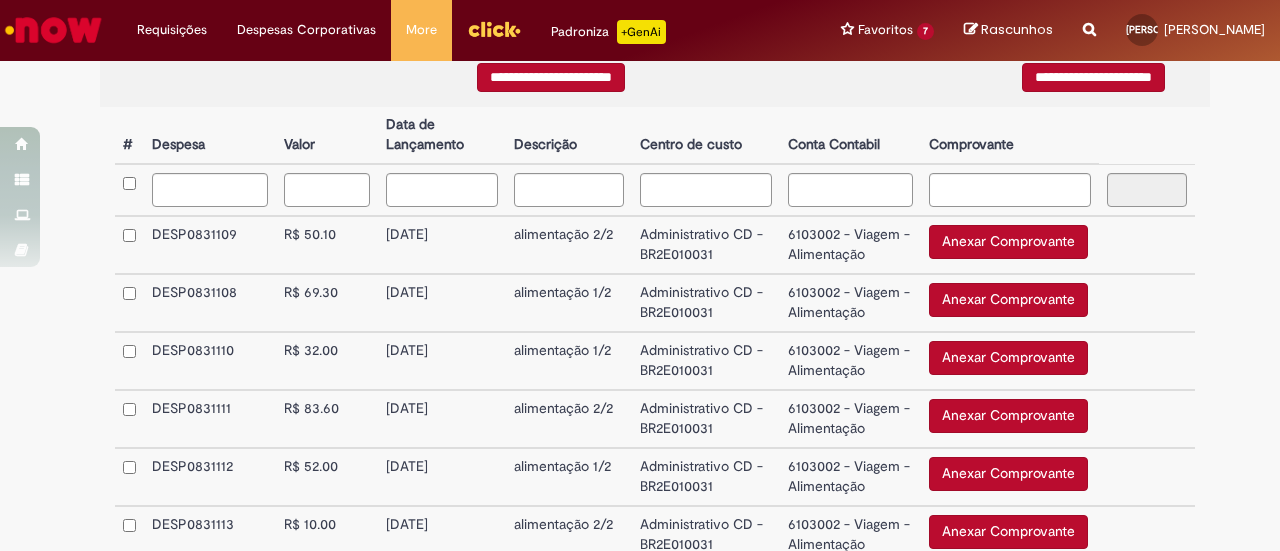 click on "Anexar Comprovante" at bounding box center [1008, 242] 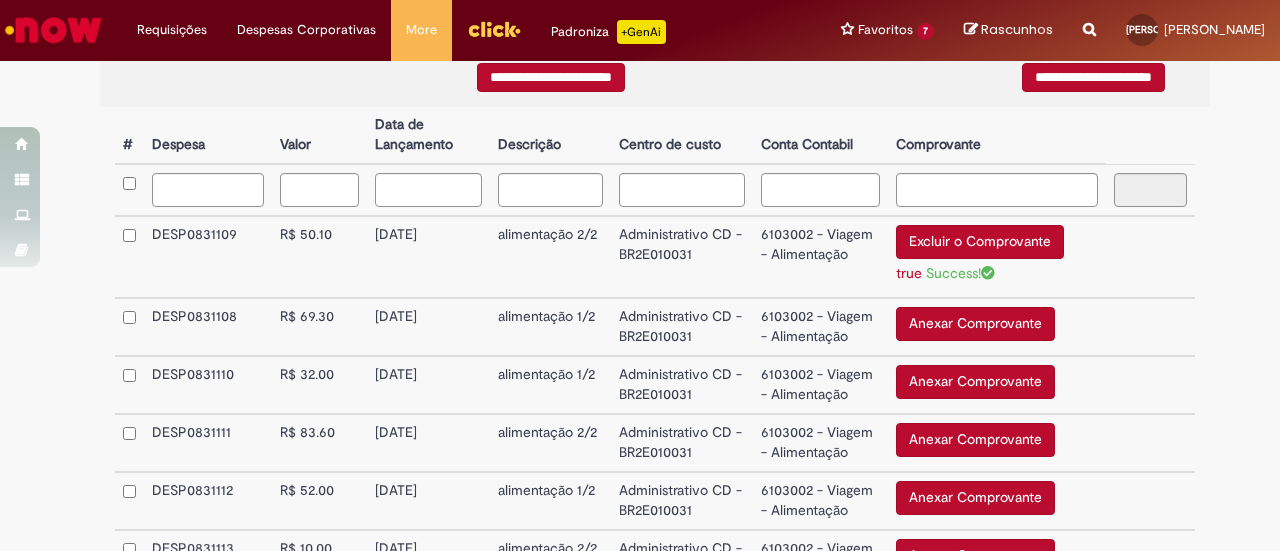 click on "Anexar Comprovante" at bounding box center [975, 324] 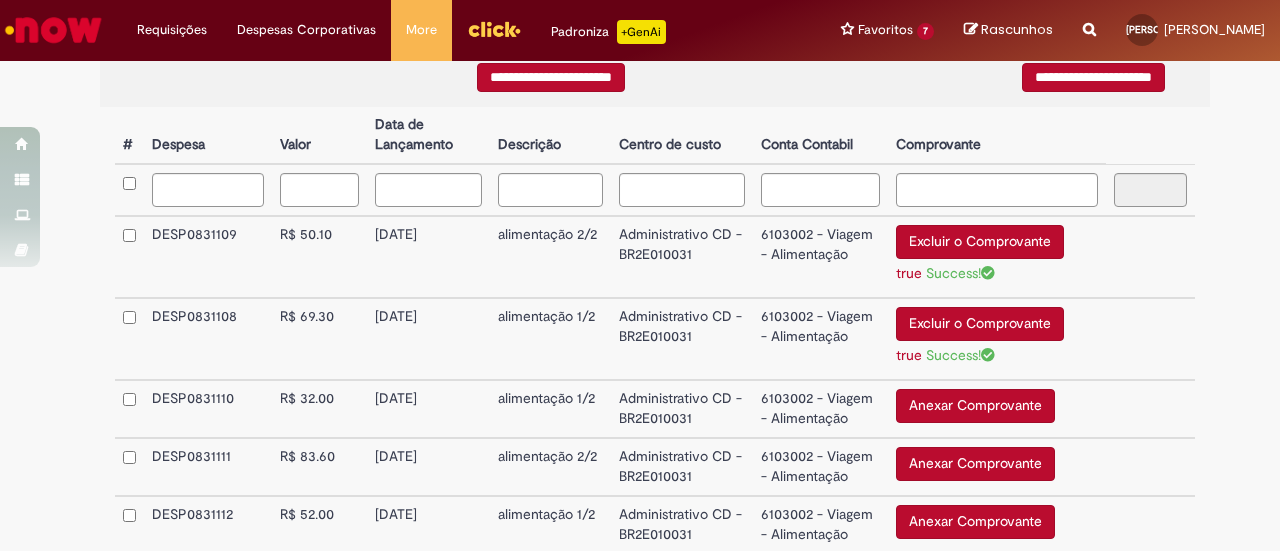 click on "Anexar Comprovante" at bounding box center [975, 406] 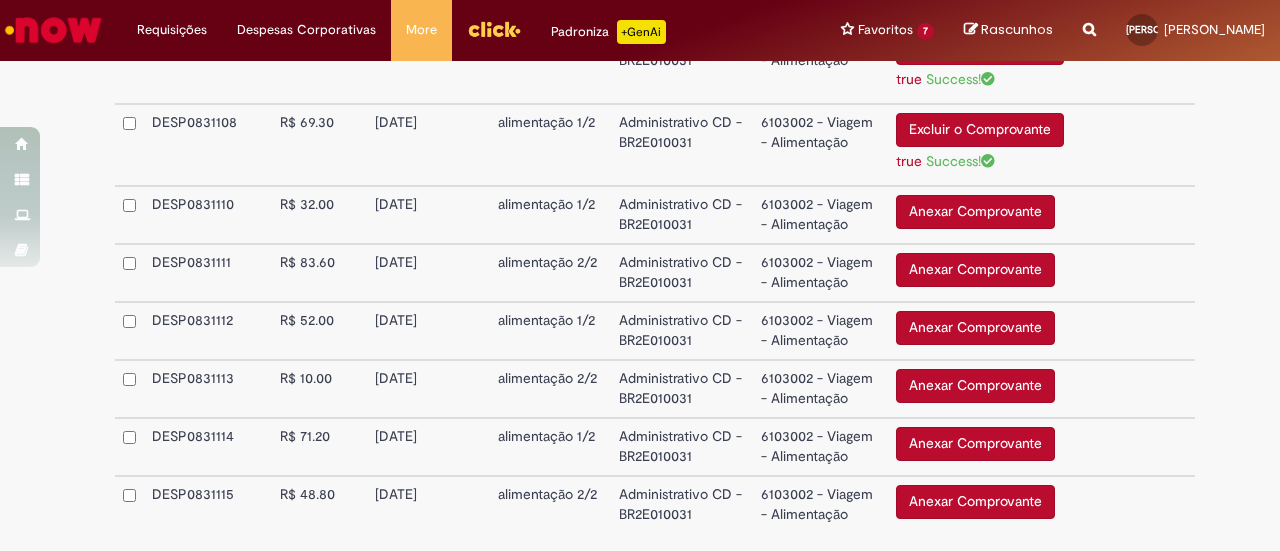 scroll, scrollTop: 700, scrollLeft: 0, axis: vertical 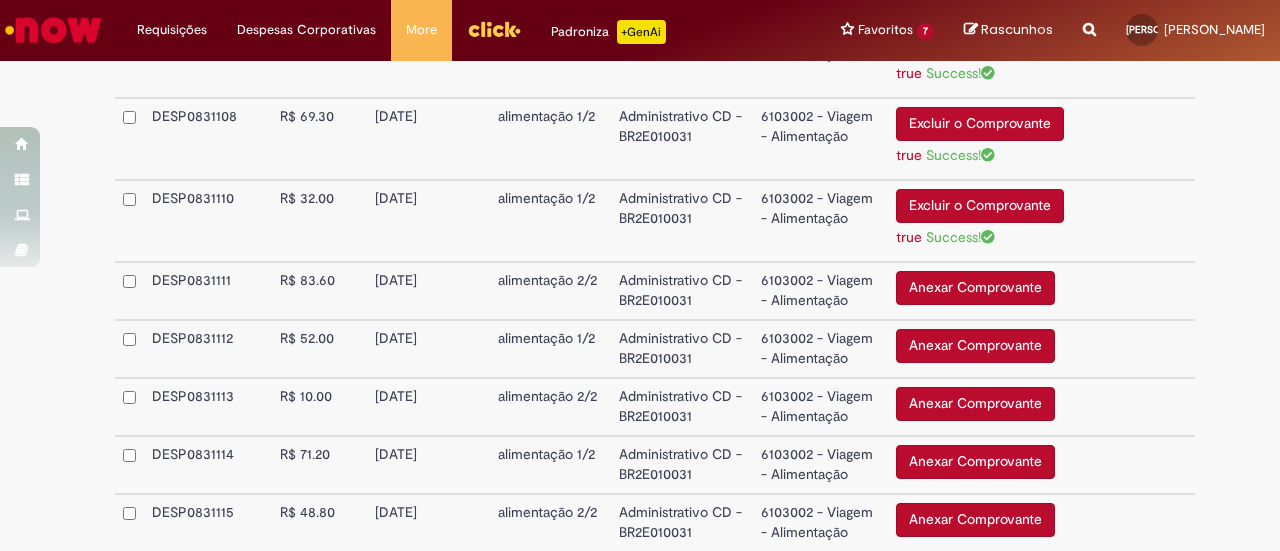 click on "Anexar Comprovante" at bounding box center [975, 288] 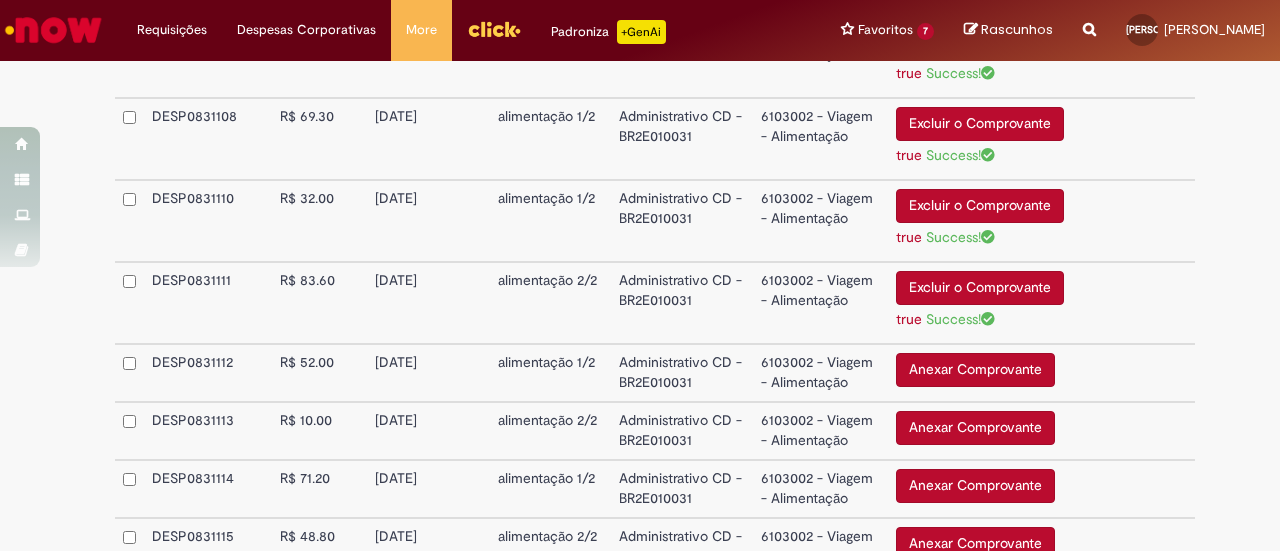 click on "Anexar Comprovante" at bounding box center [975, 370] 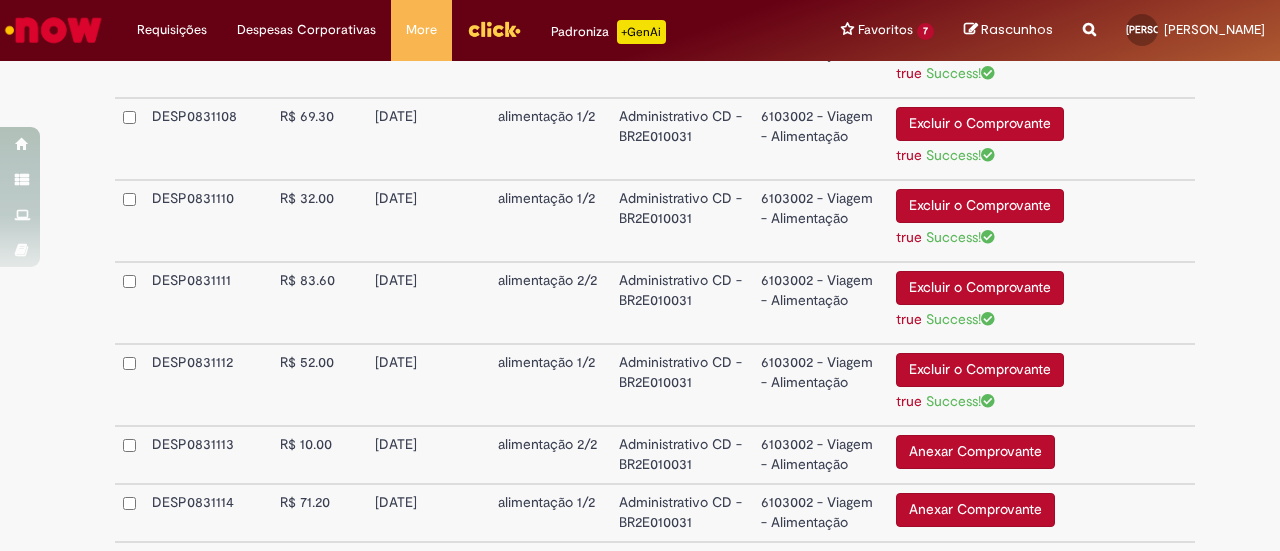 click on "Anexar Comprovante" at bounding box center [975, 452] 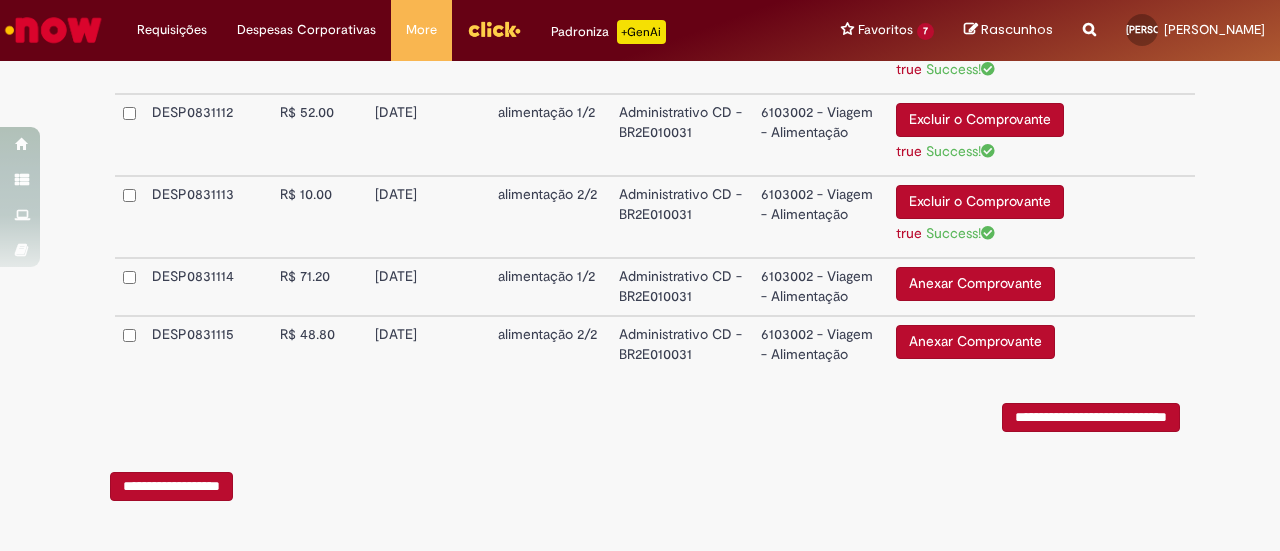 scroll, scrollTop: 953, scrollLeft: 0, axis: vertical 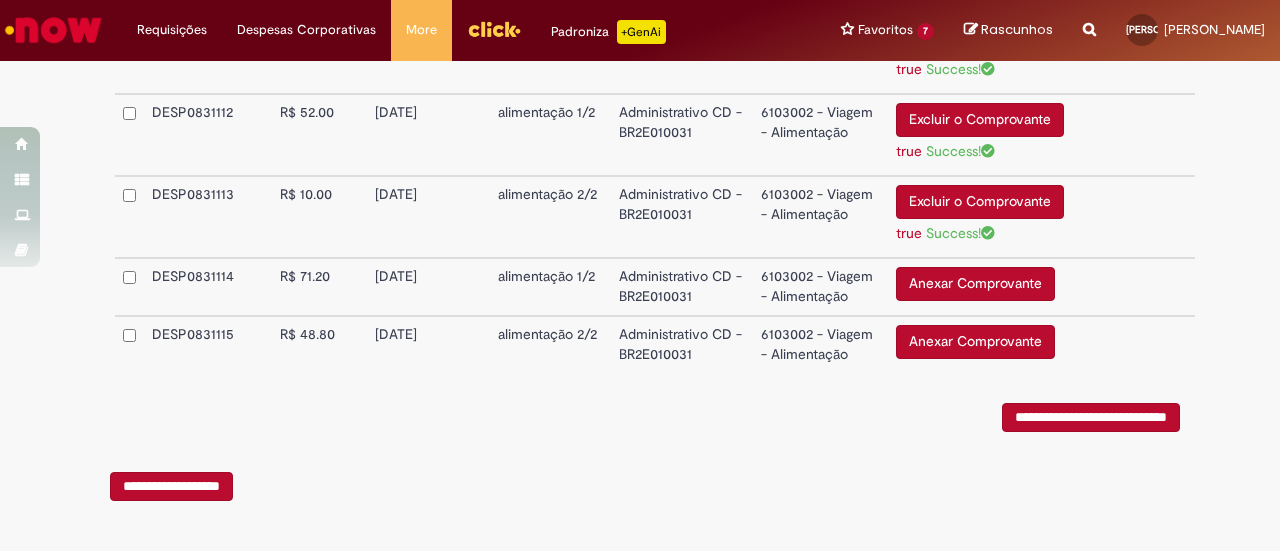 click on "Excluir o Comprovante" at bounding box center (980, 202) 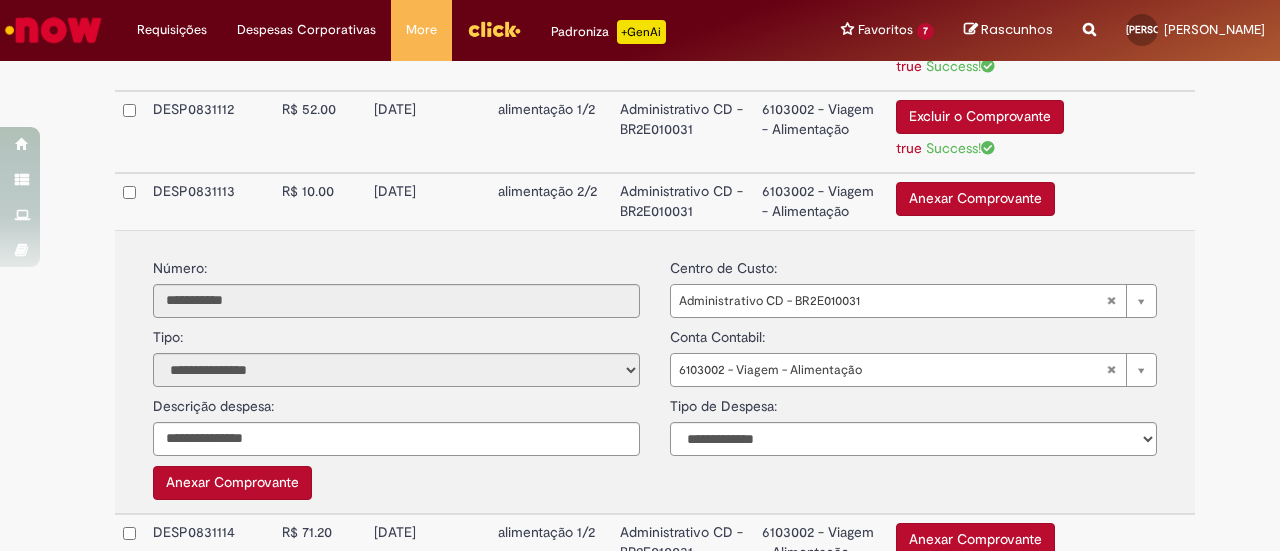 click on "Anexar Comprovante" at bounding box center [975, 199] 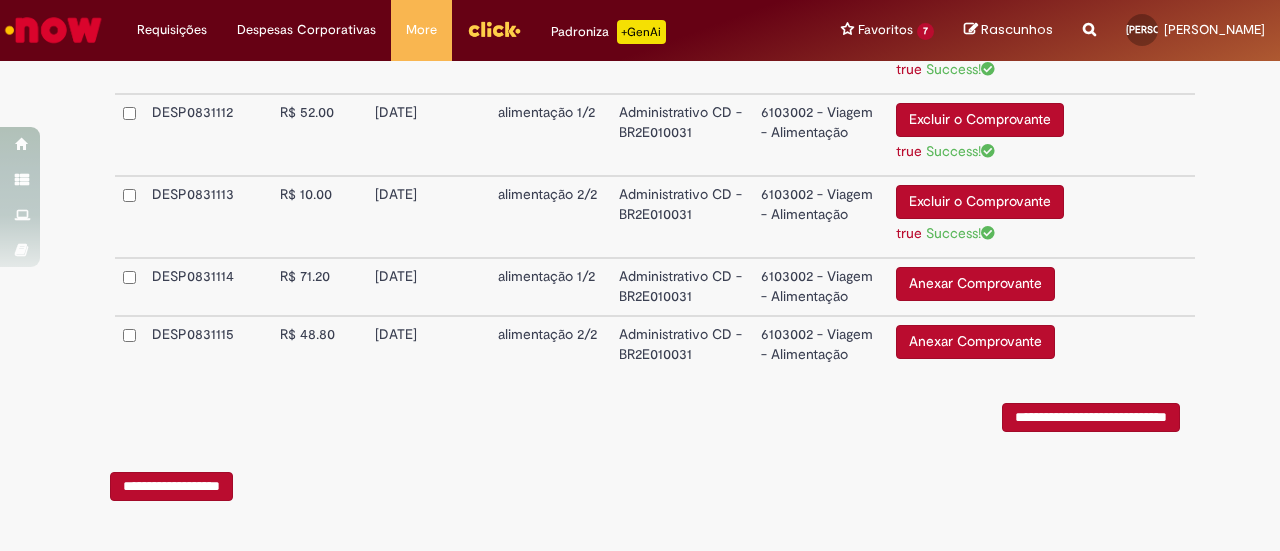 click on "Anexar Comprovante" at bounding box center (975, 284) 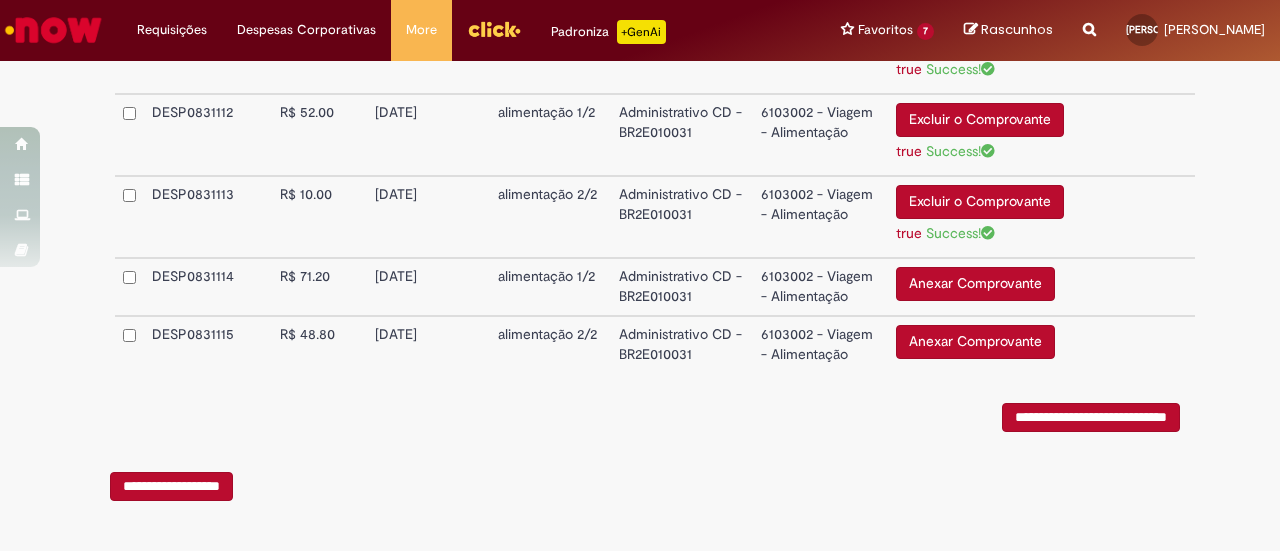 click on "Anexar Comprovante" at bounding box center [975, 342] 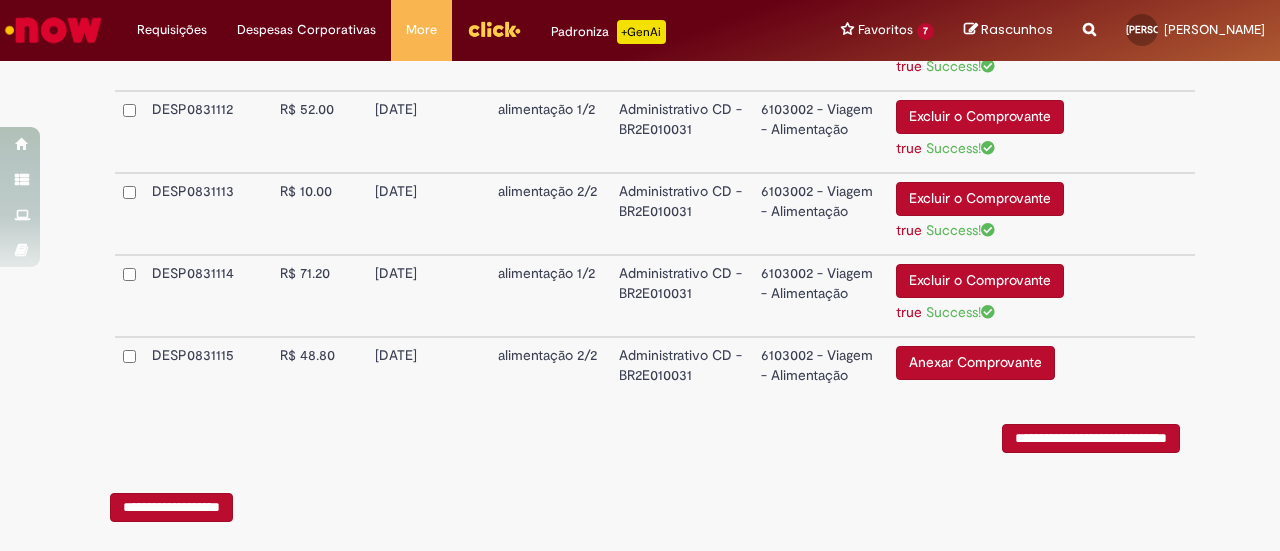 click on "Anexar Comprovante" at bounding box center (975, 363) 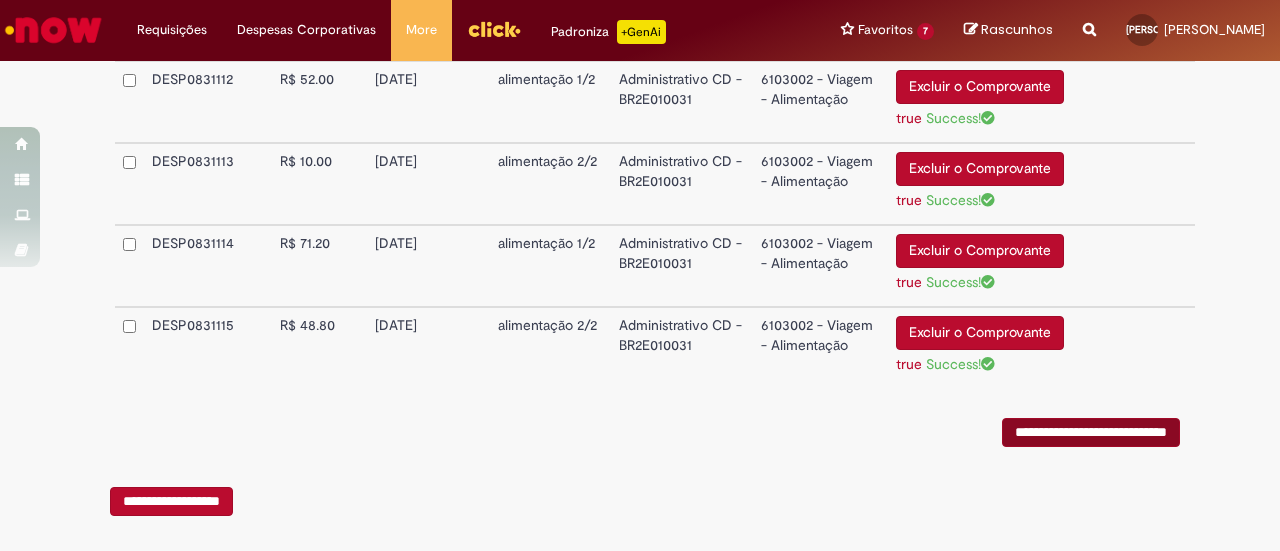 scroll, scrollTop: 1000, scrollLeft: 0, axis: vertical 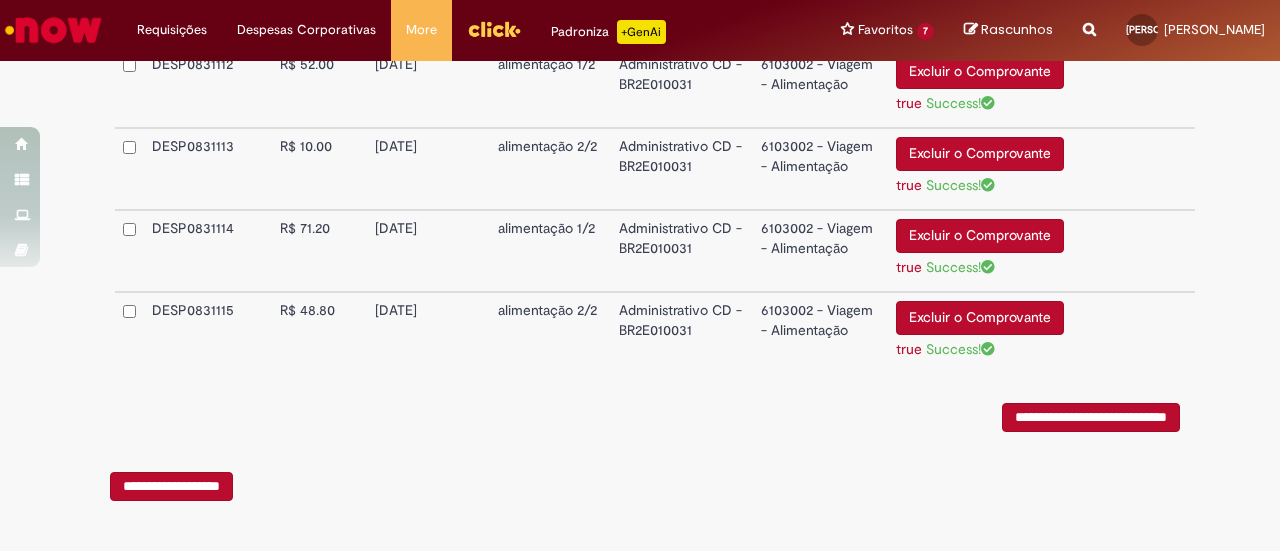 click on "**********" at bounding box center (1091, 417) 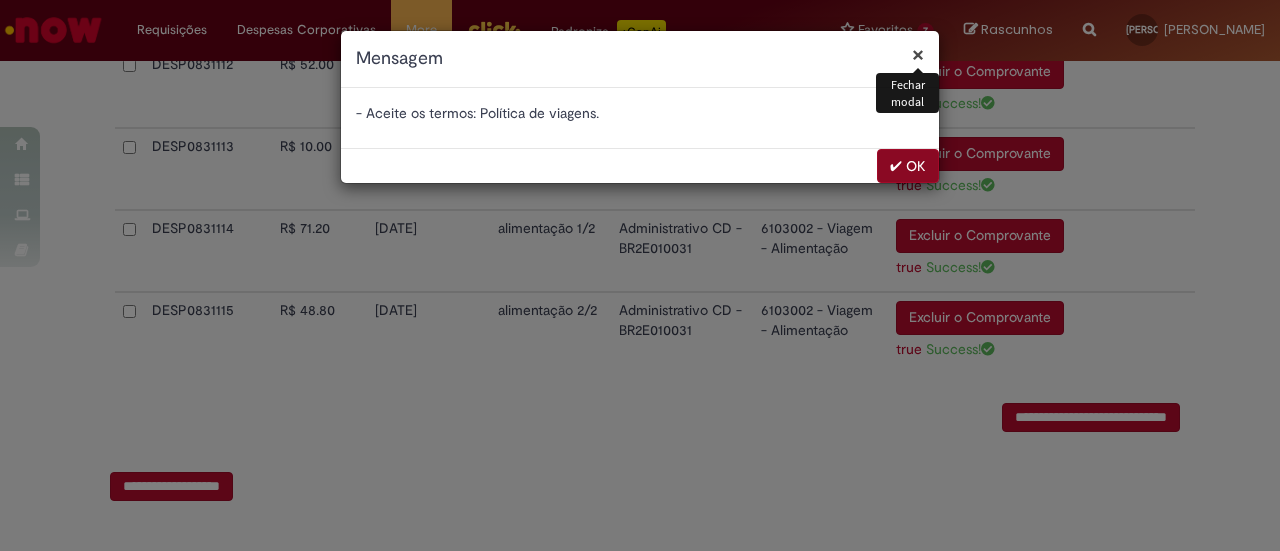 click on "✔ OK" at bounding box center [640, 165] 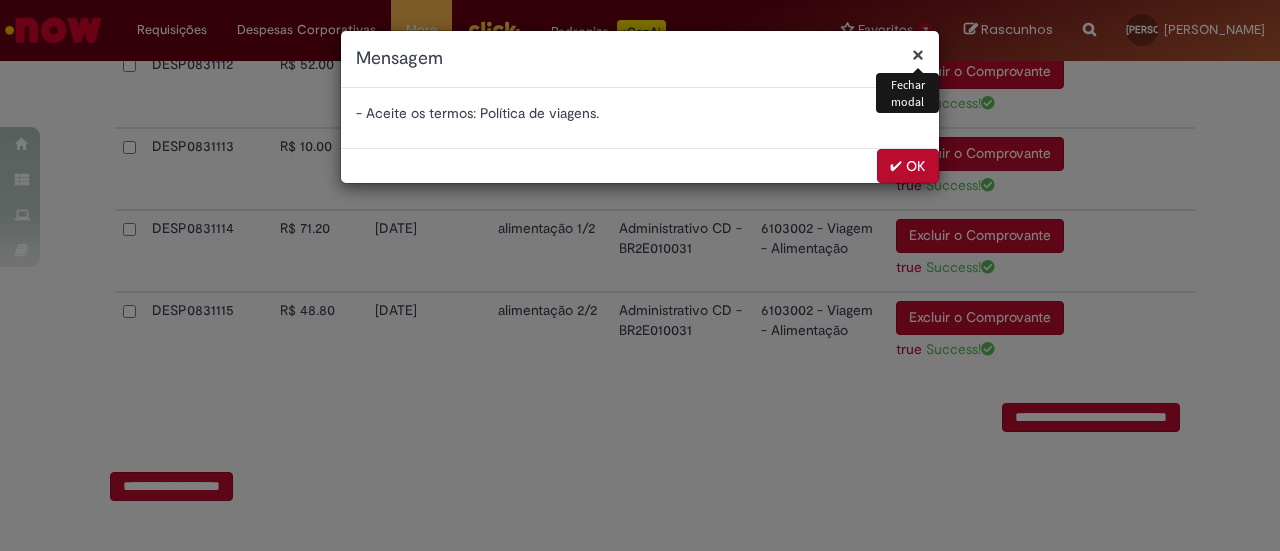 click on "✔ OK" at bounding box center [908, 166] 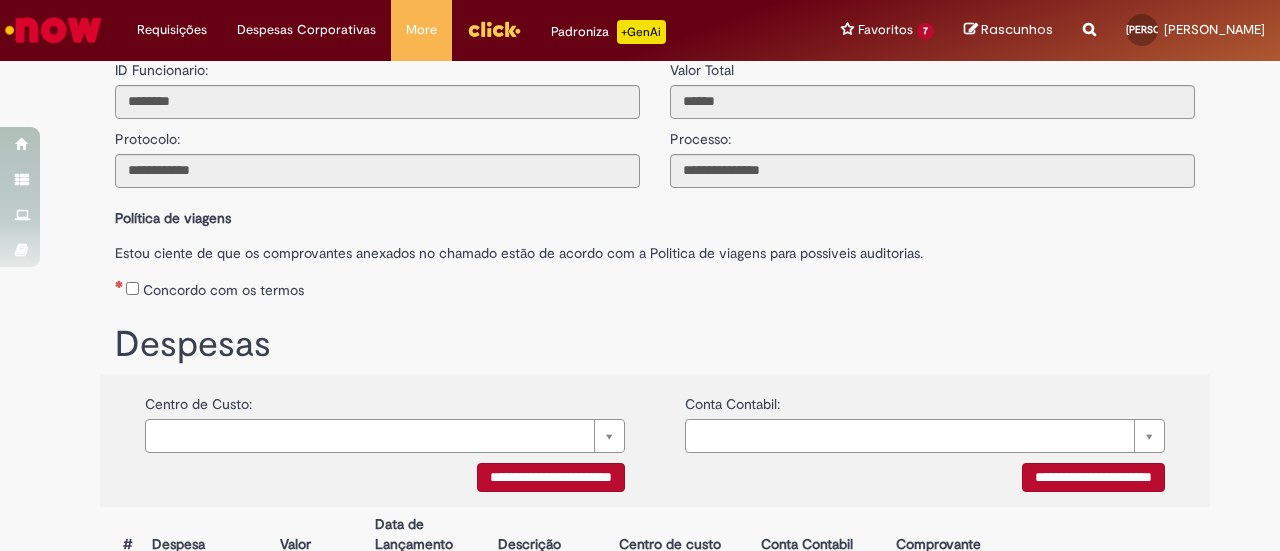click on "Concordo com os termos" at bounding box center (223, 290) 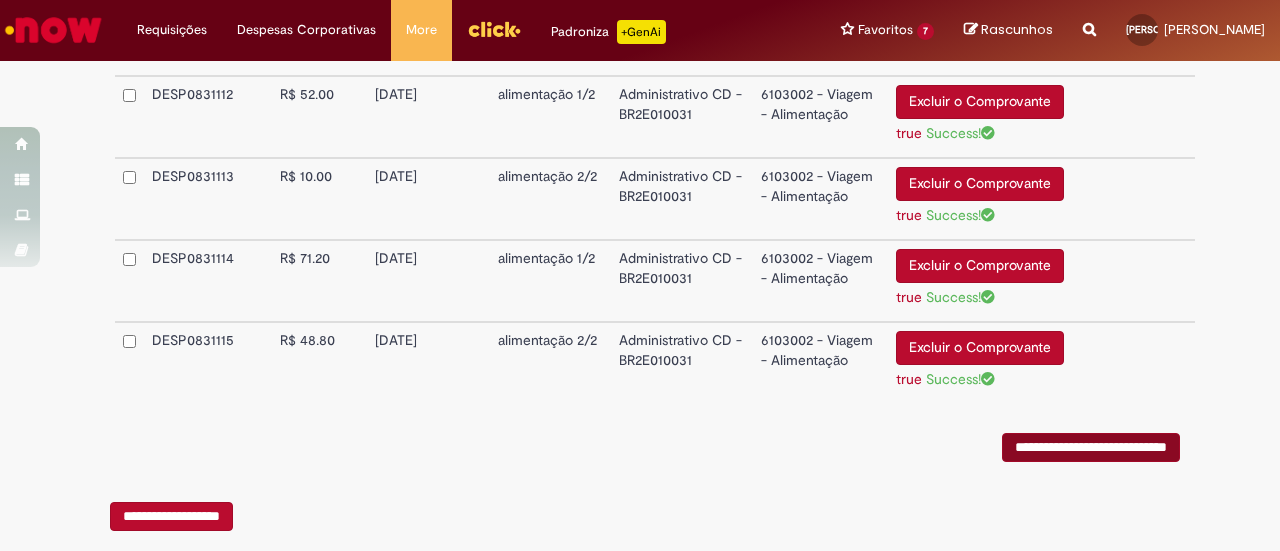 scroll, scrollTop: 1000, scrollLeft: 0, axis: vertical 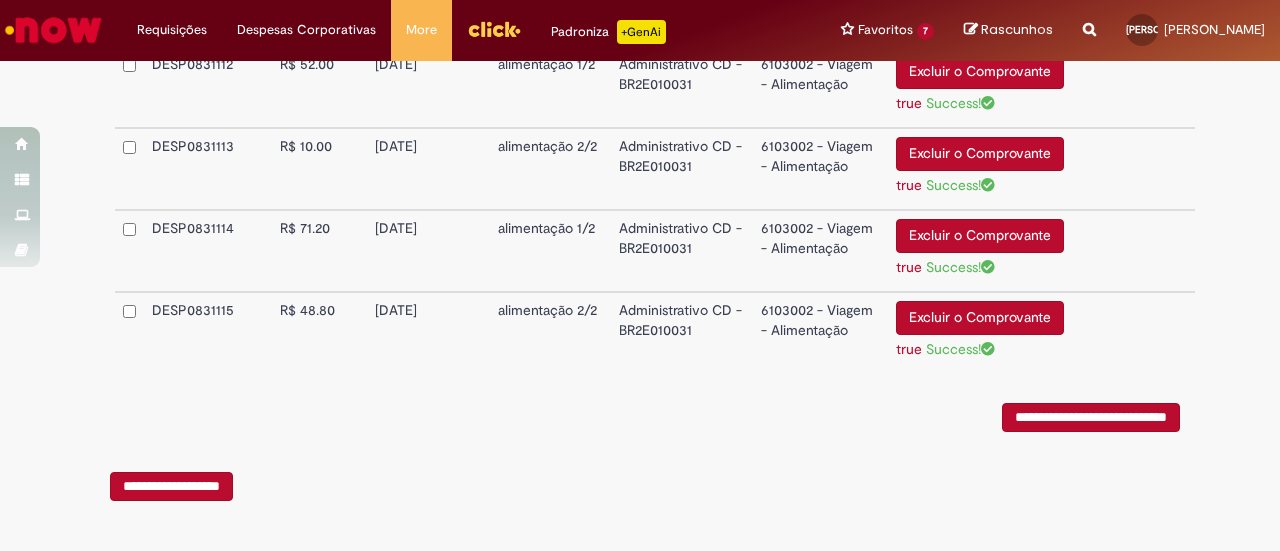 click on "**********" at bounding box center (1091, 417) 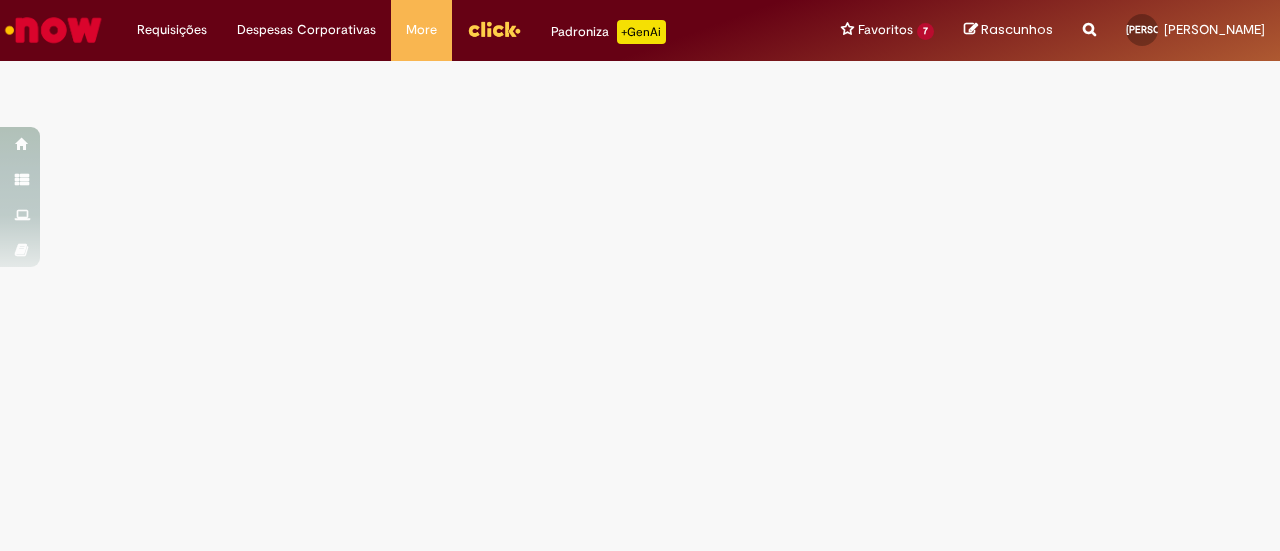 scroll, scrollTop: 0, scrollLeft: 0, axis: both 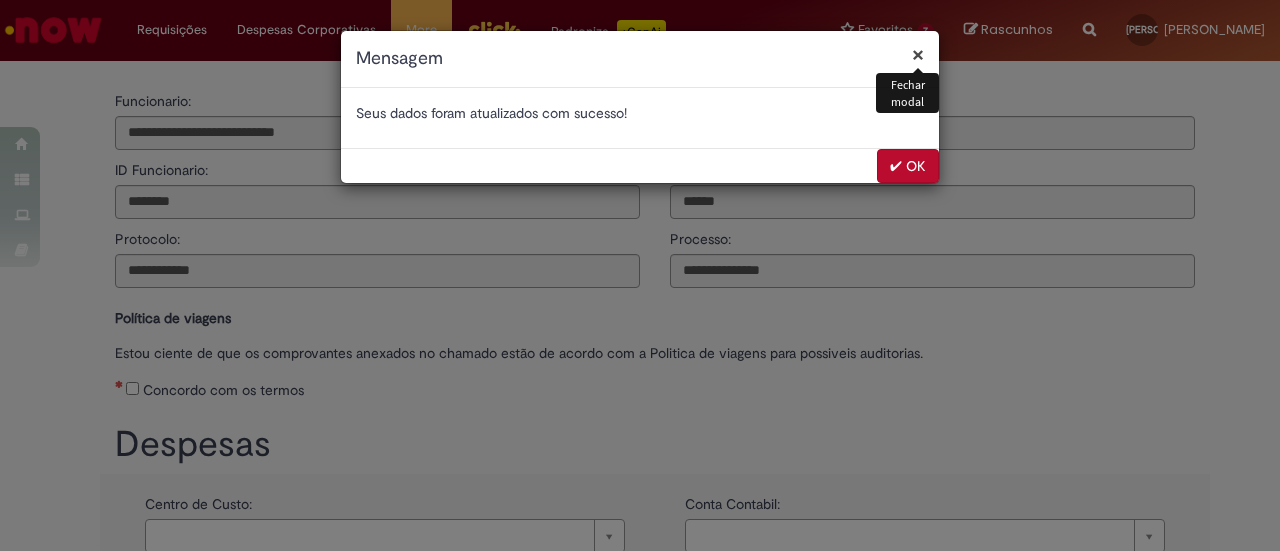 click on "✔ OK" at bounding box center [908, 166] 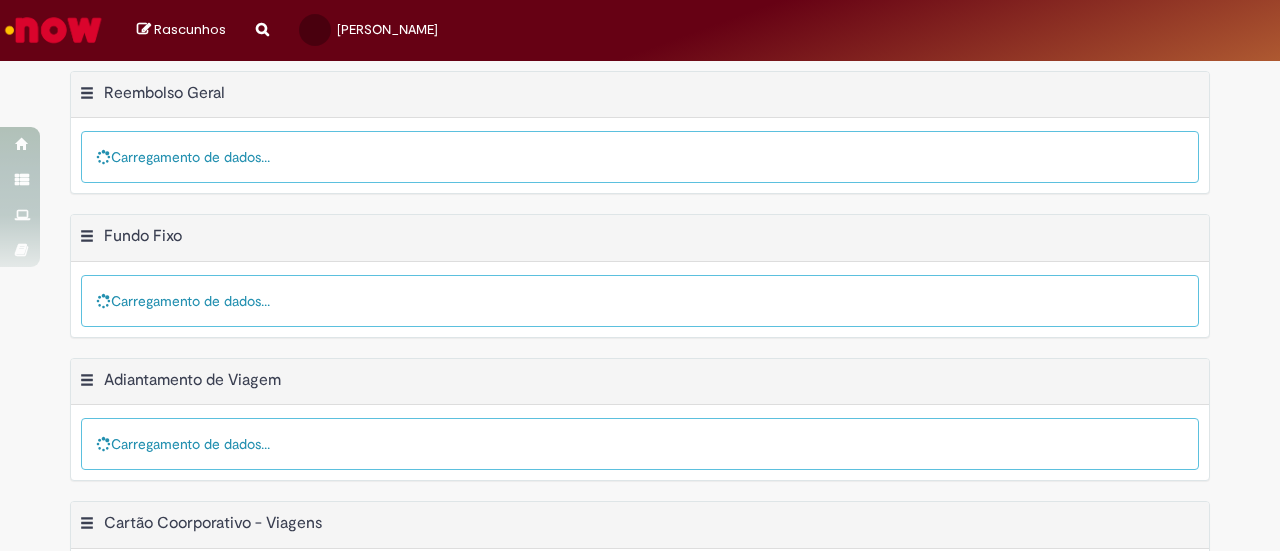 scroll, scrollTop: 0, scrollLeft: 0, axis: both 